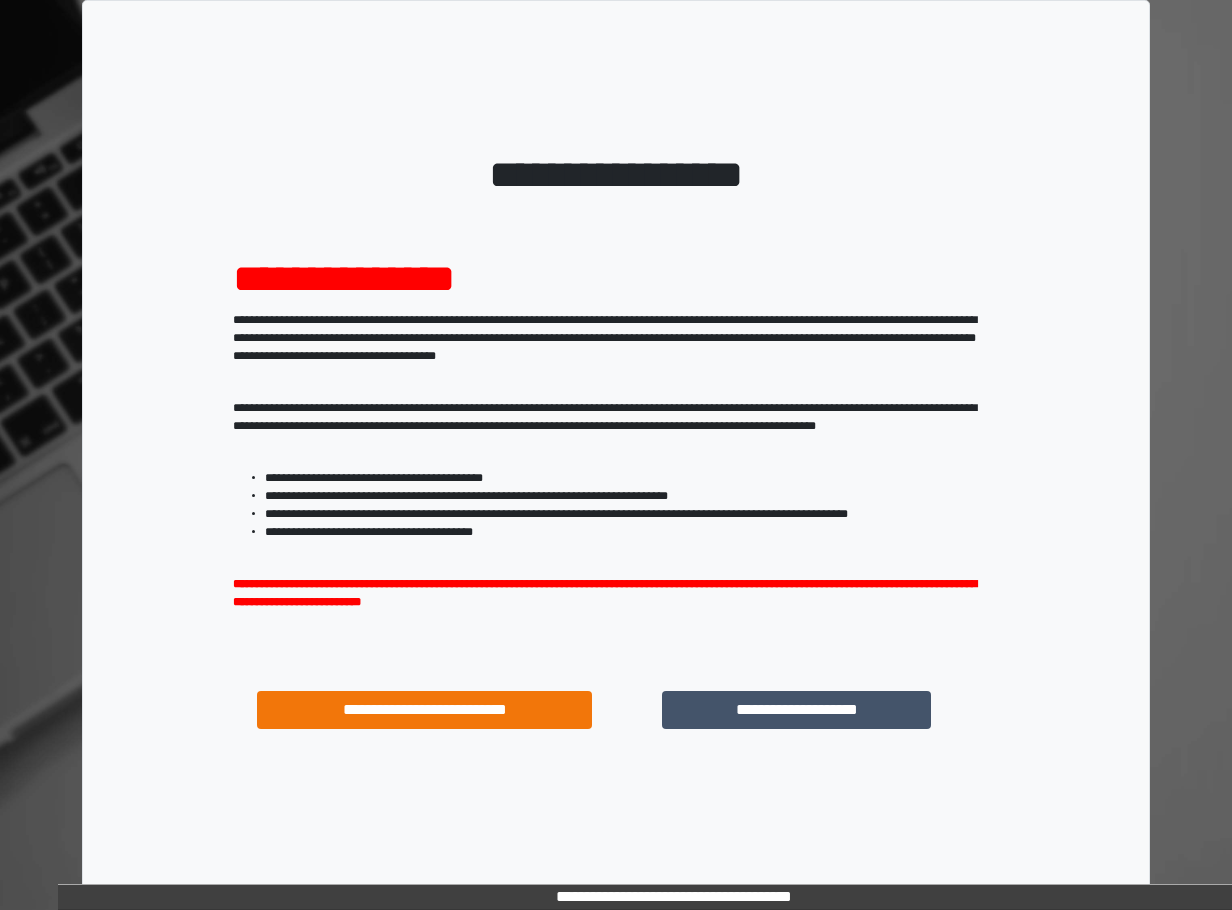 scroll, scrollTop: 0, scrollLeft: 0, axis: both 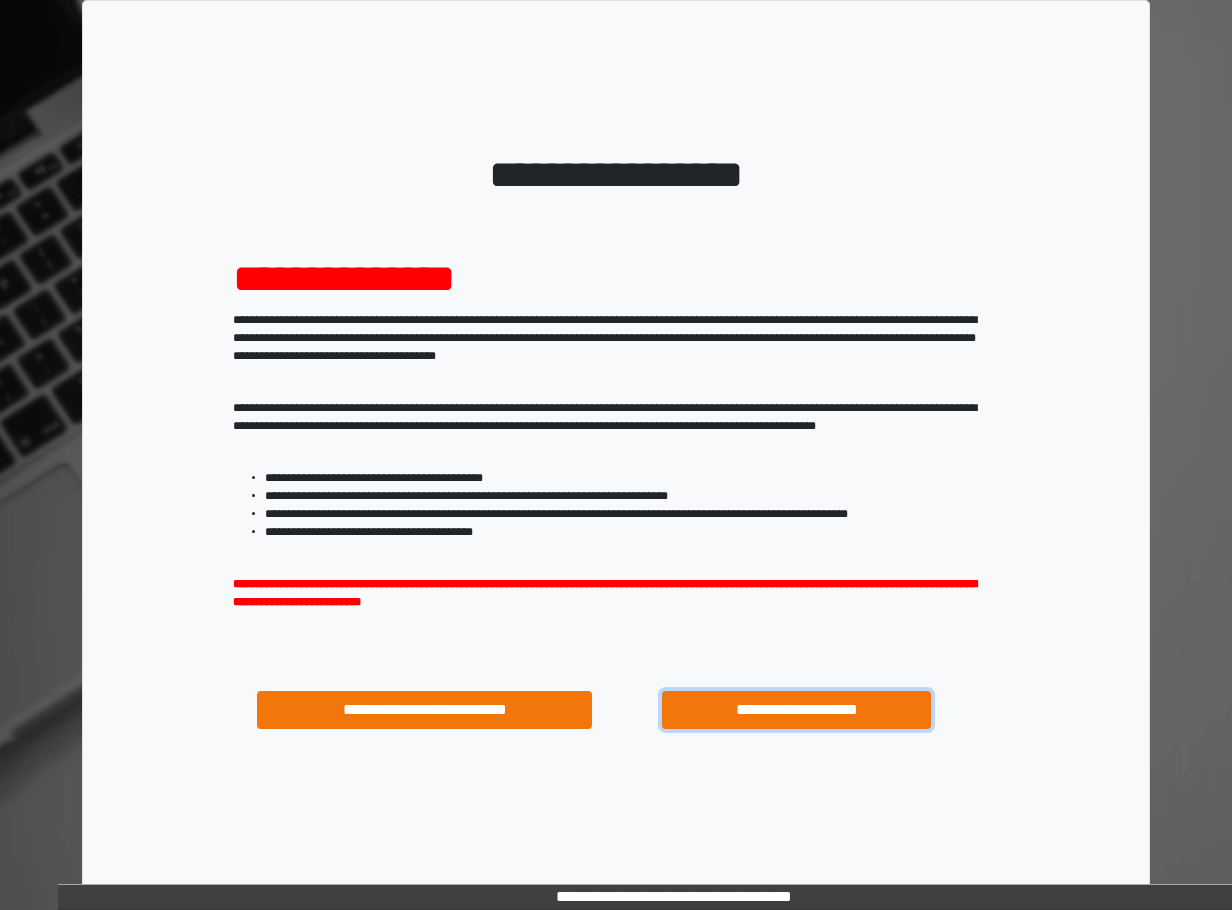 click on "**********" at bounding box center [796, 710] 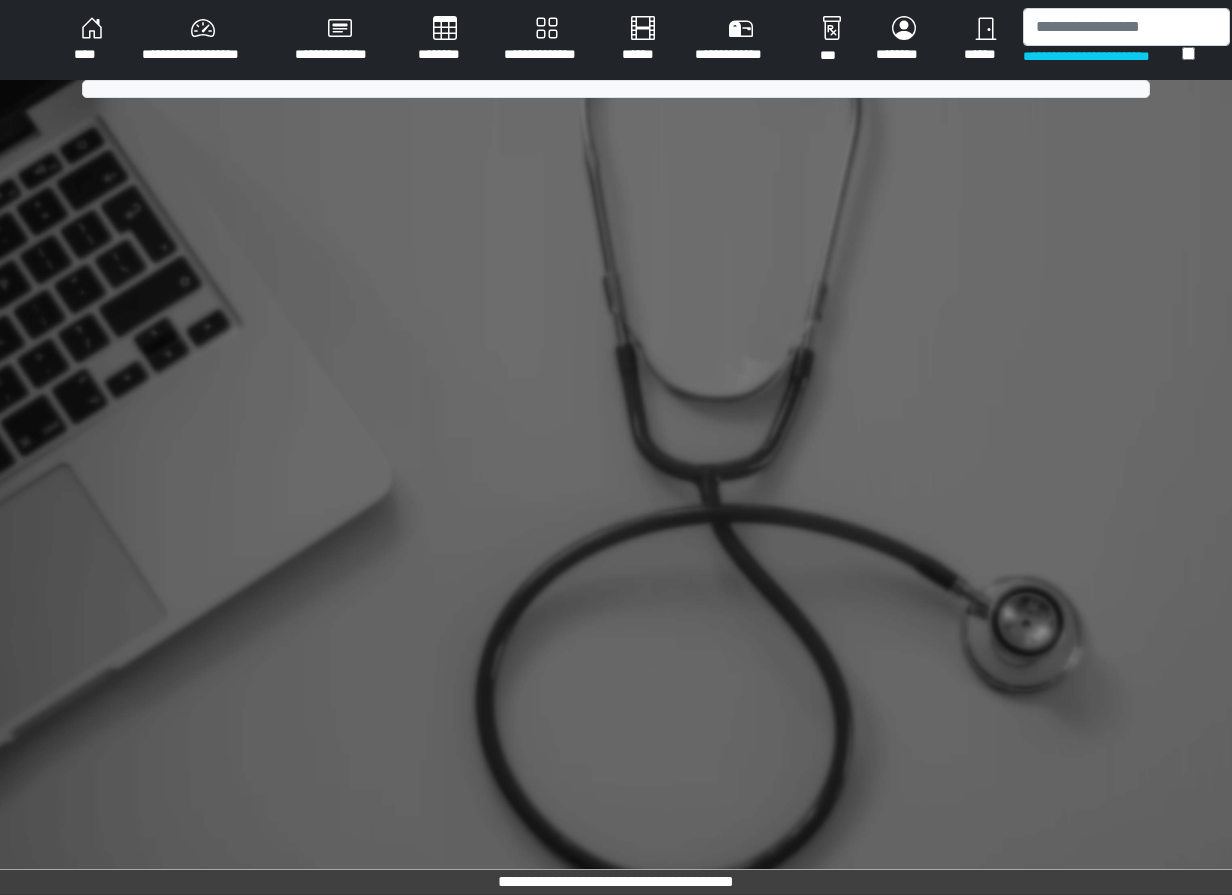 scroll, scrollTop: 0, scrollLeft: 0, axis: both 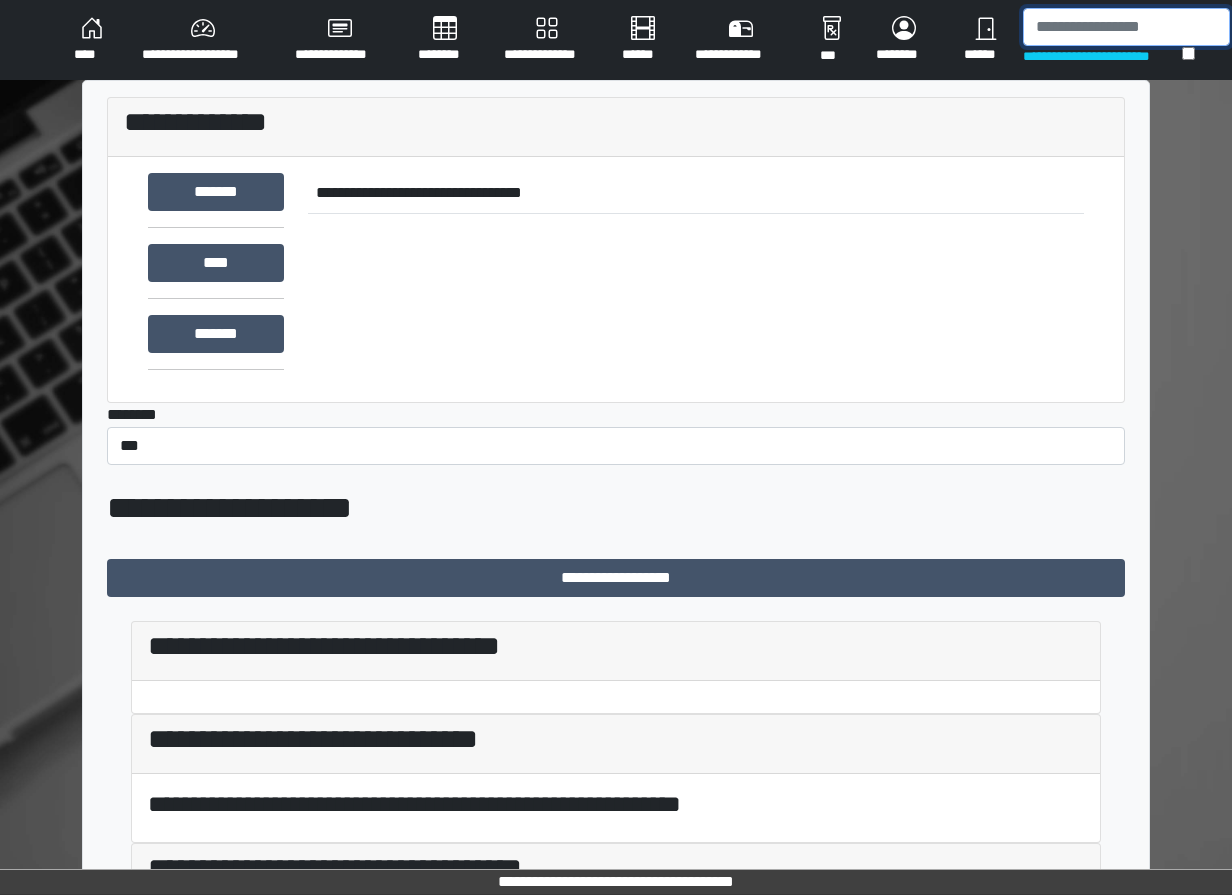 click at bounding box center (1126, 27) 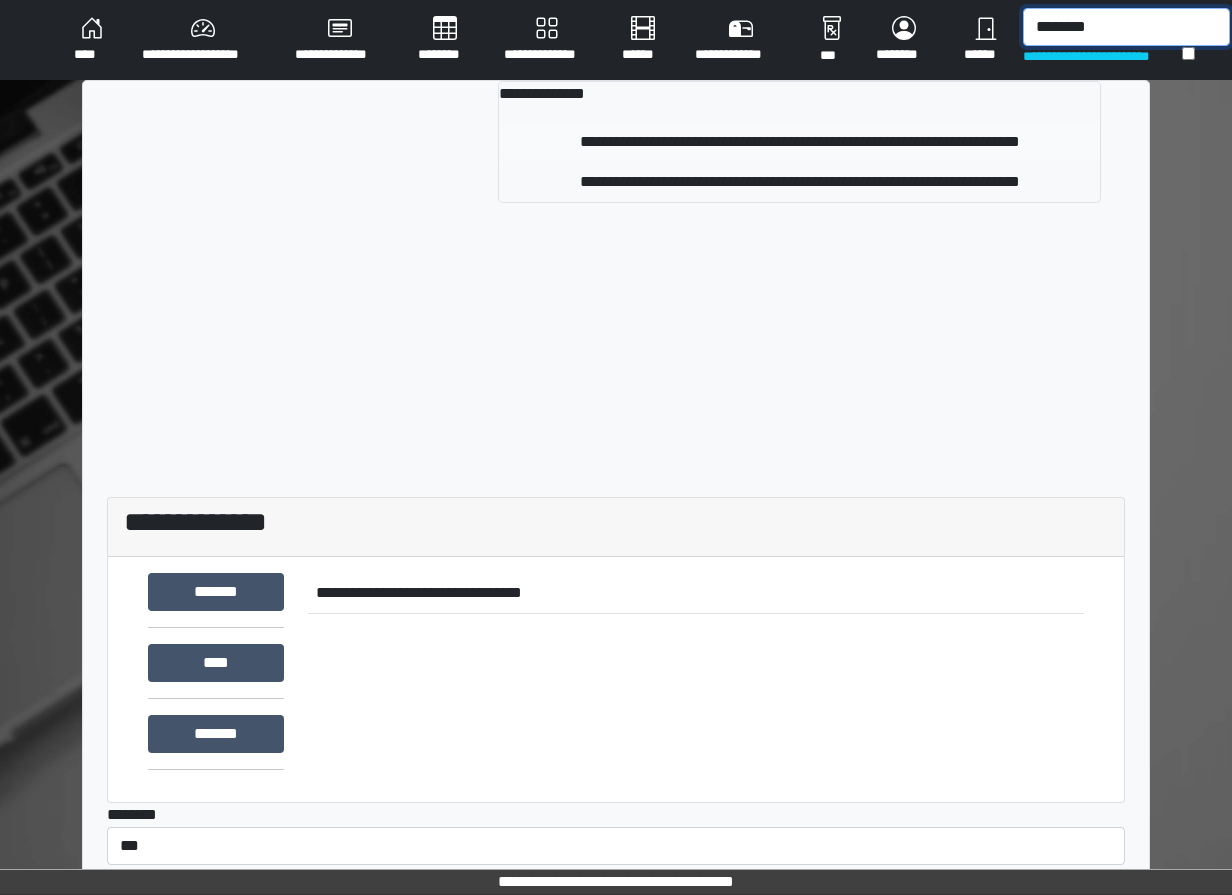 type on "********" 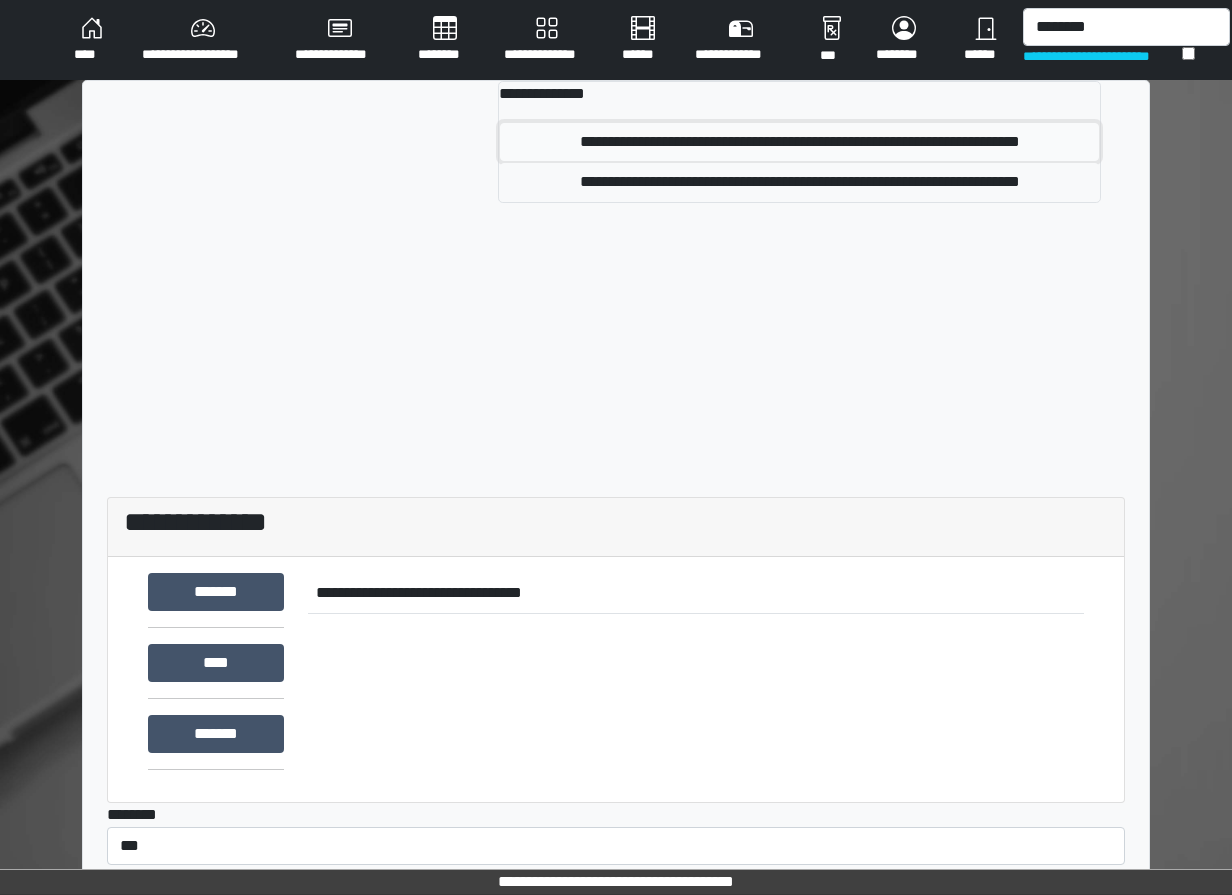click on "**********" at bounding box center [799, 142] 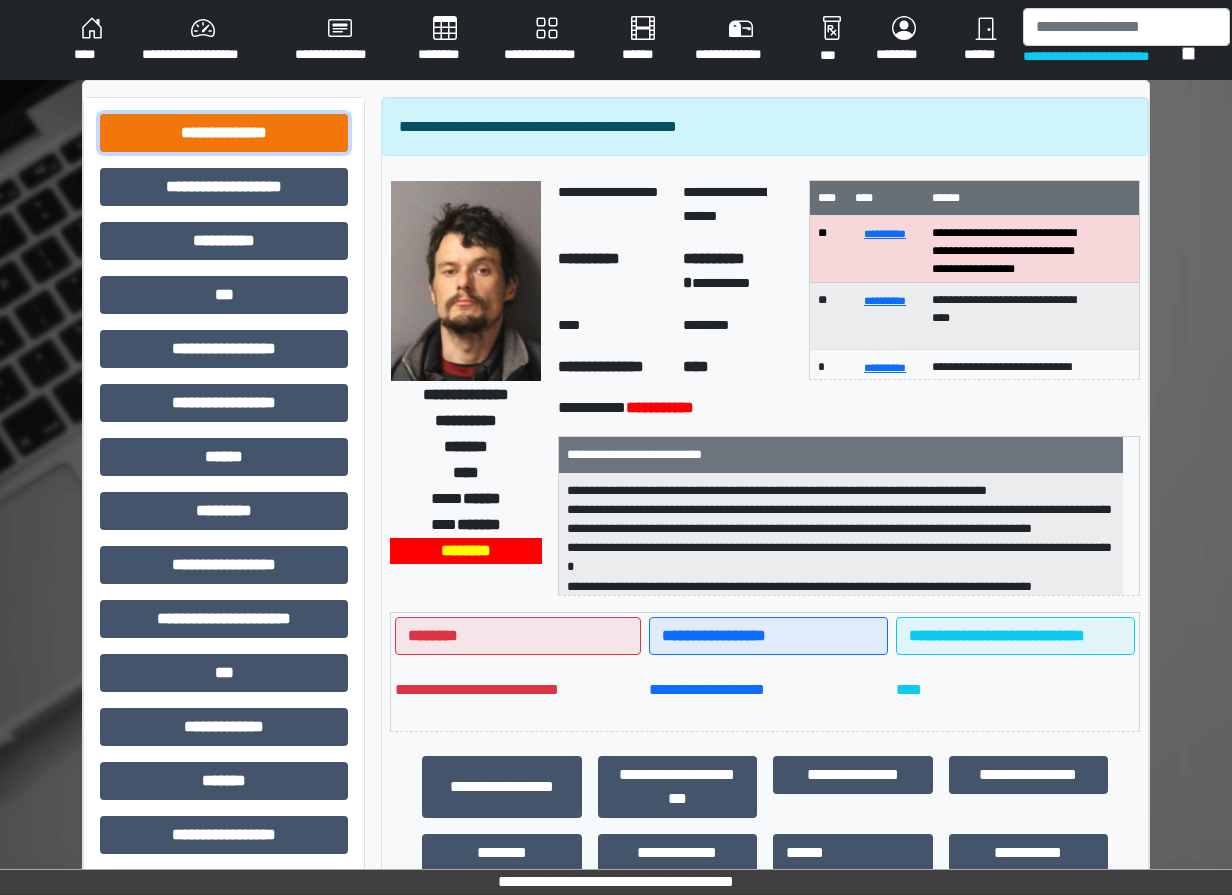 click on "**********" at bounding box center [224, 133] 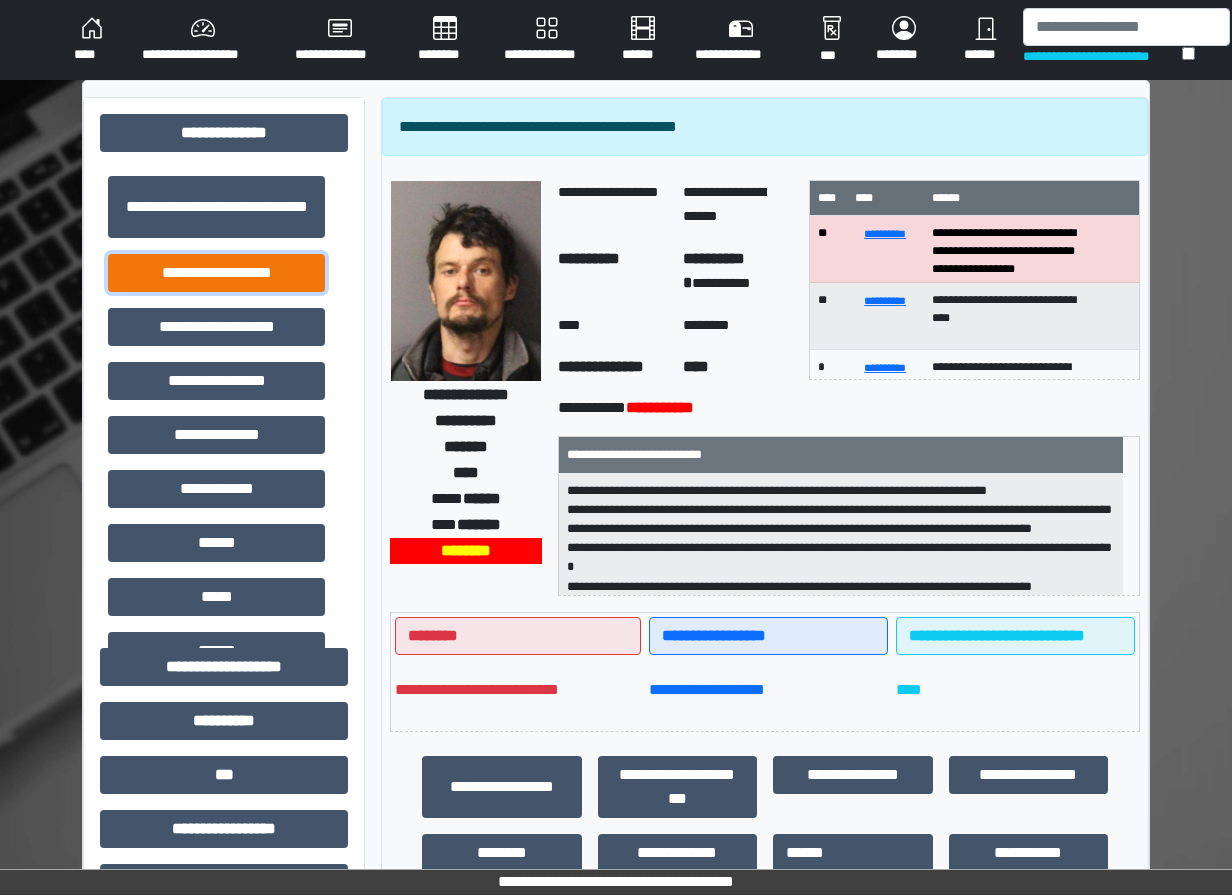 click on "**********" at bounding box center (216, 273) 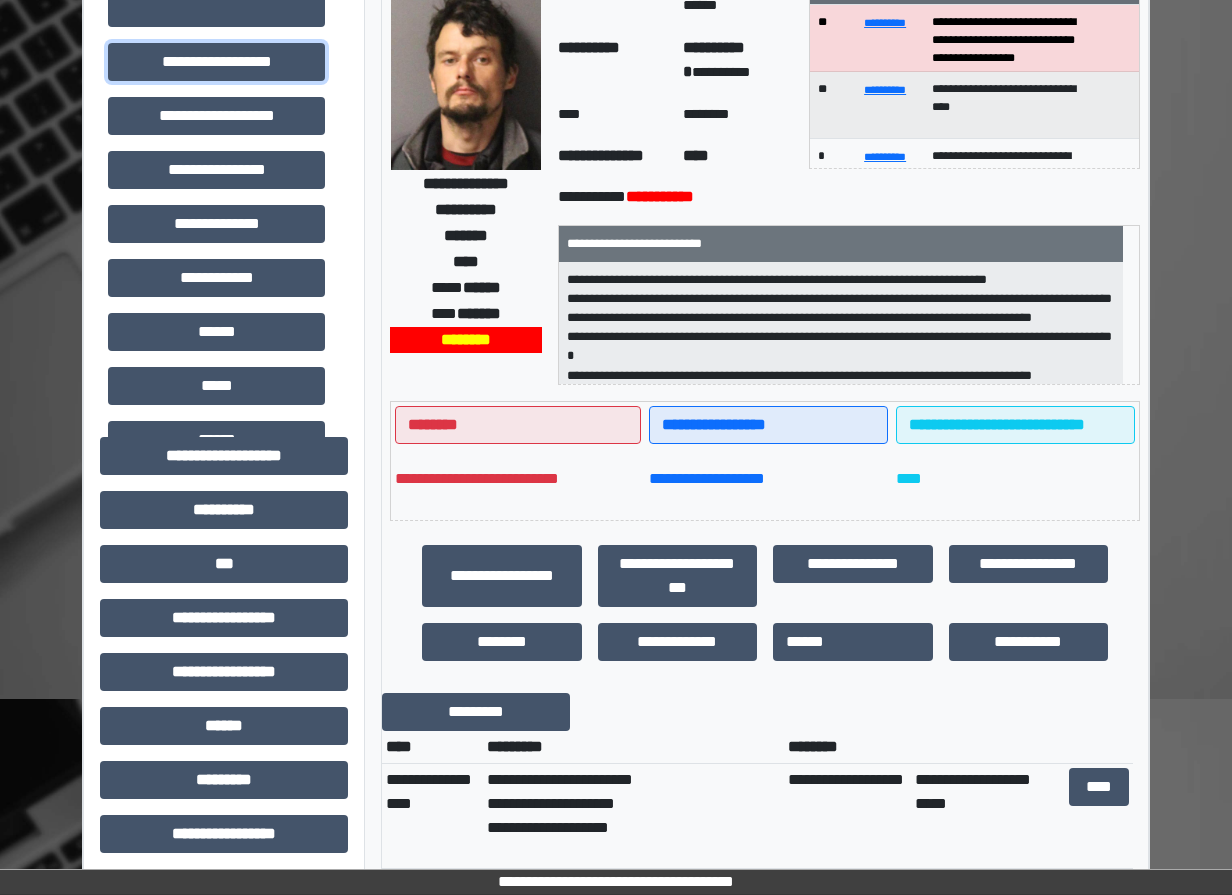 scroll, scrollTop: 400, scrollLeft: 0, axis: vertical 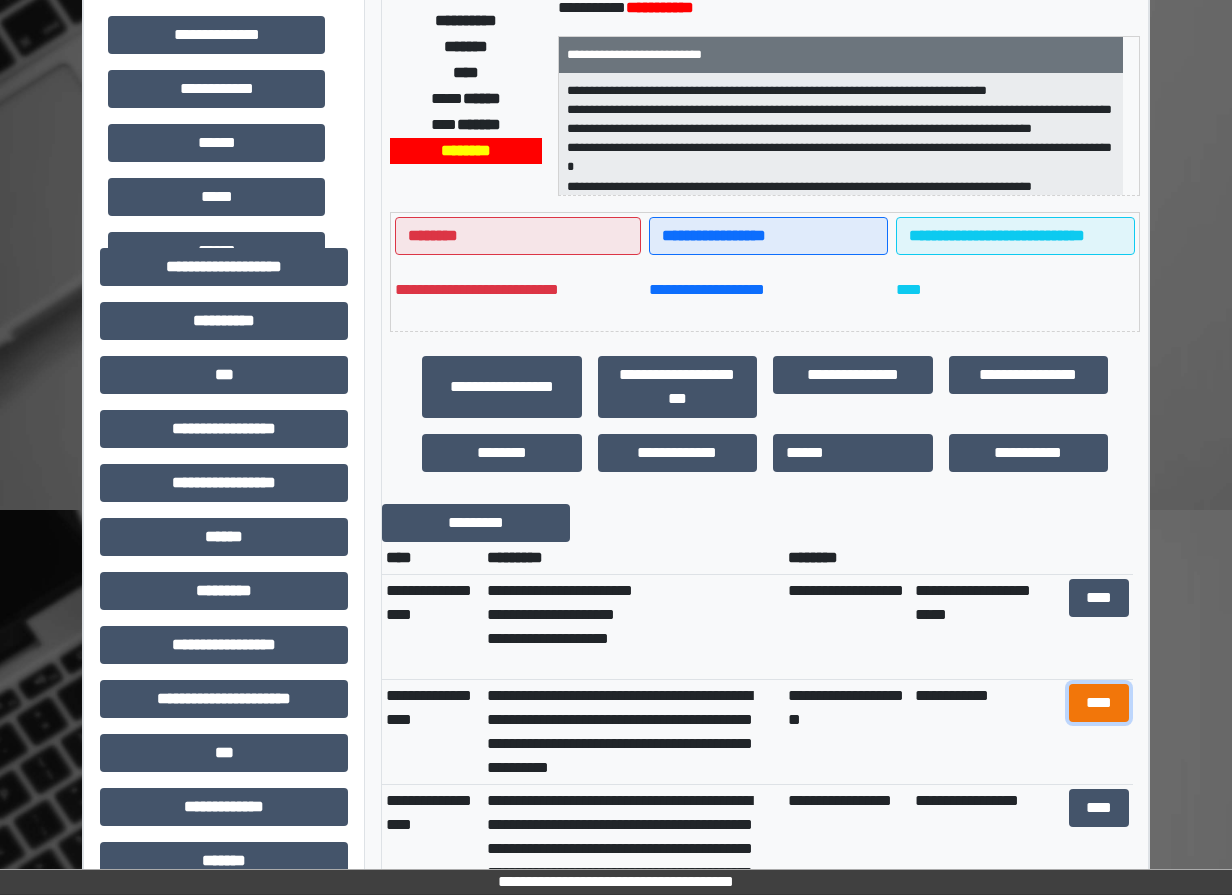 click on "****" at bounding box center (1099, 703) 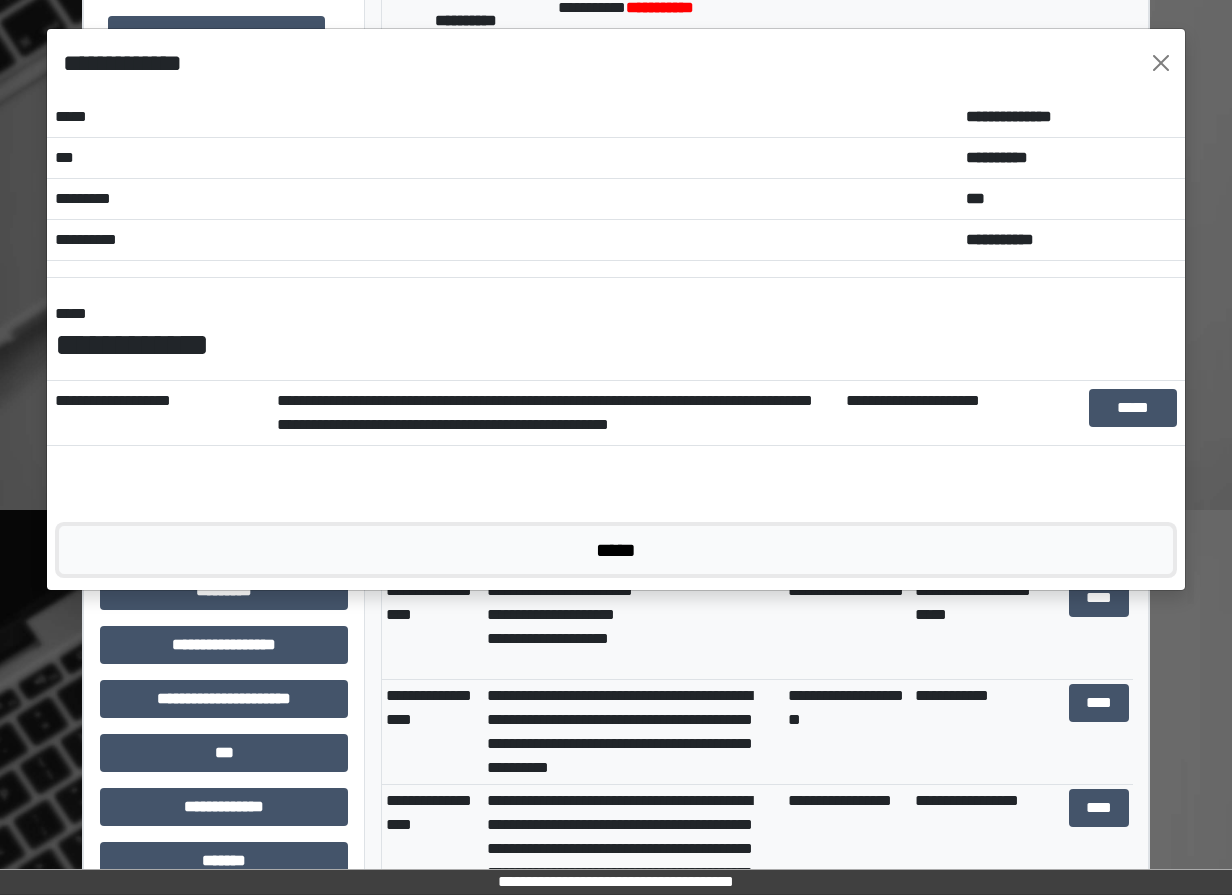 click on "*****" at bounding box center [616, 550] 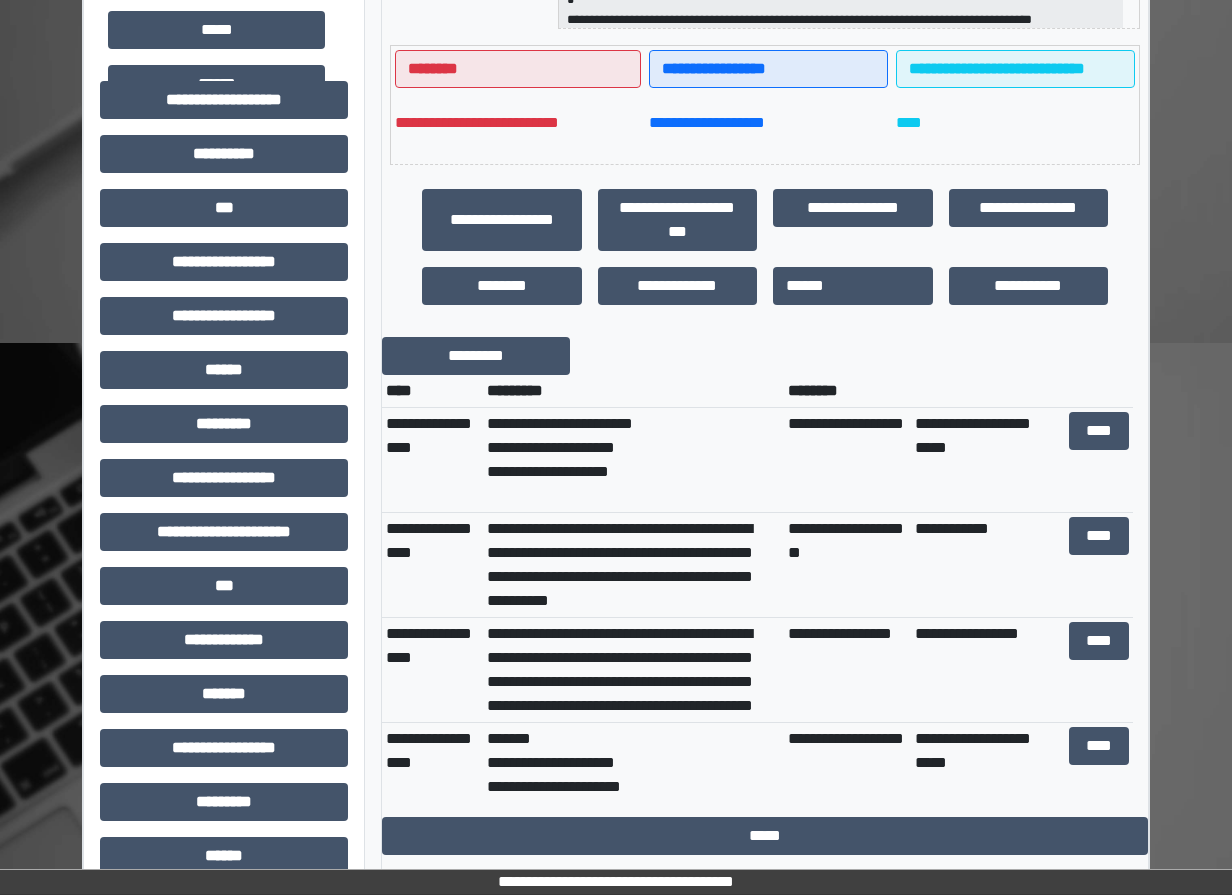 scroll, scrollTop: 600, scrollLeft: 0, axis: vertical 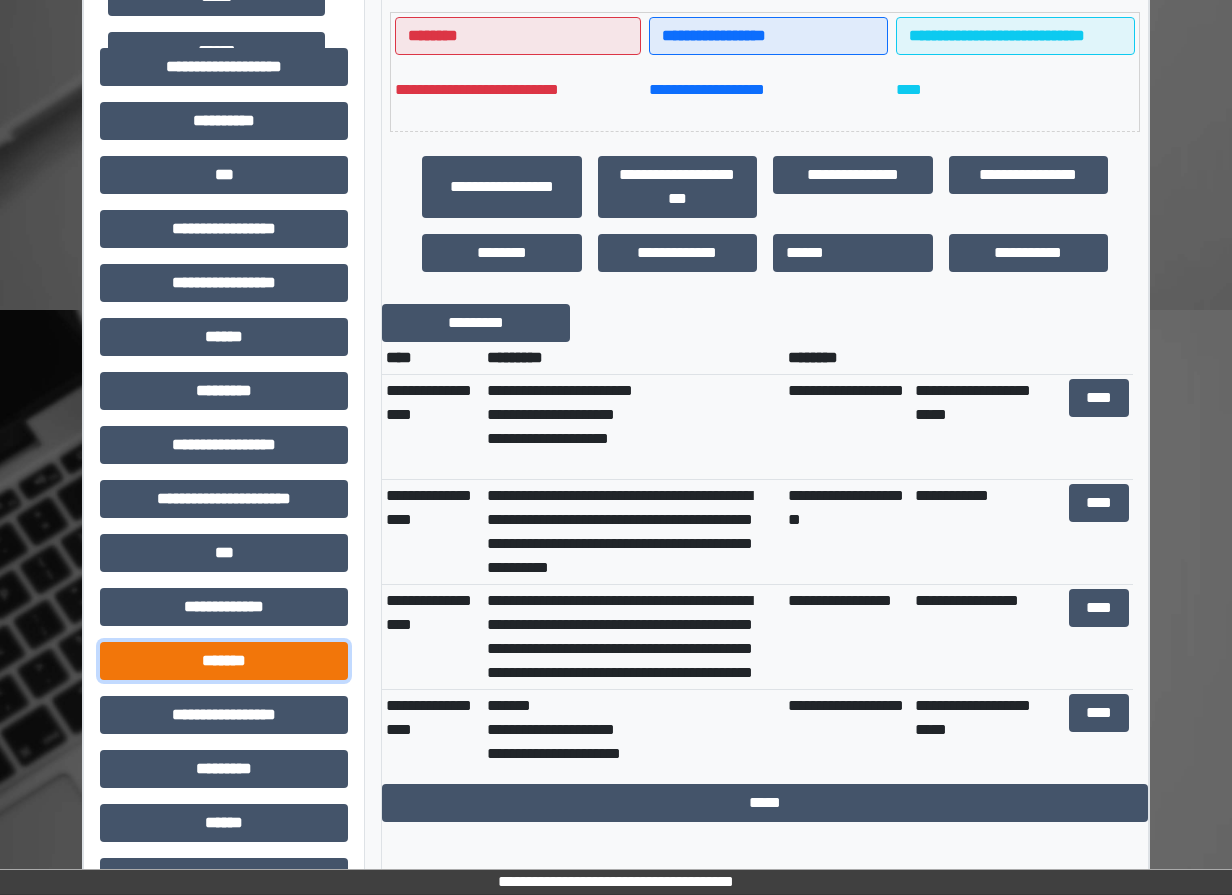 click on "*******" at bounding box center (224, 661) 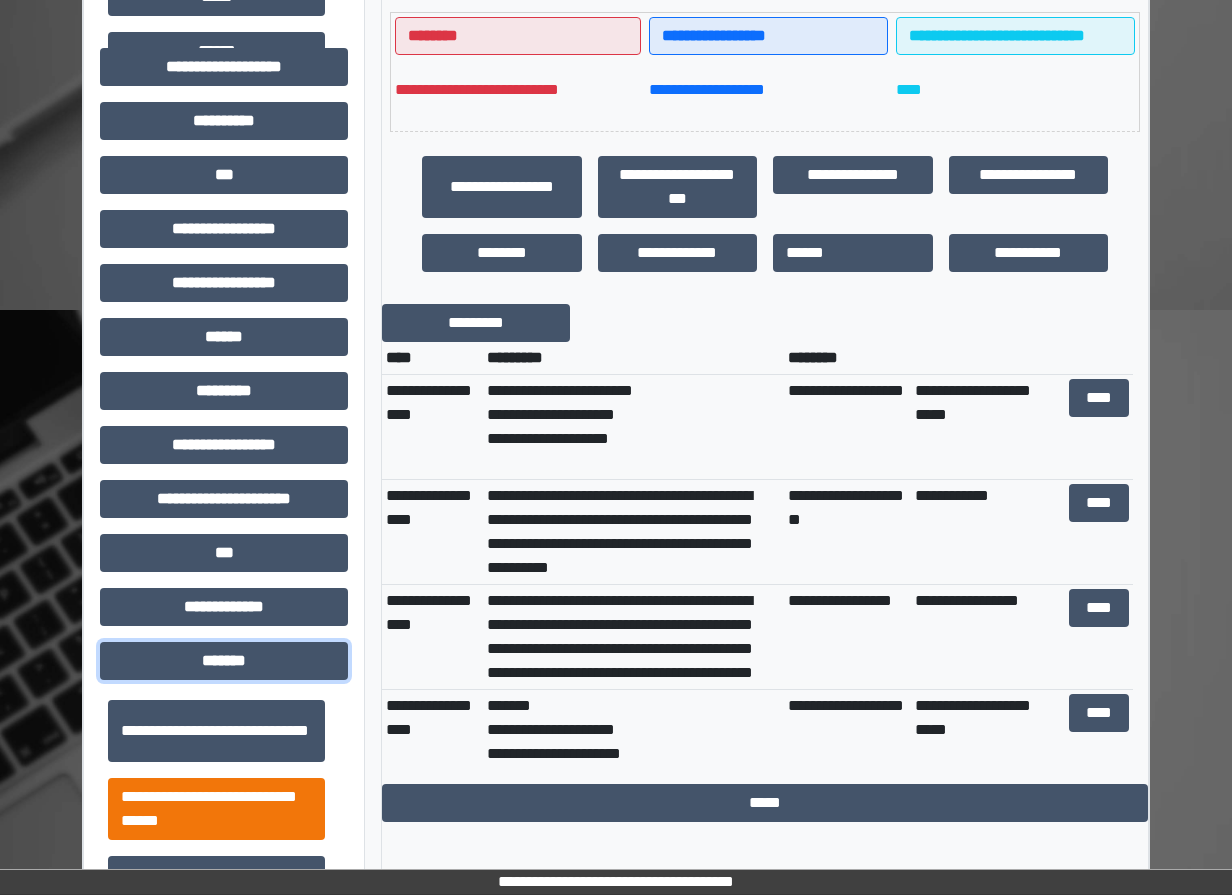 scroll, scrollTop: 722, scrollLeft: 0, axis: vertical 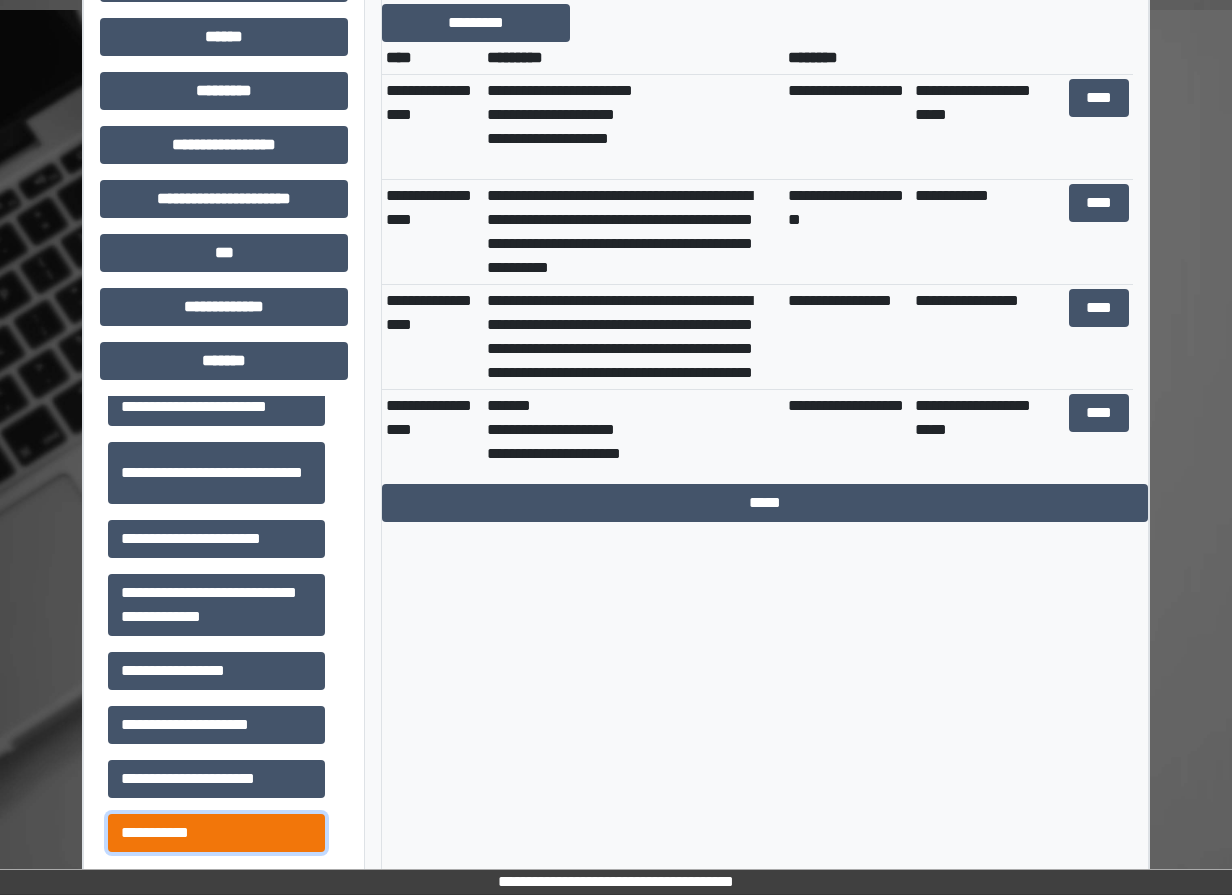 click on "**********" at bounding box center [216, 833] 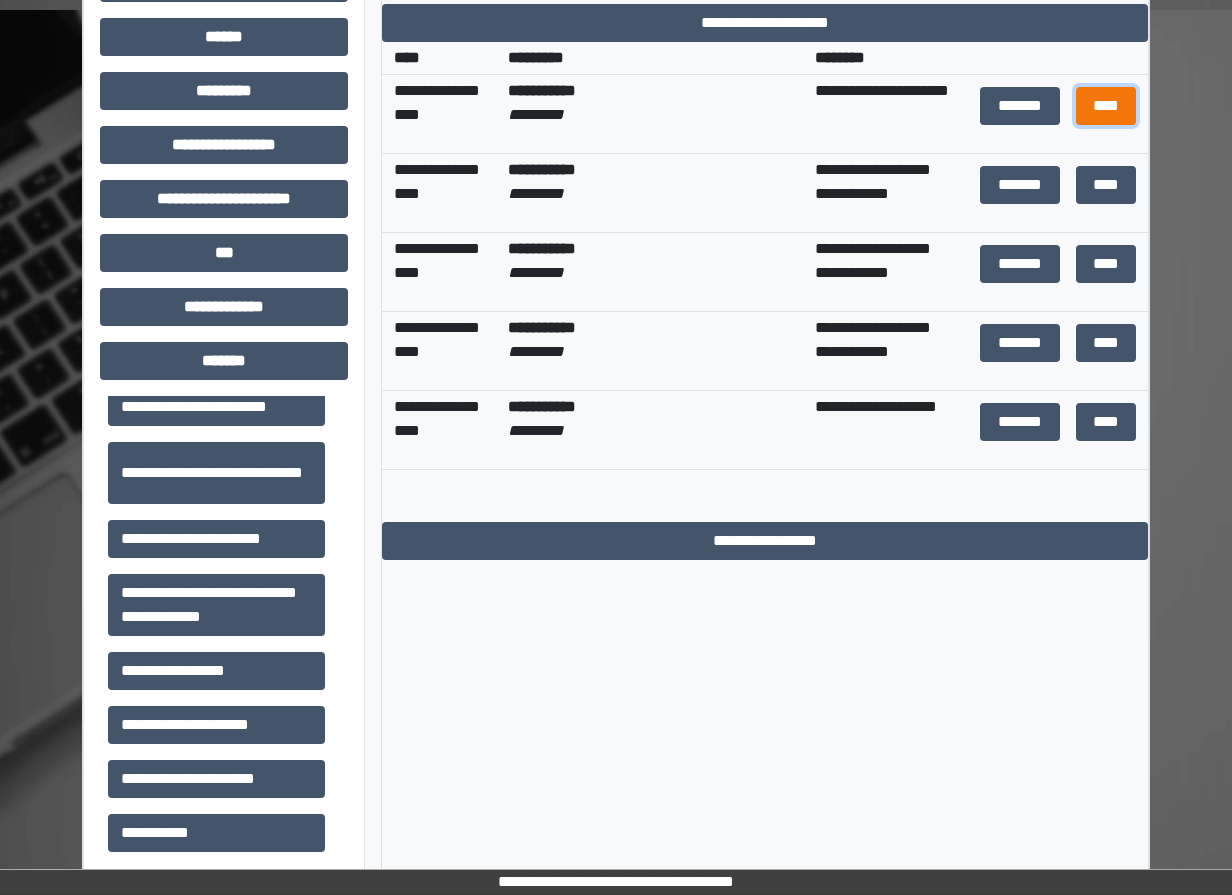 click on "****" at bounding box center (1106, 106) 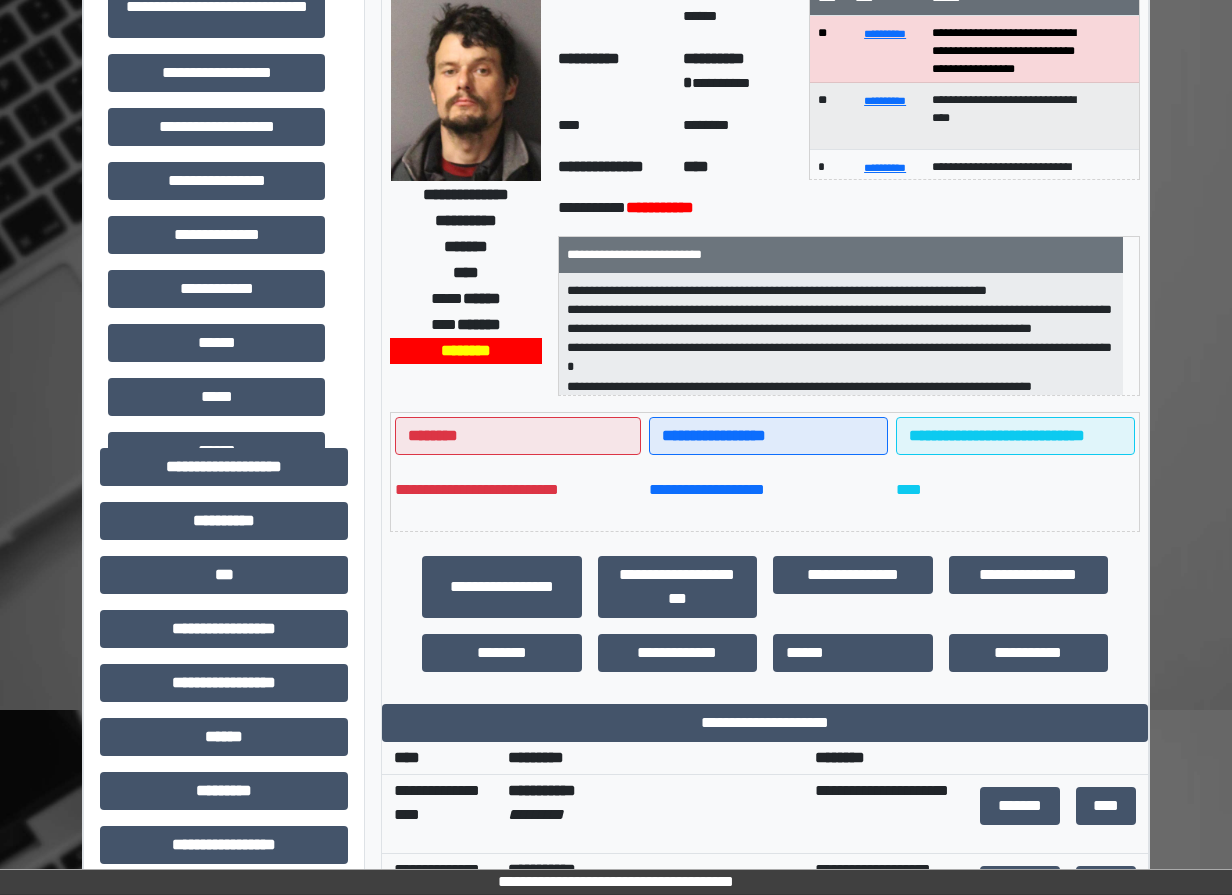scroll, scrollTop: 0, scrollLeft: 0, axis: both 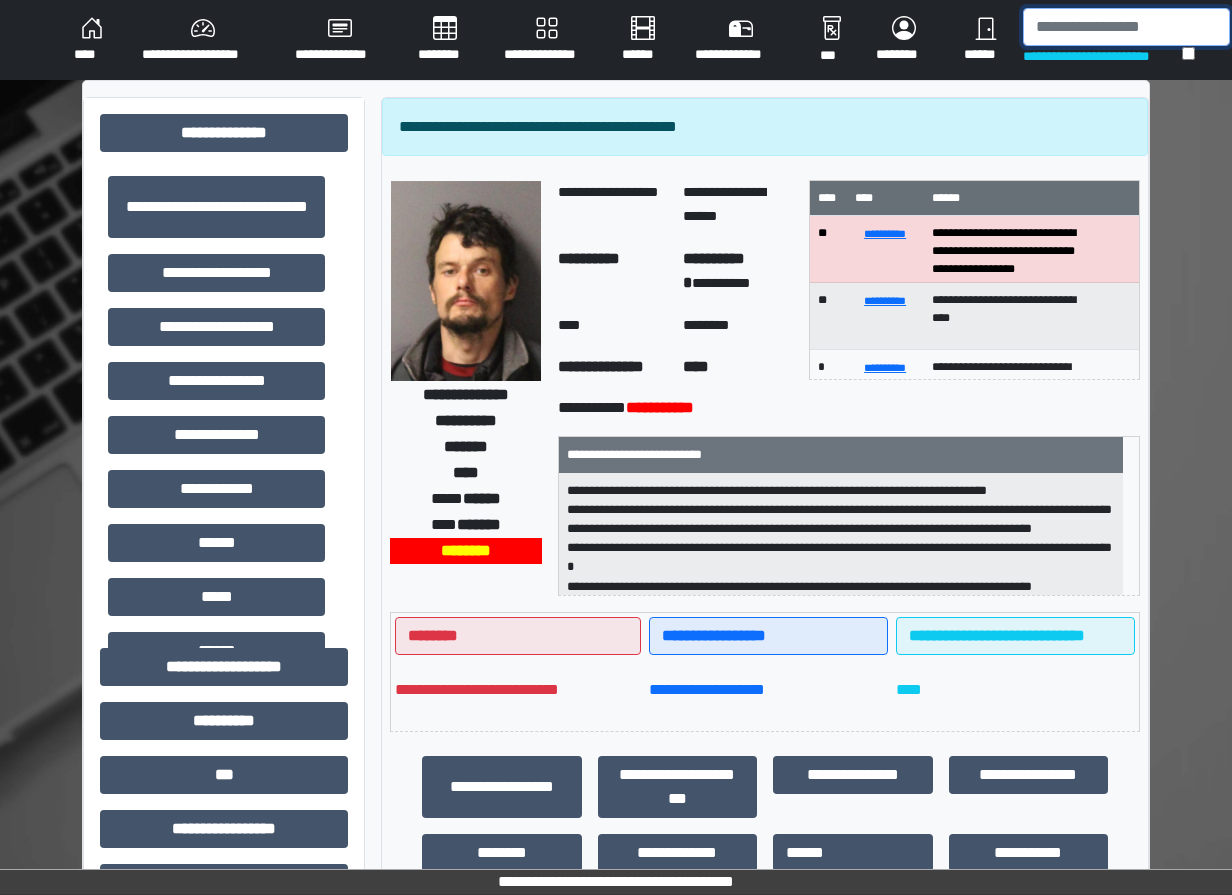 click at bounding box center [1126, 27] 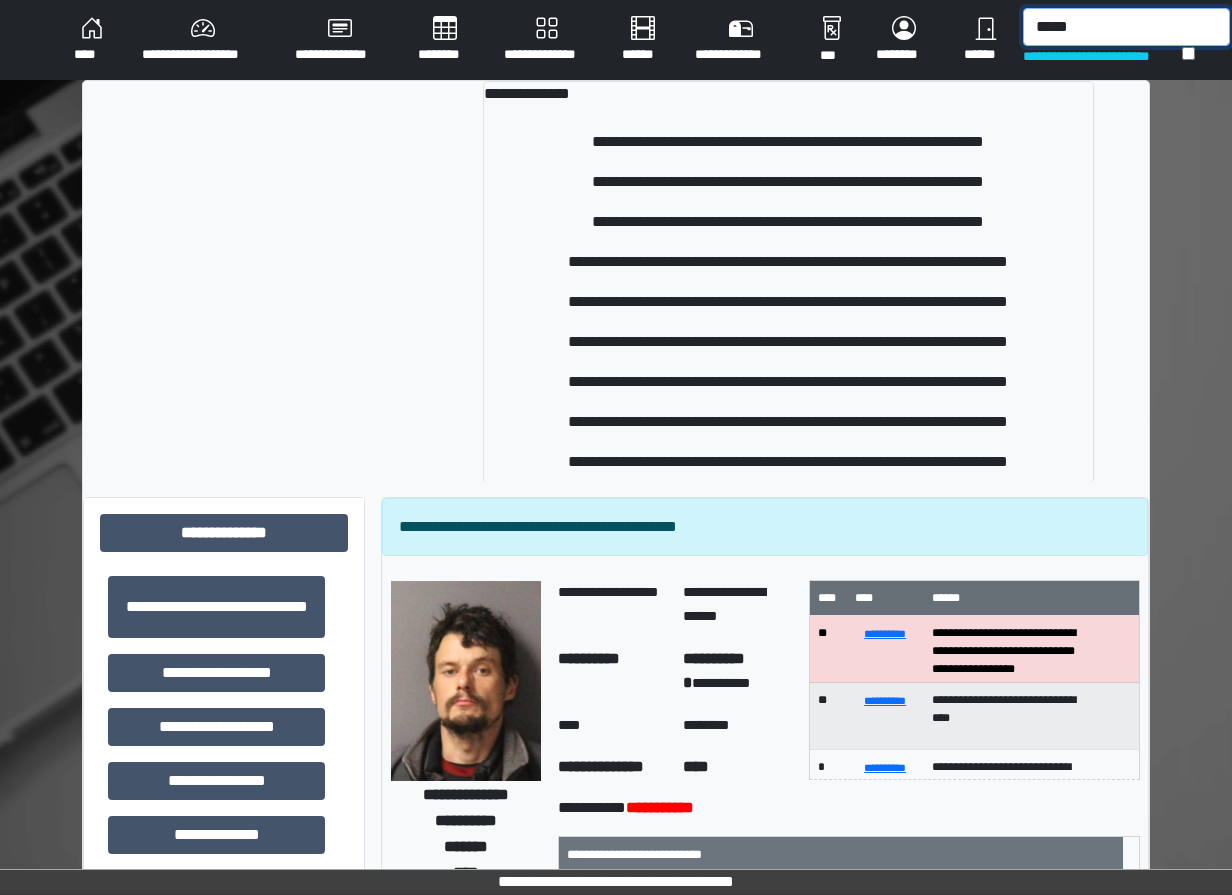 type on "*****" 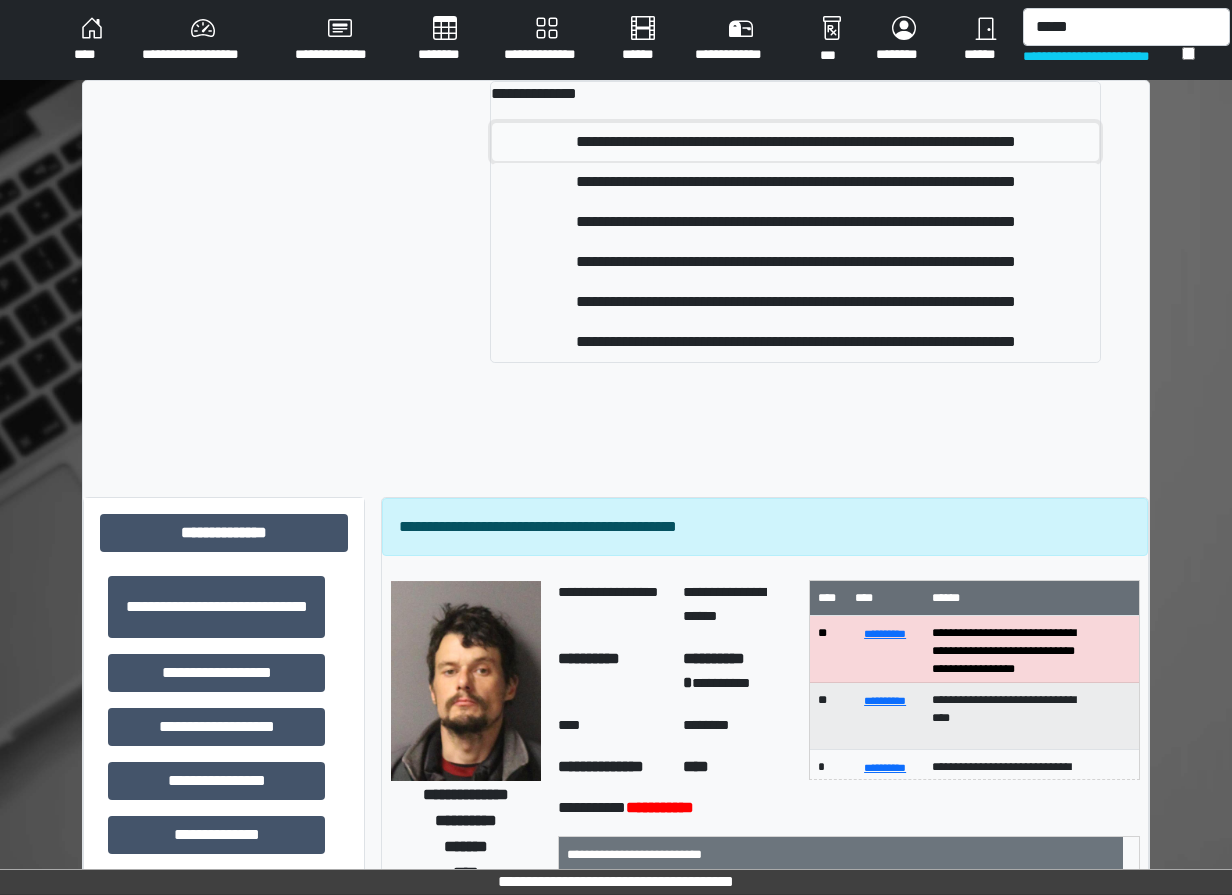 click on "**********" at bounding box center [795, 142] 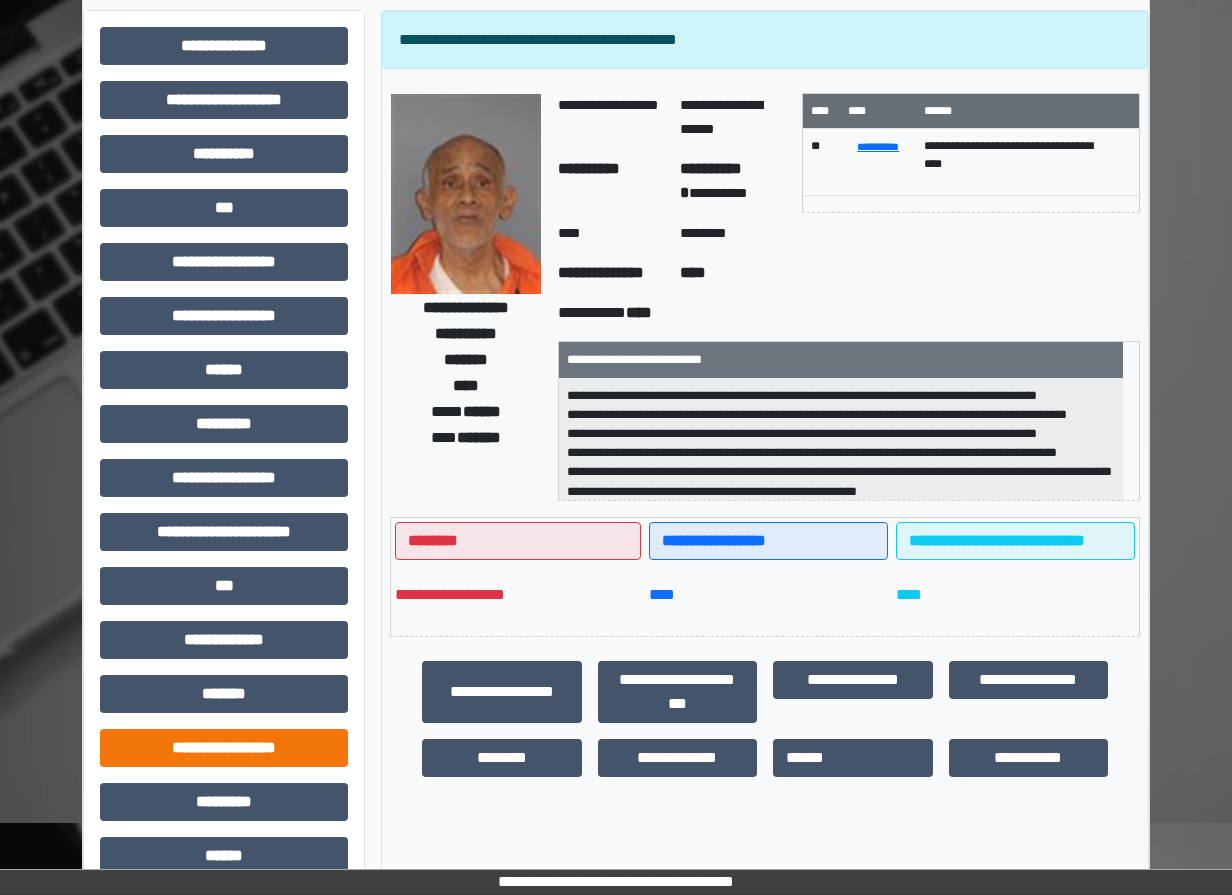 scroll, scrollTop: 279, scrollLeft: 0, axis: vertical 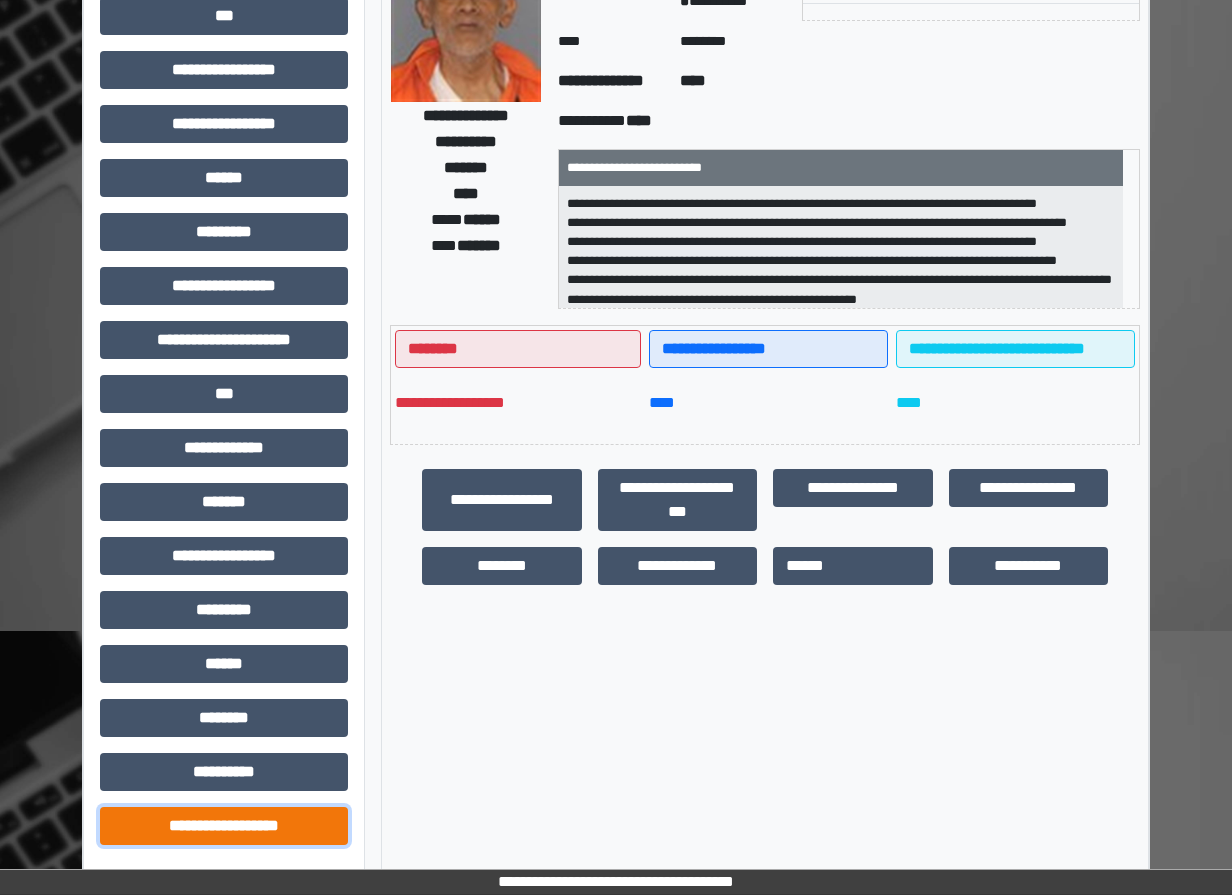 click on "**********" at bounding box center (224, 826) 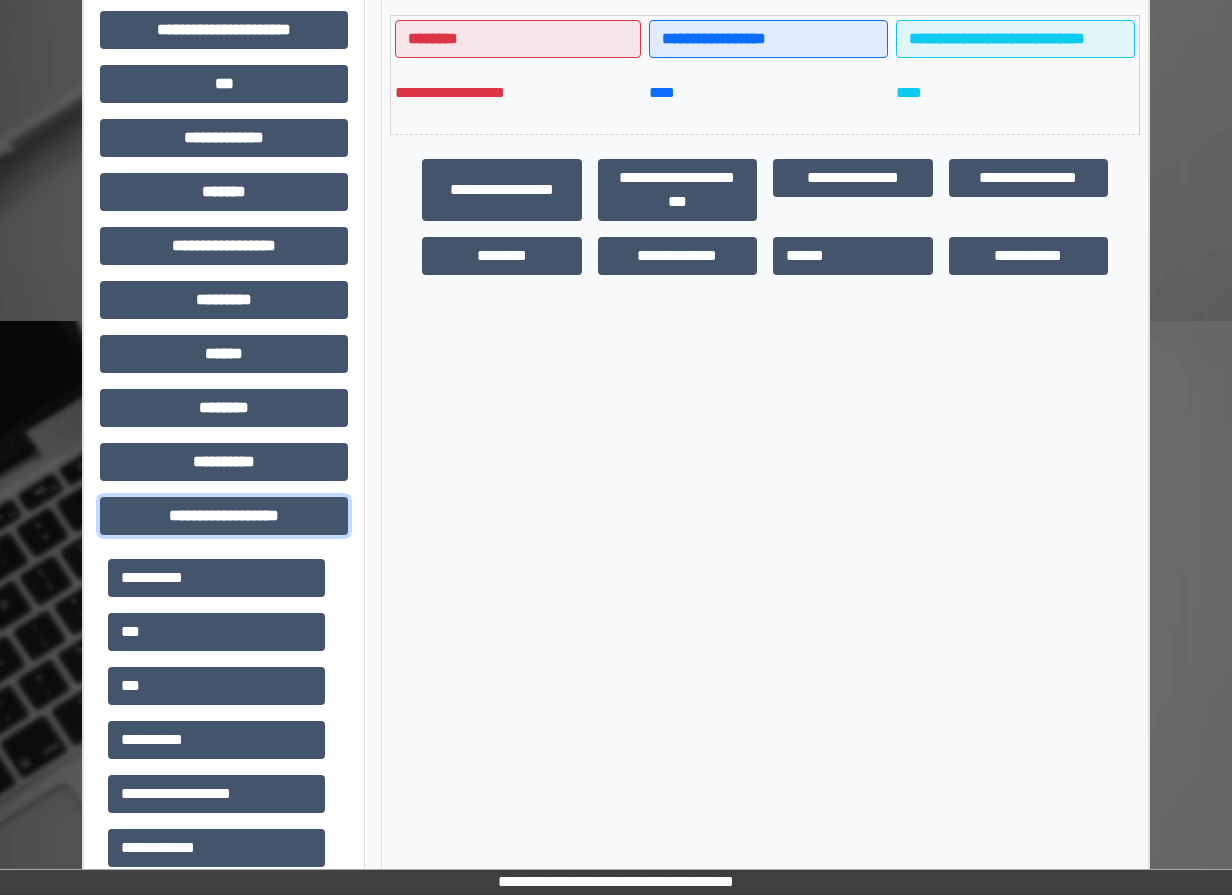 scroll, scrollTop: 759, scrollLeft: 0, axis: vertical 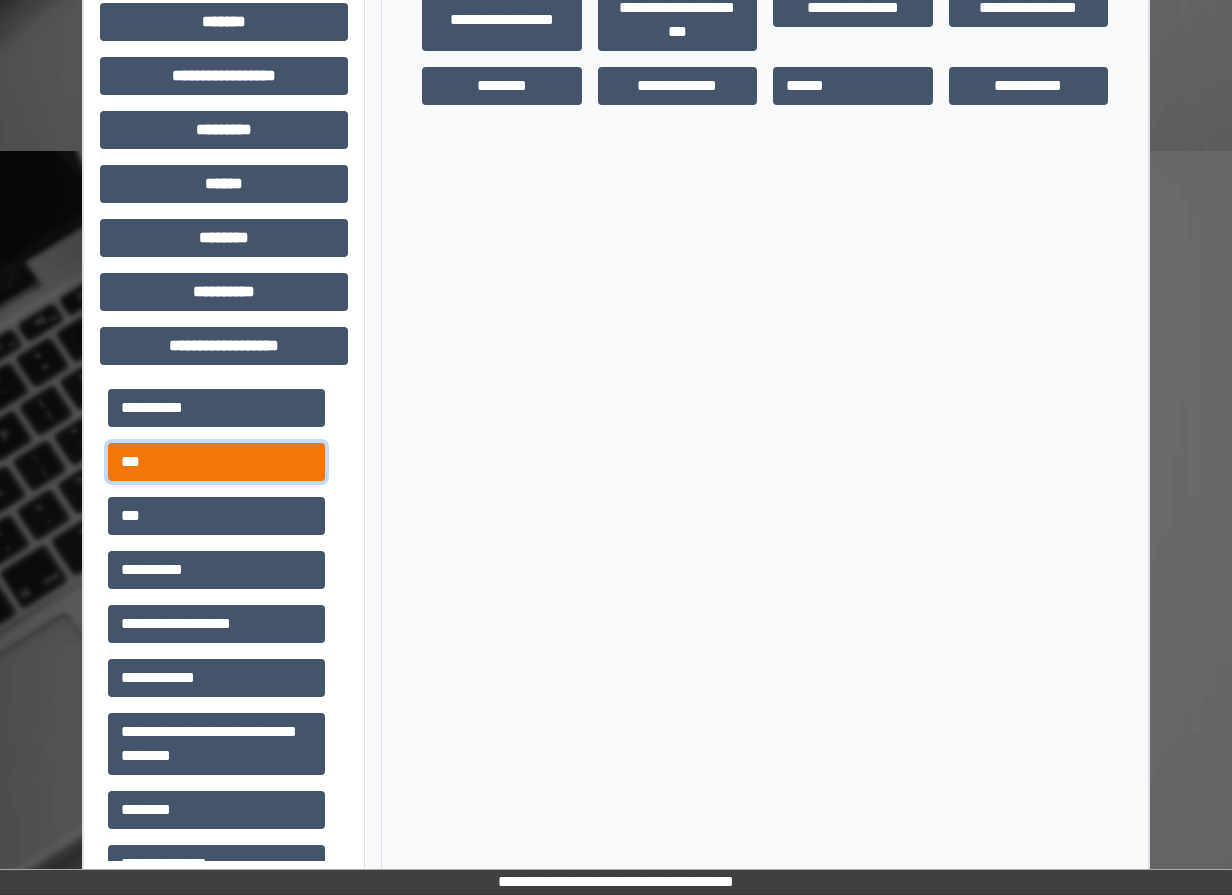 click on "***" at bounding box center (216, 462) 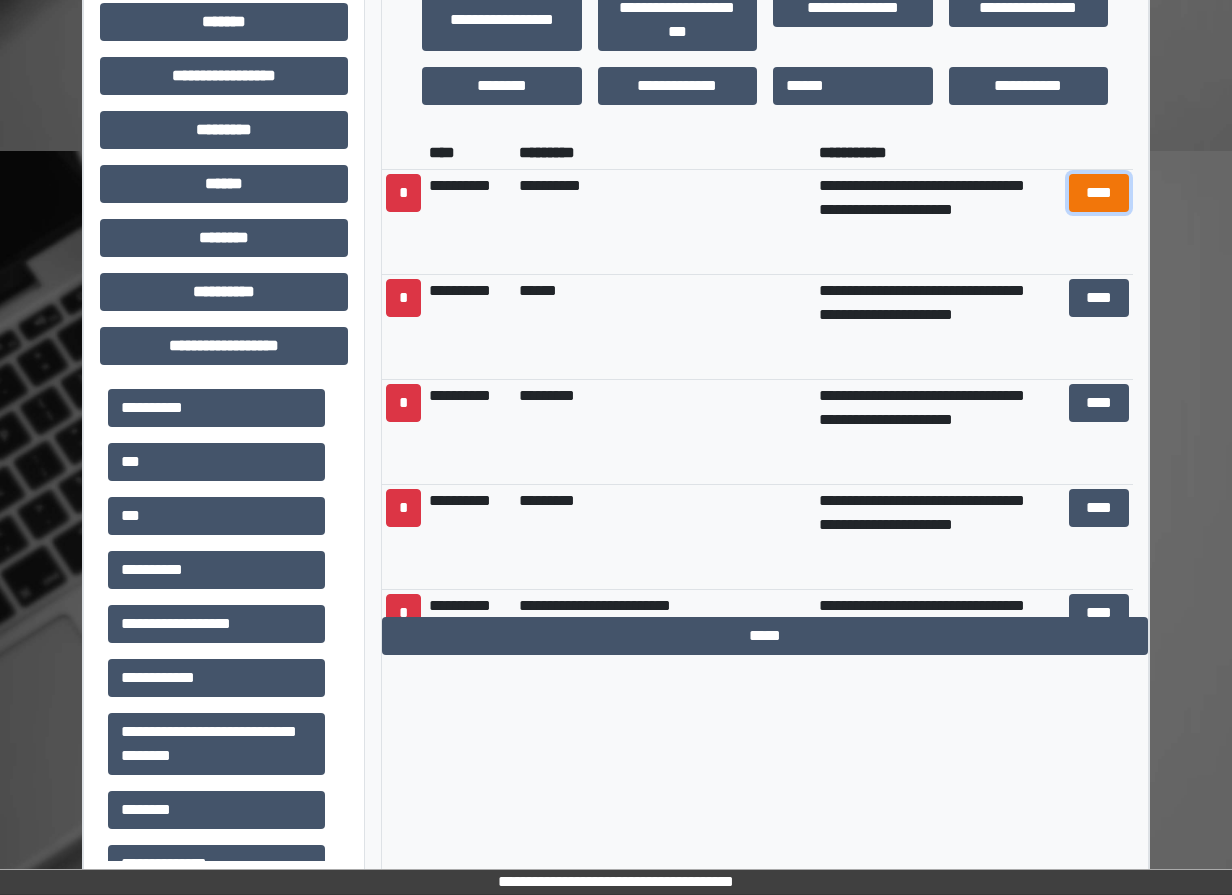 click on "****" at bounding box center (1099, 193) 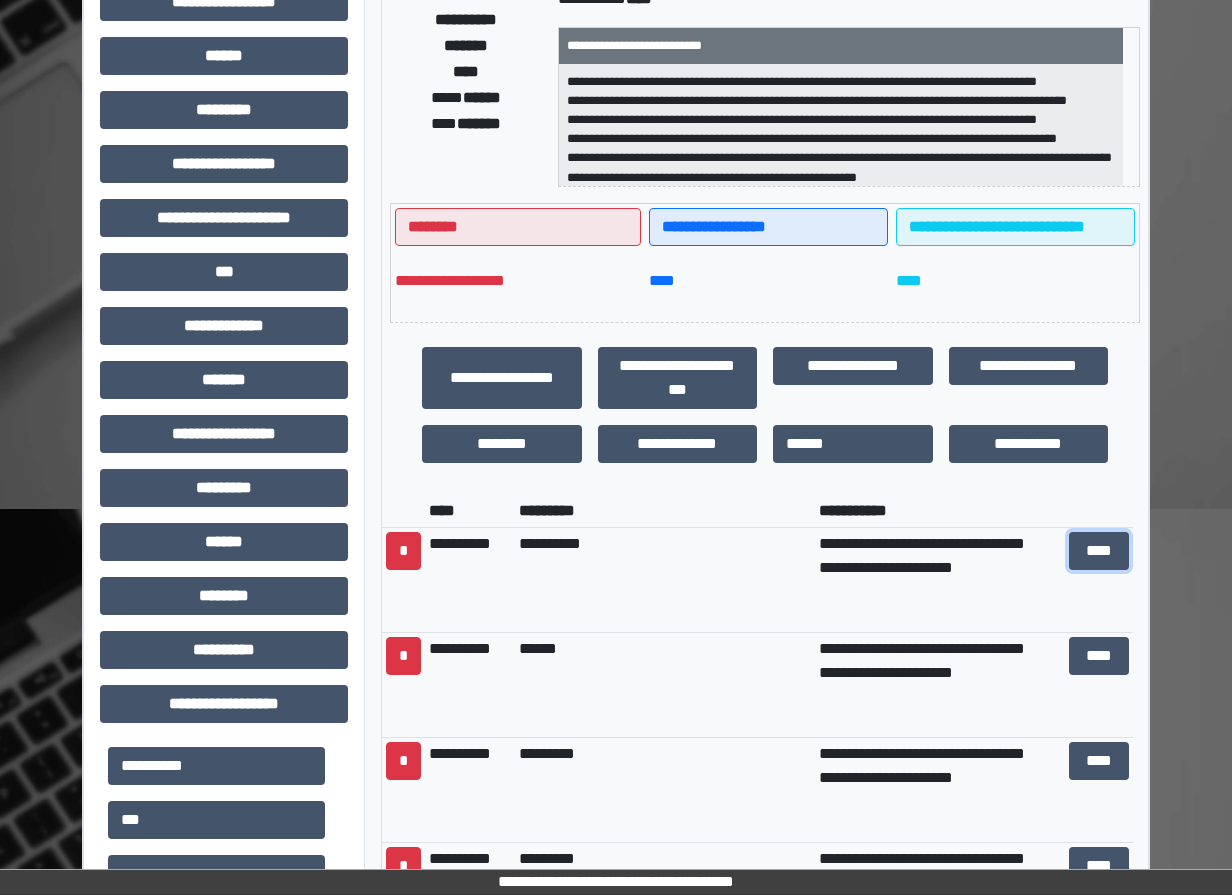 scroll, scrollTop: 59, scrollLeft: 0, axis: vertical 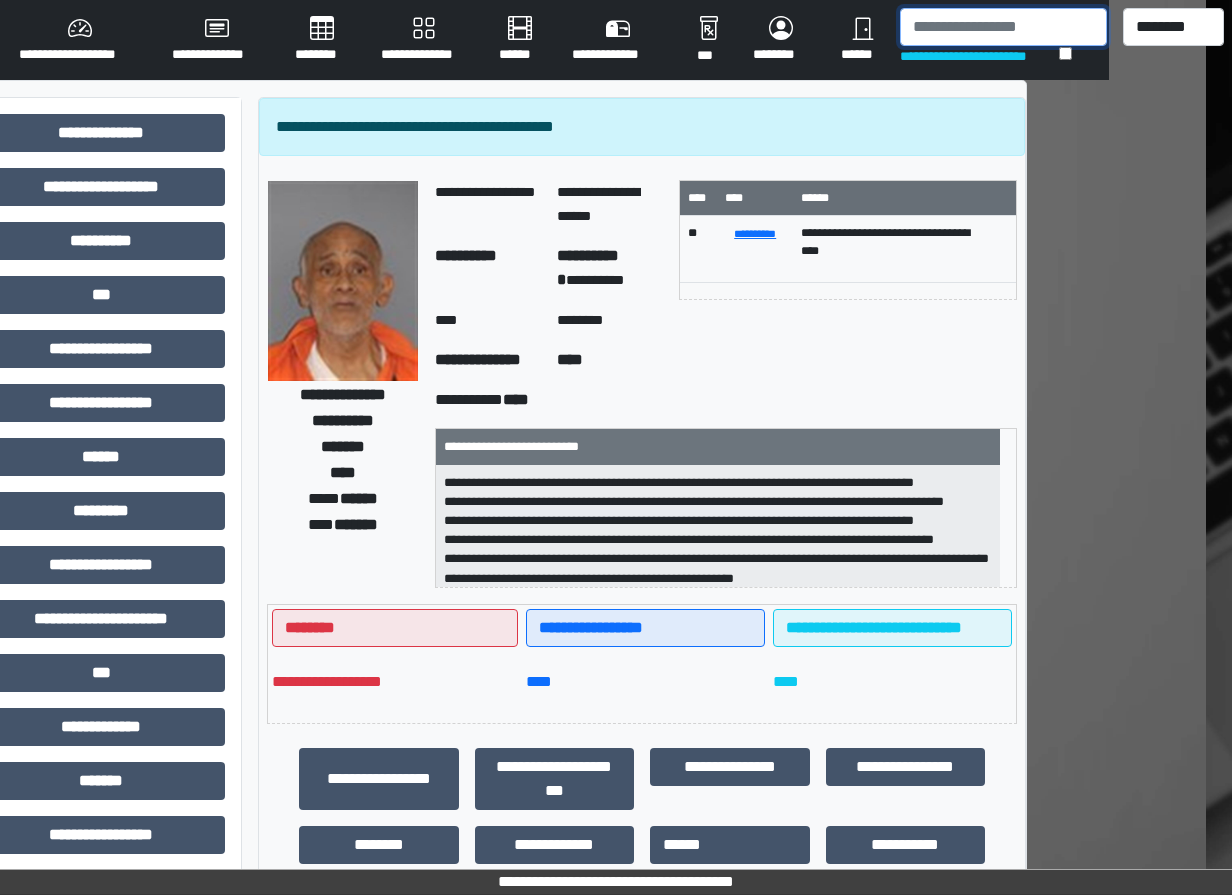 click at bounding box center (1003, 27) 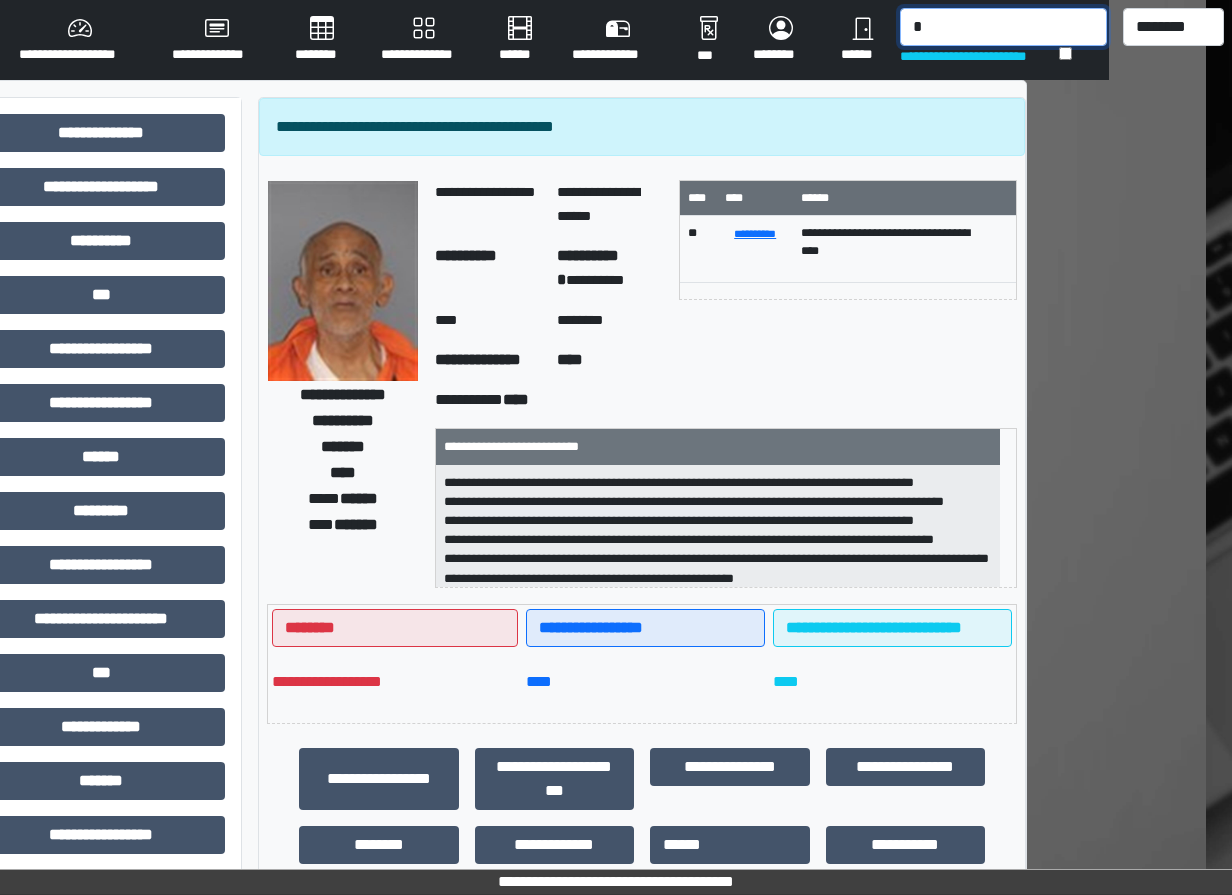 drag, startPoint x: 957, startPoint y: 18, endPoint x: 780, endPoint y: 16, distance: 177.01129 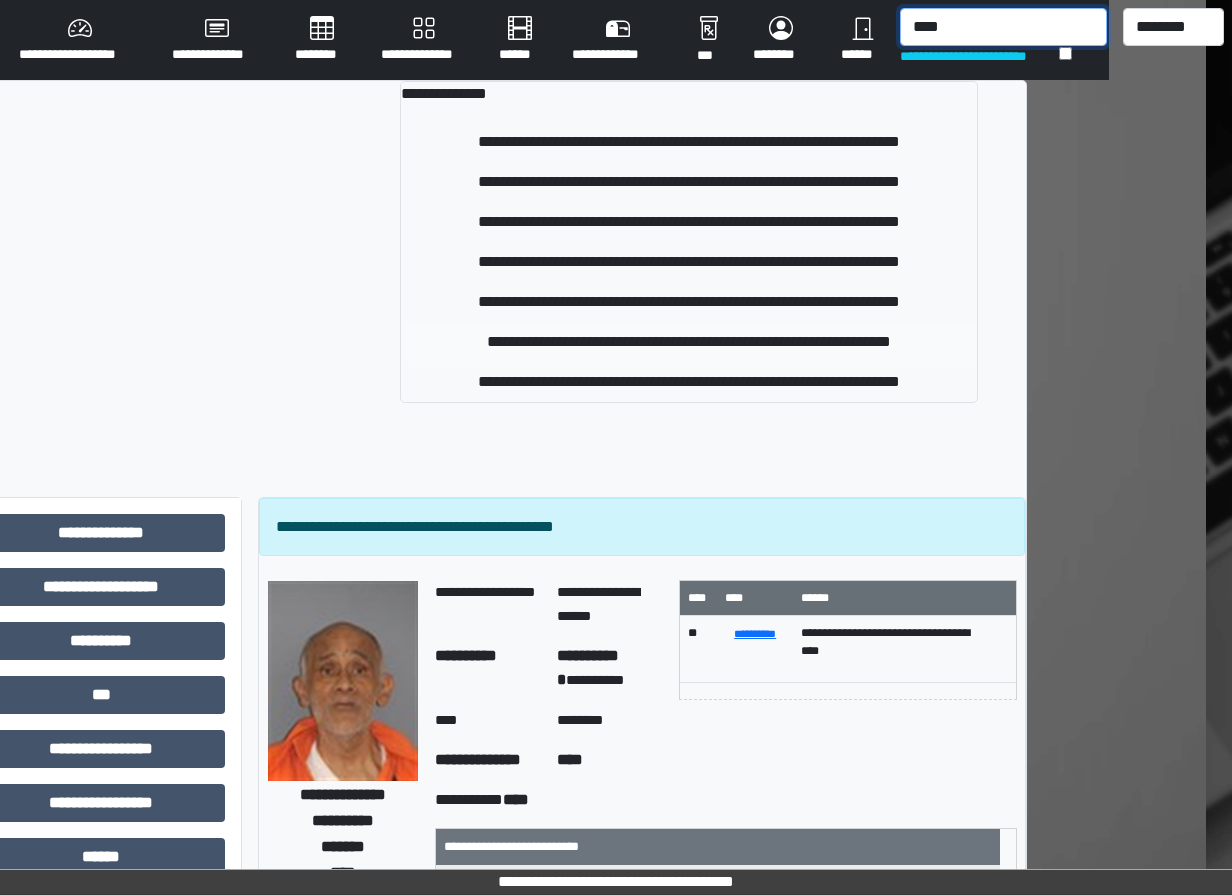 type on "****" 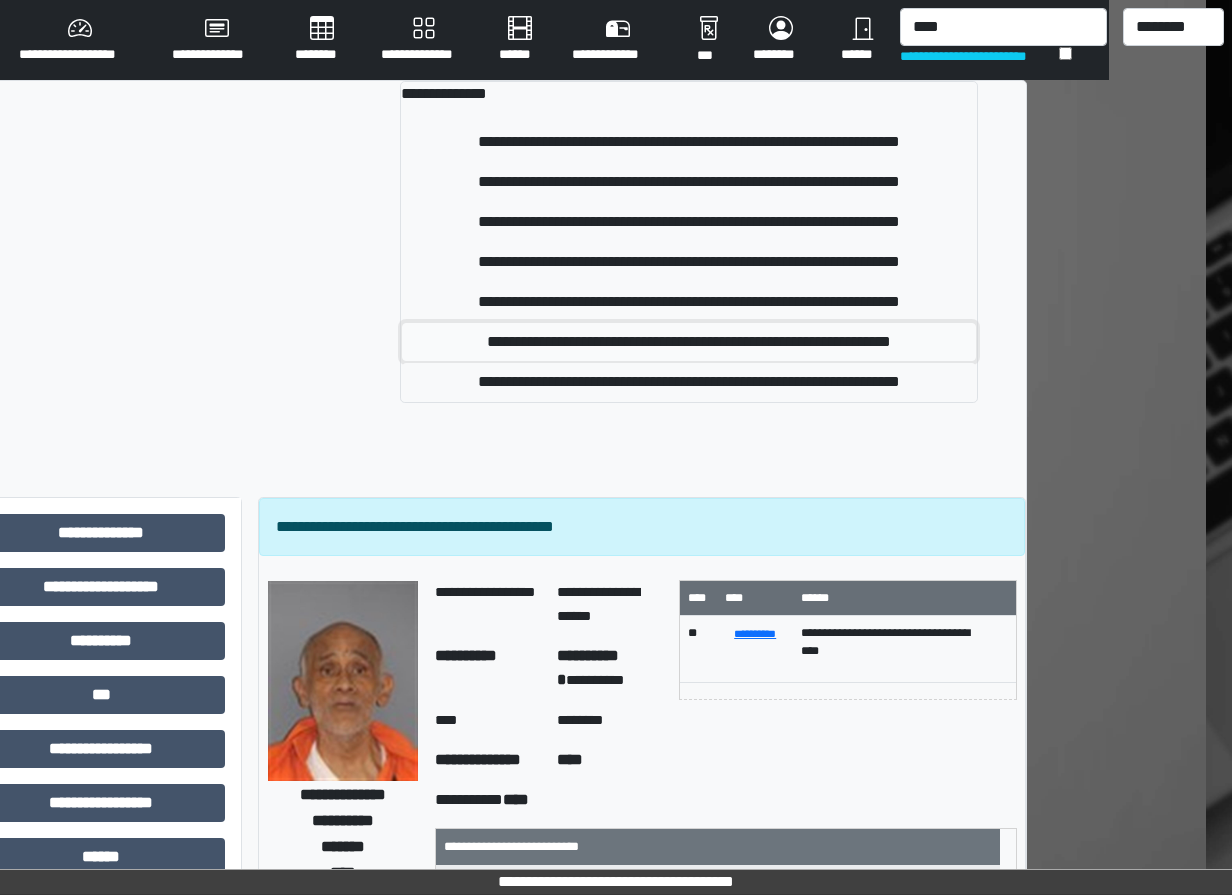 click on "**********" at bounding box center [689, 342] 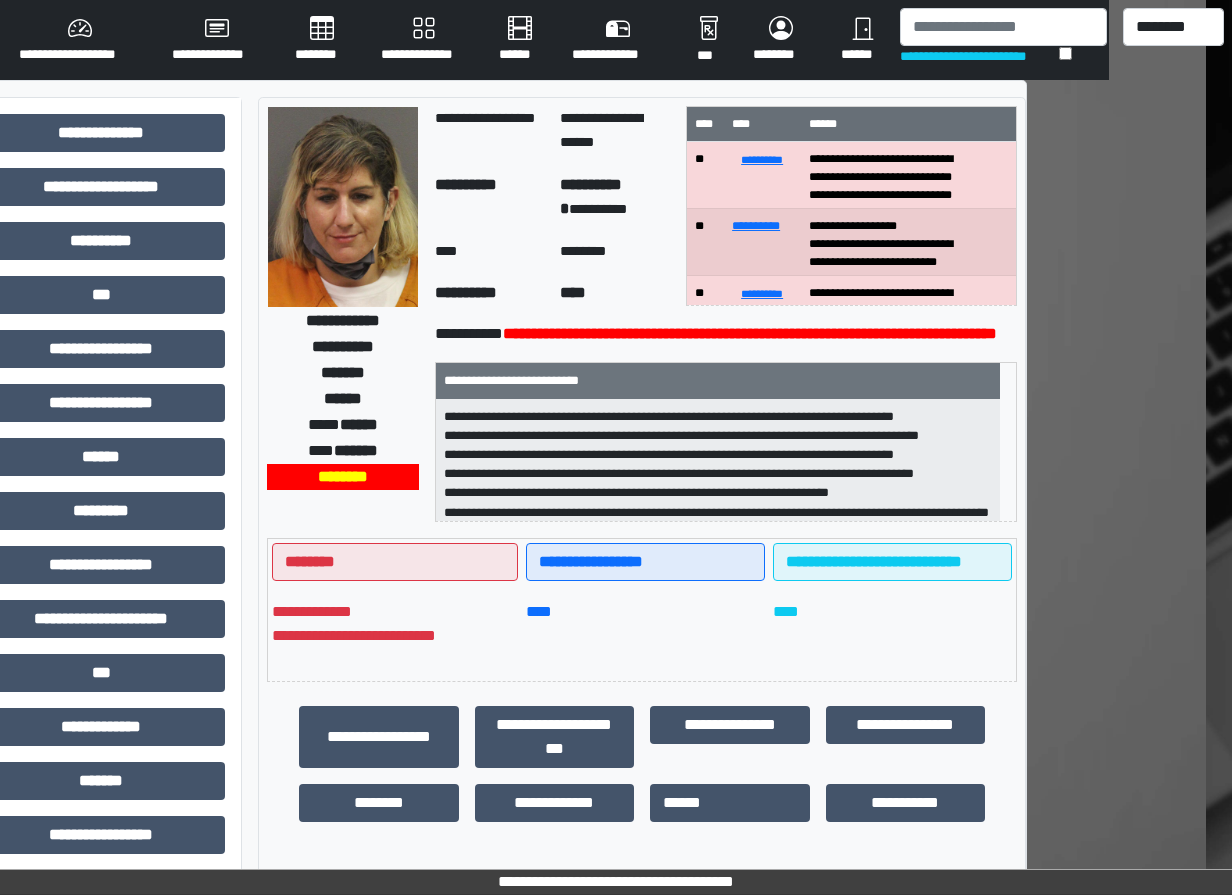 click on "**********" at bounding box center (726, 334) 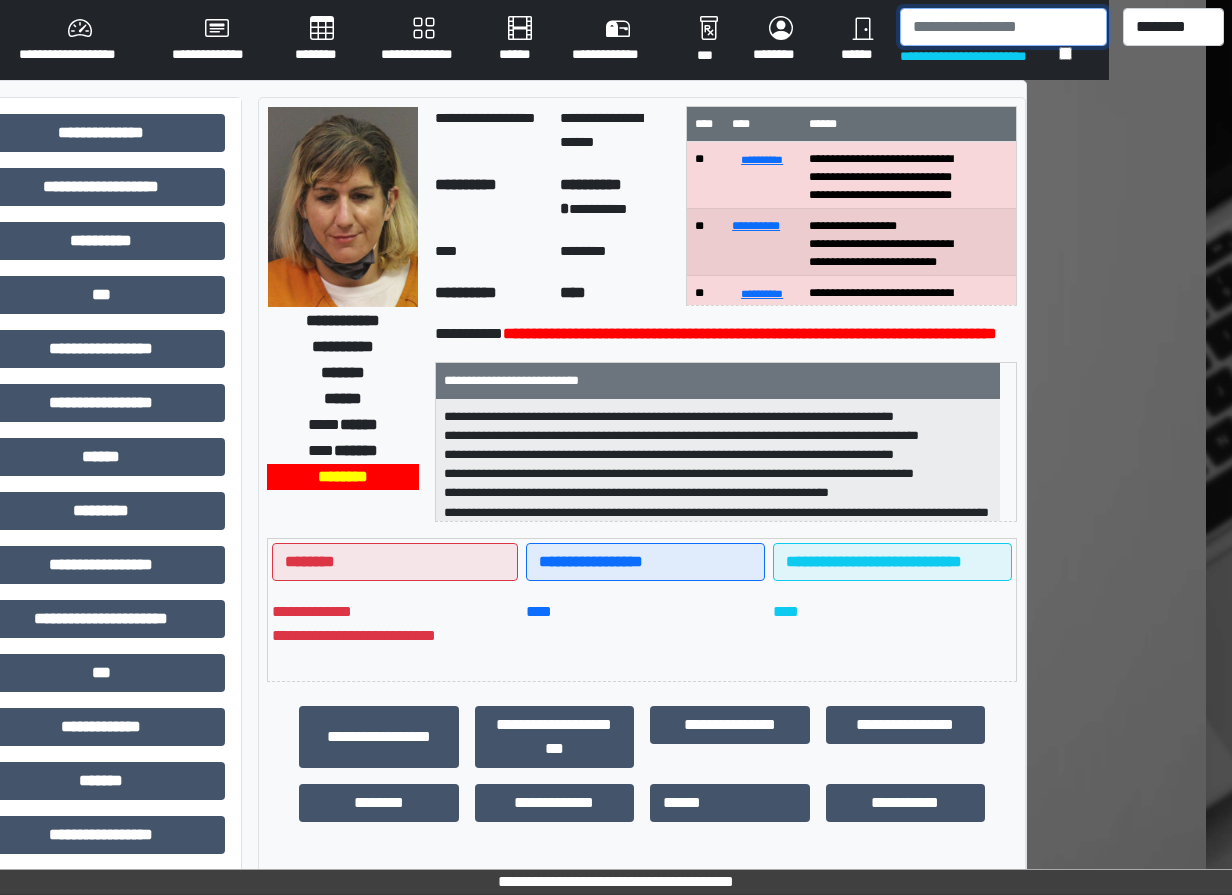 click at bounding box center (1003, 27) 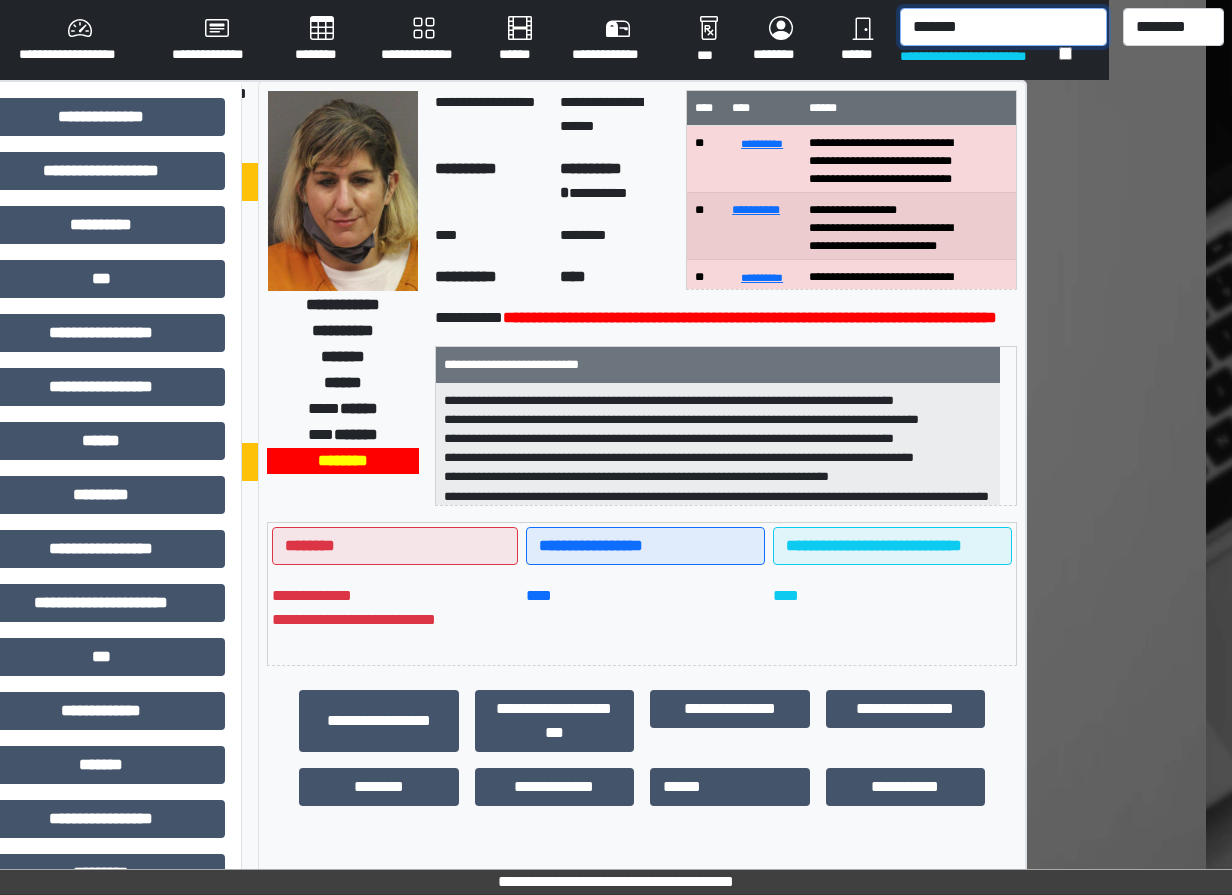 type on "*******" 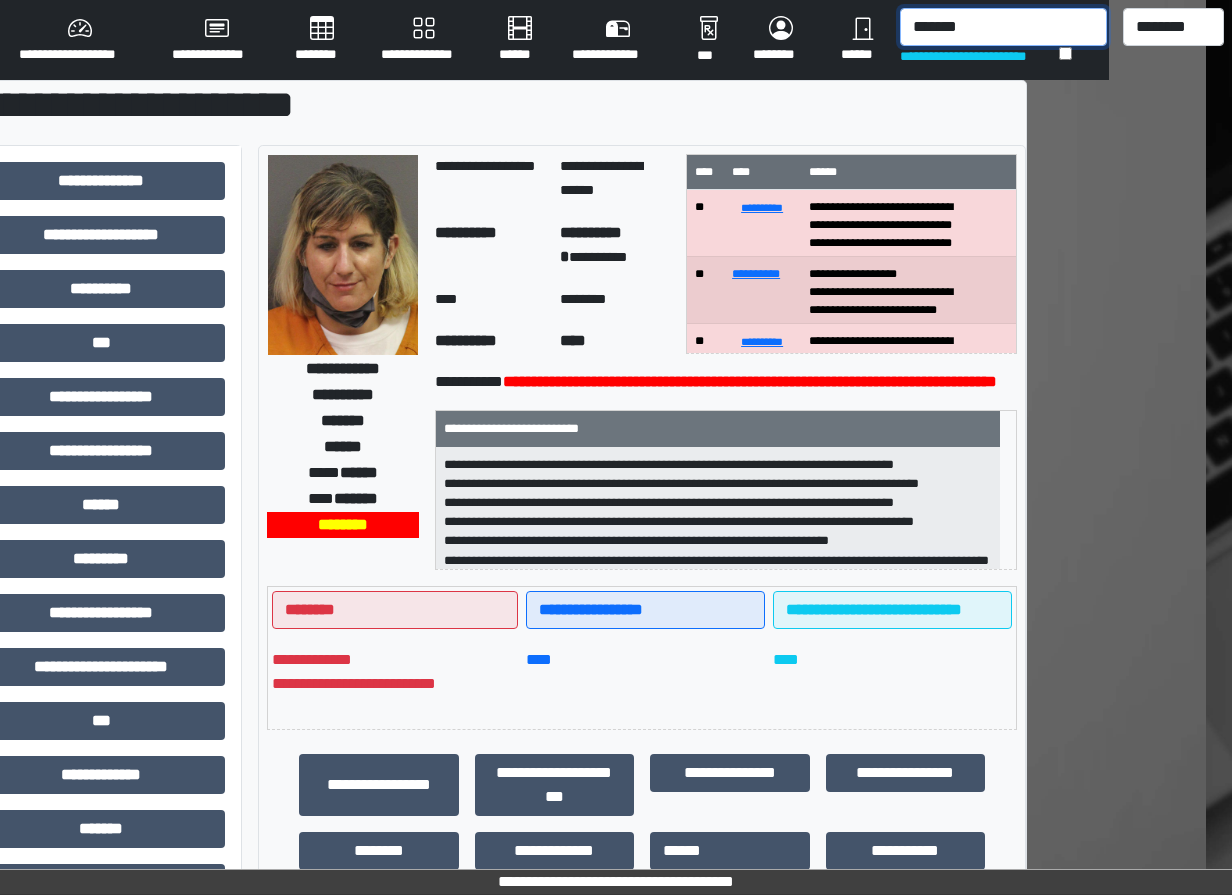 click on "*******" at bounding box center [1003, 27] 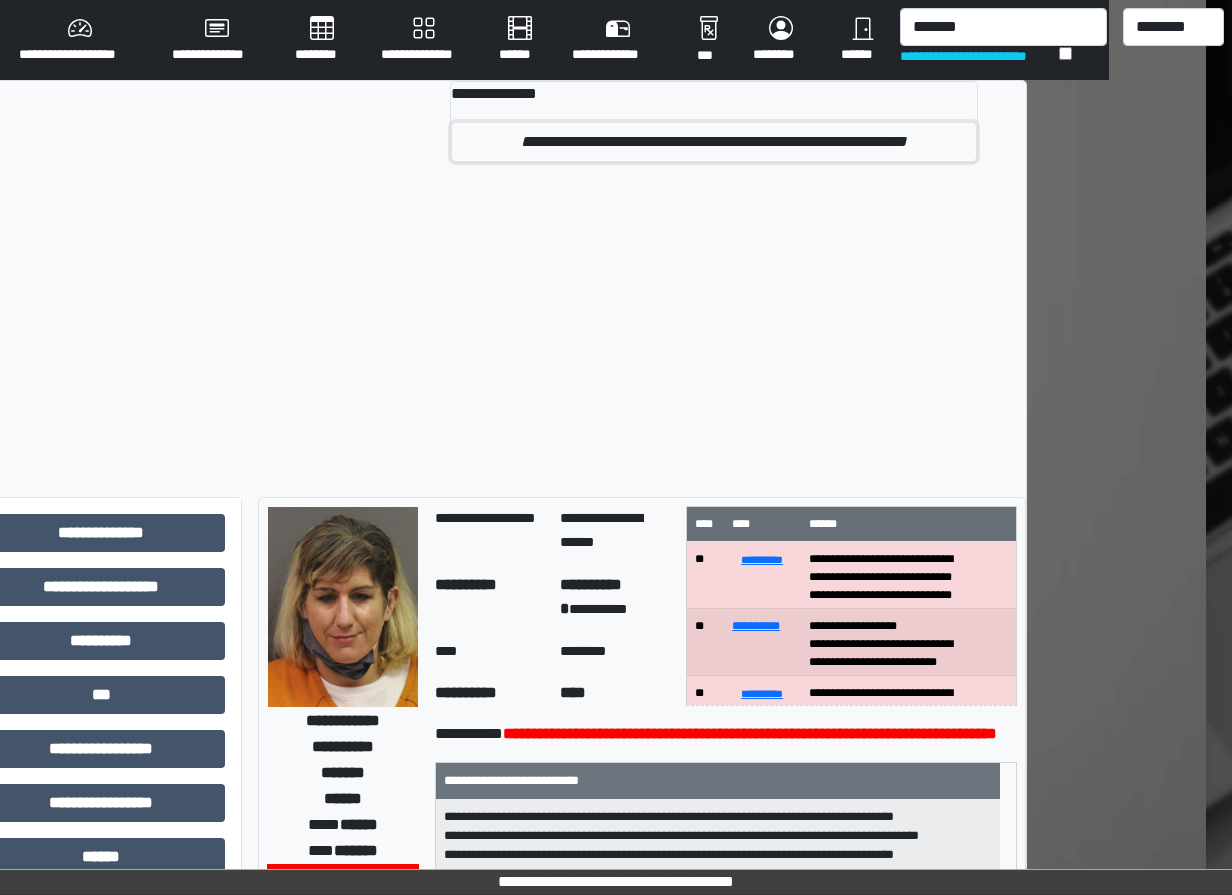 click on "**********" at bounding box center (714, 142) 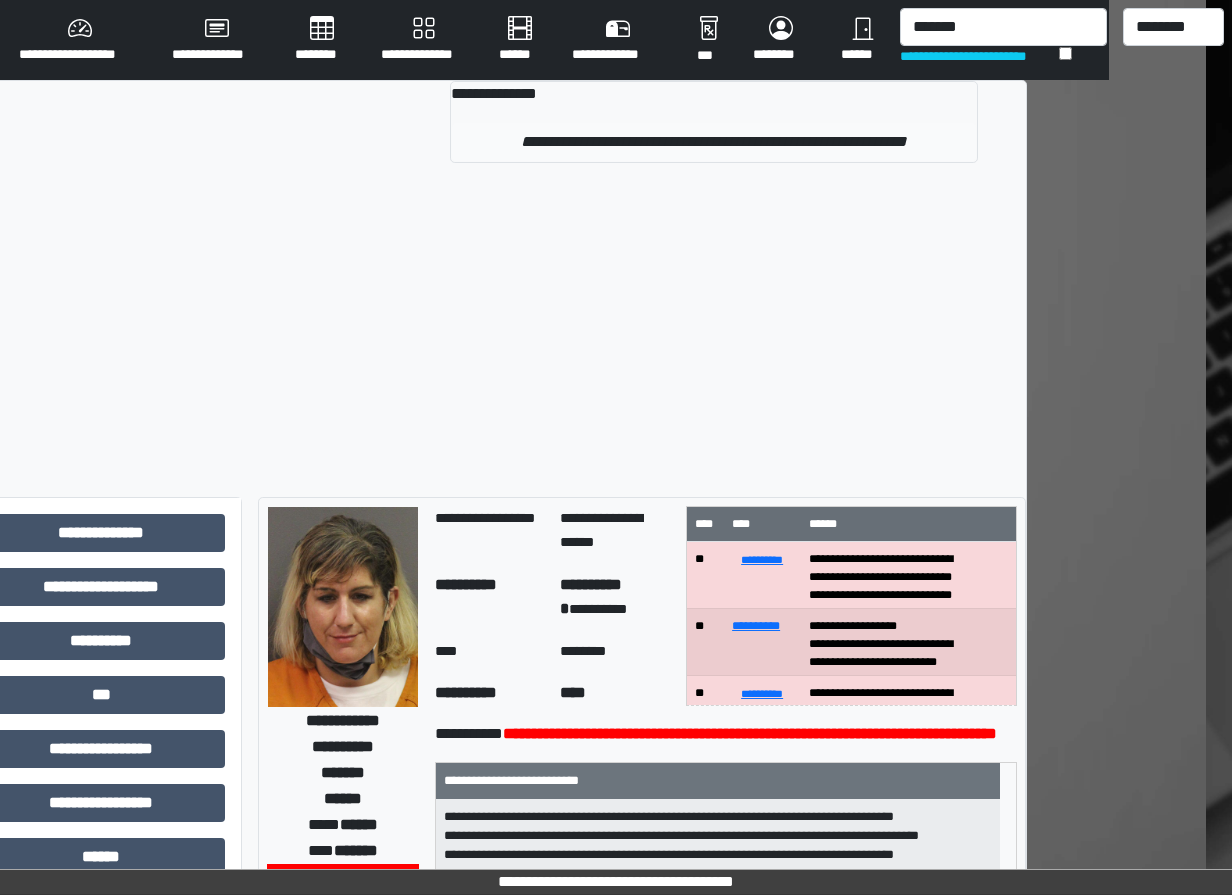 type 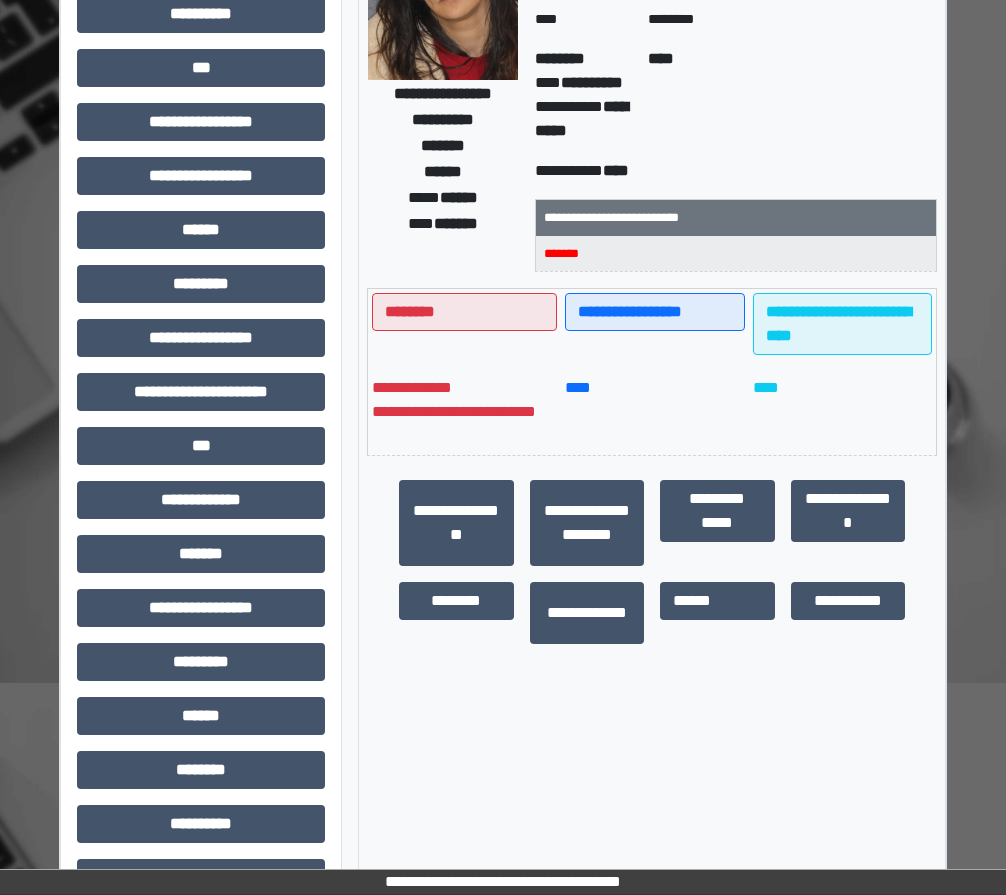 scroll, scrollTop: 279, scrollLeft: 0, axis: vertical 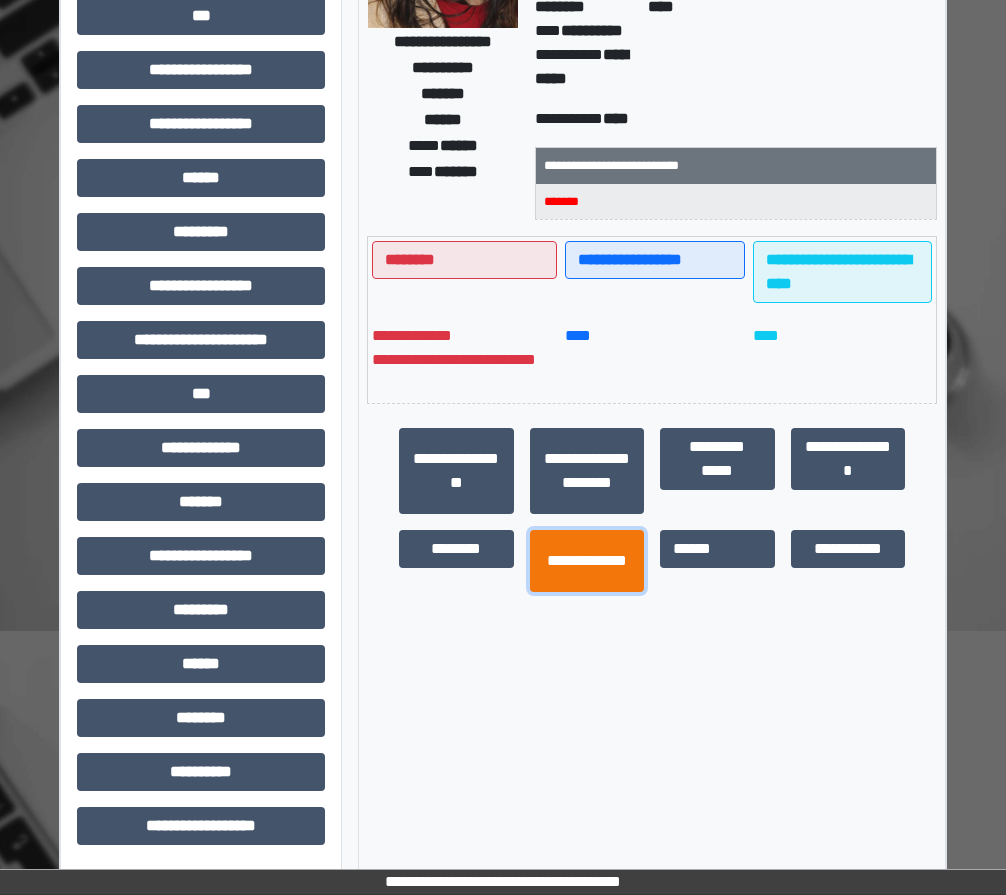 click on "**********" at bounding box center [587, 561] 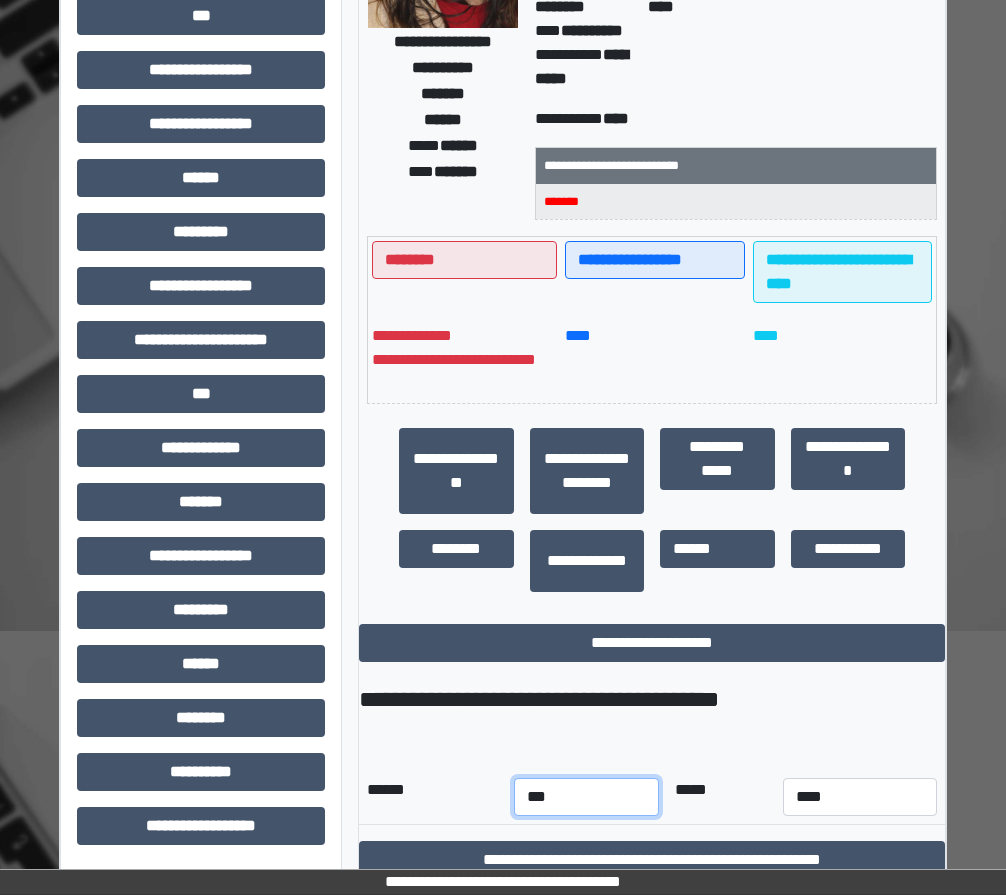 click on "***
***
***
***
***
***
***
***
***
***
***
***" at bounding box center (586, 797) 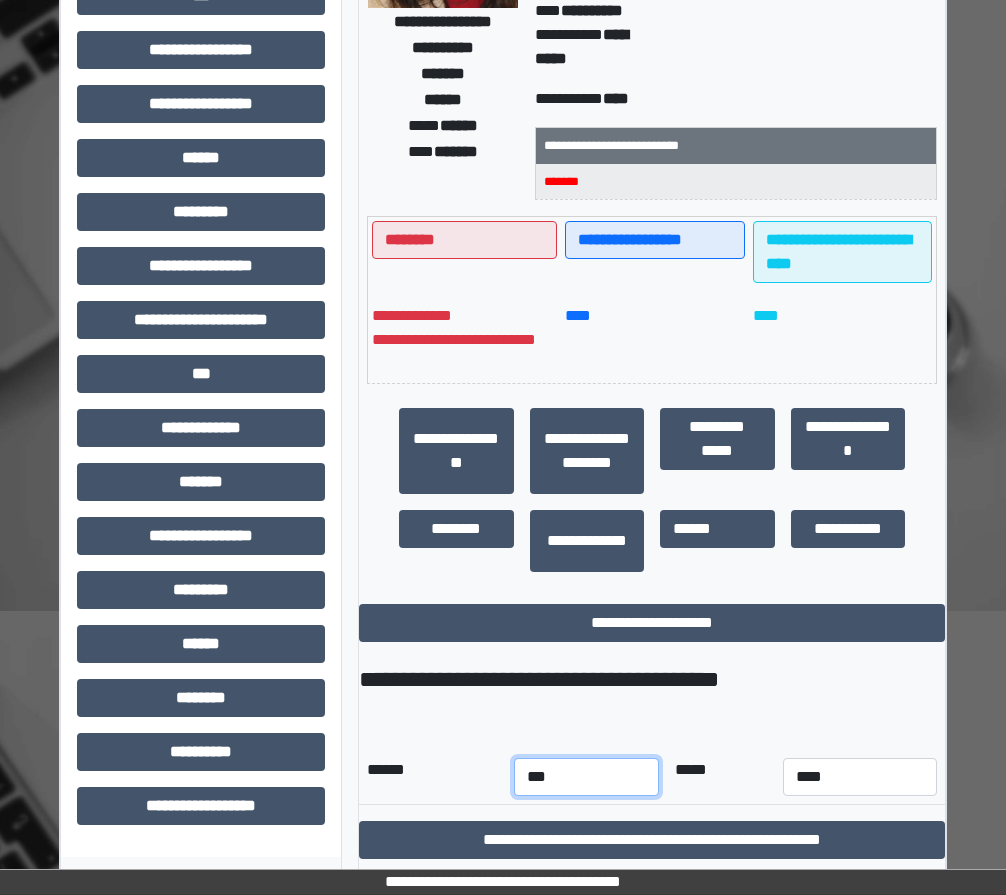 scroll, scrollTop: 305, scrollLeft: 0, axis: vertical 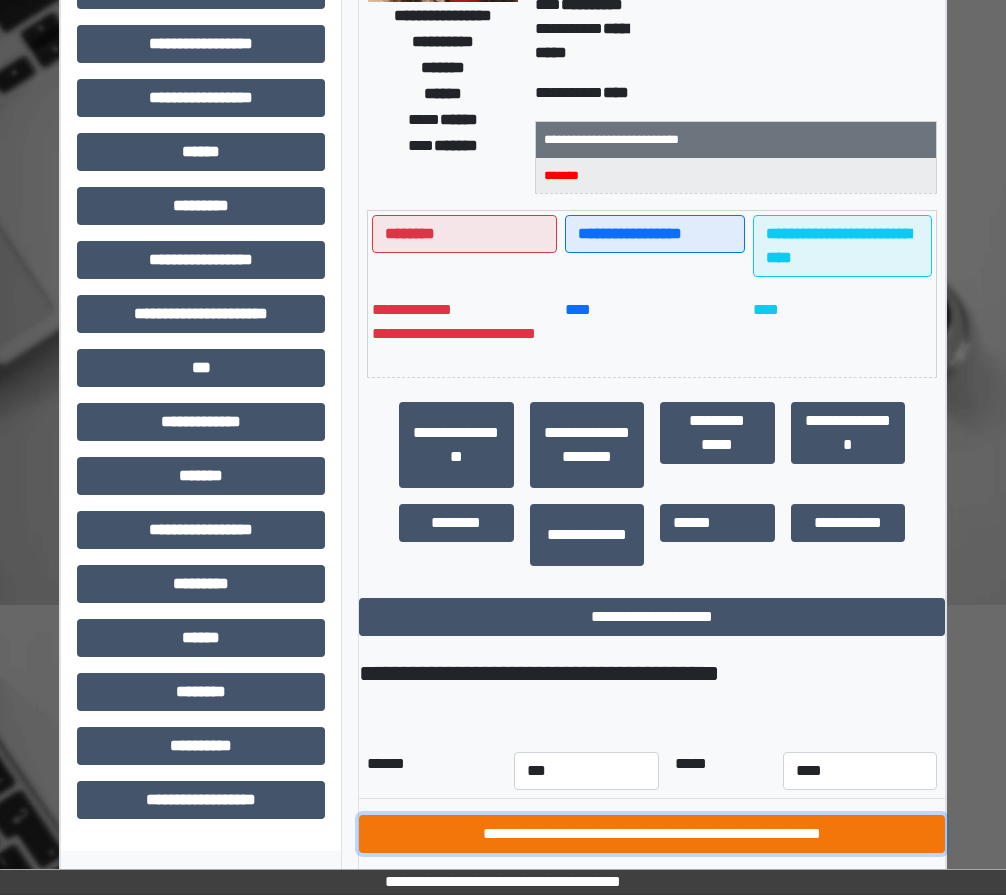 click on "**********" at bounding box center (652, 834) 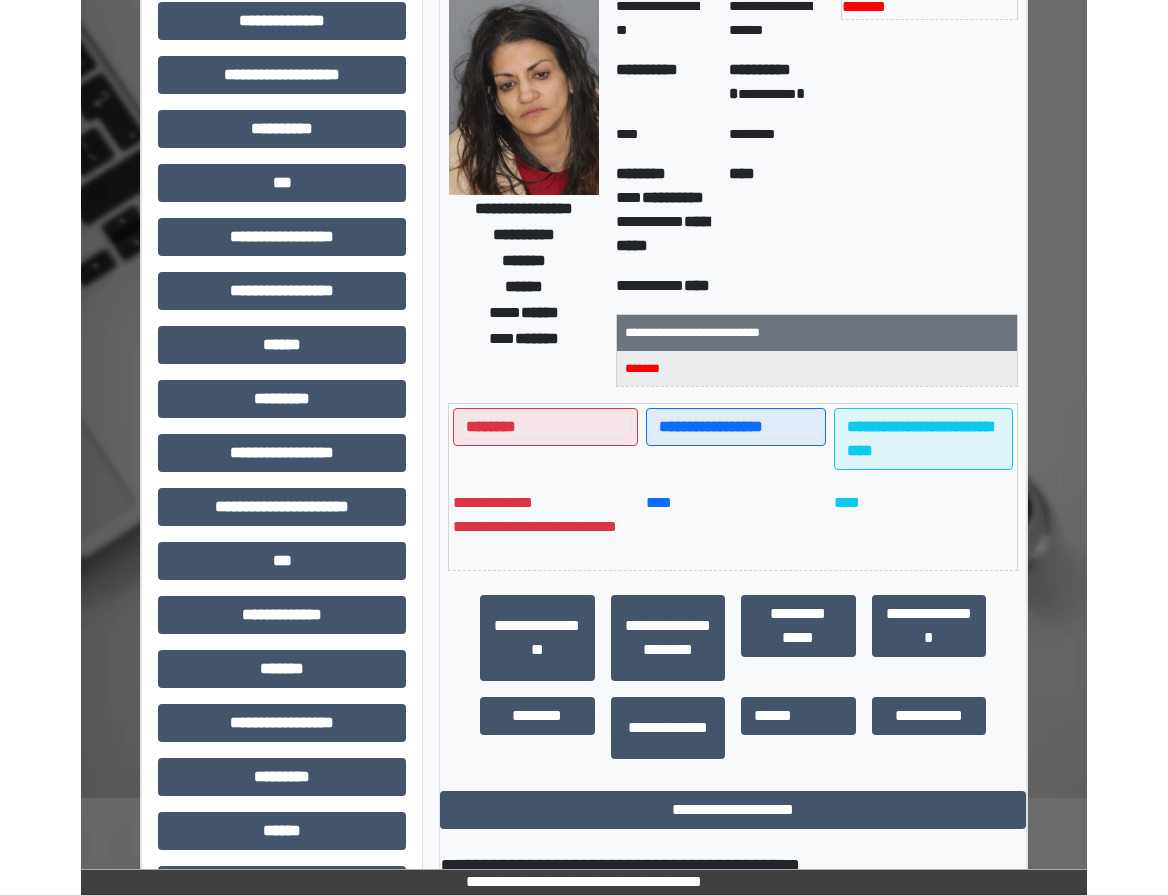 scroll, scrollTop: 0, scrollLeft: 0, axis: both 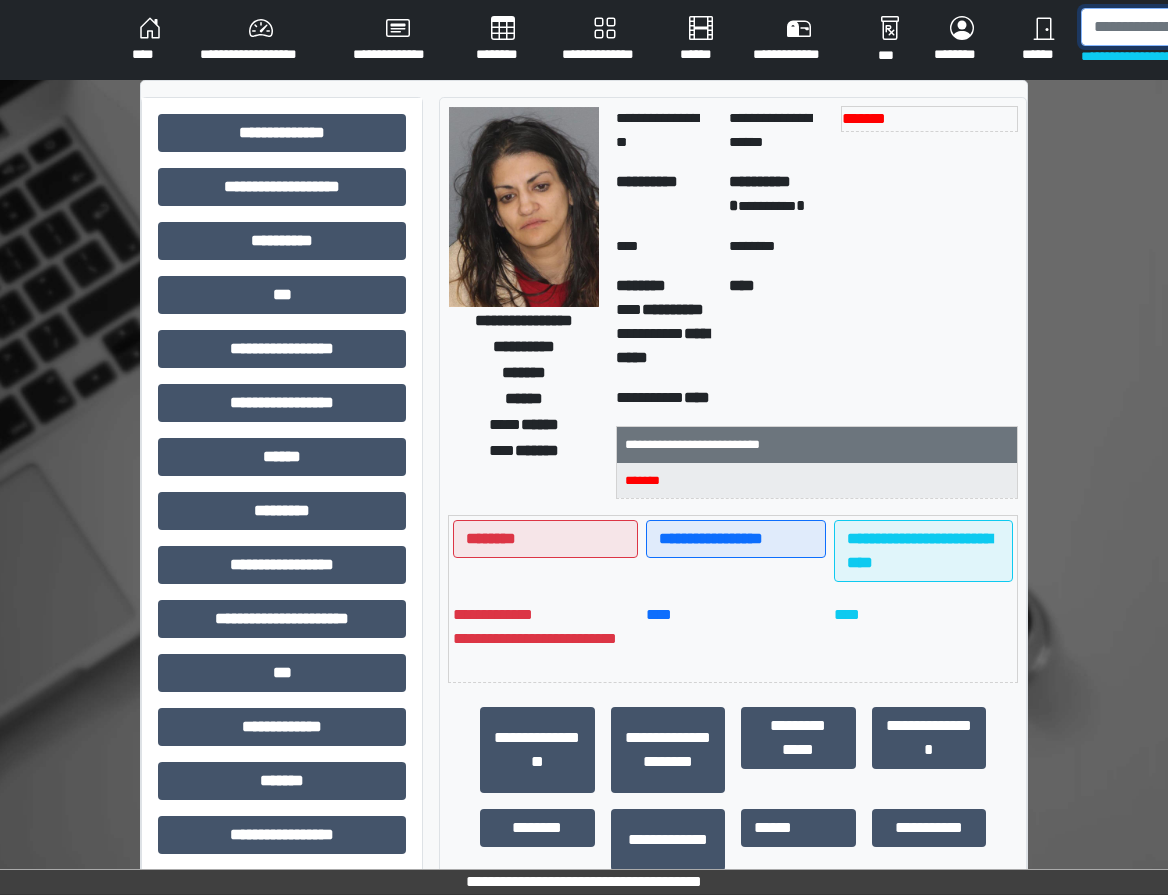 click at bounding box center (1184, 27) 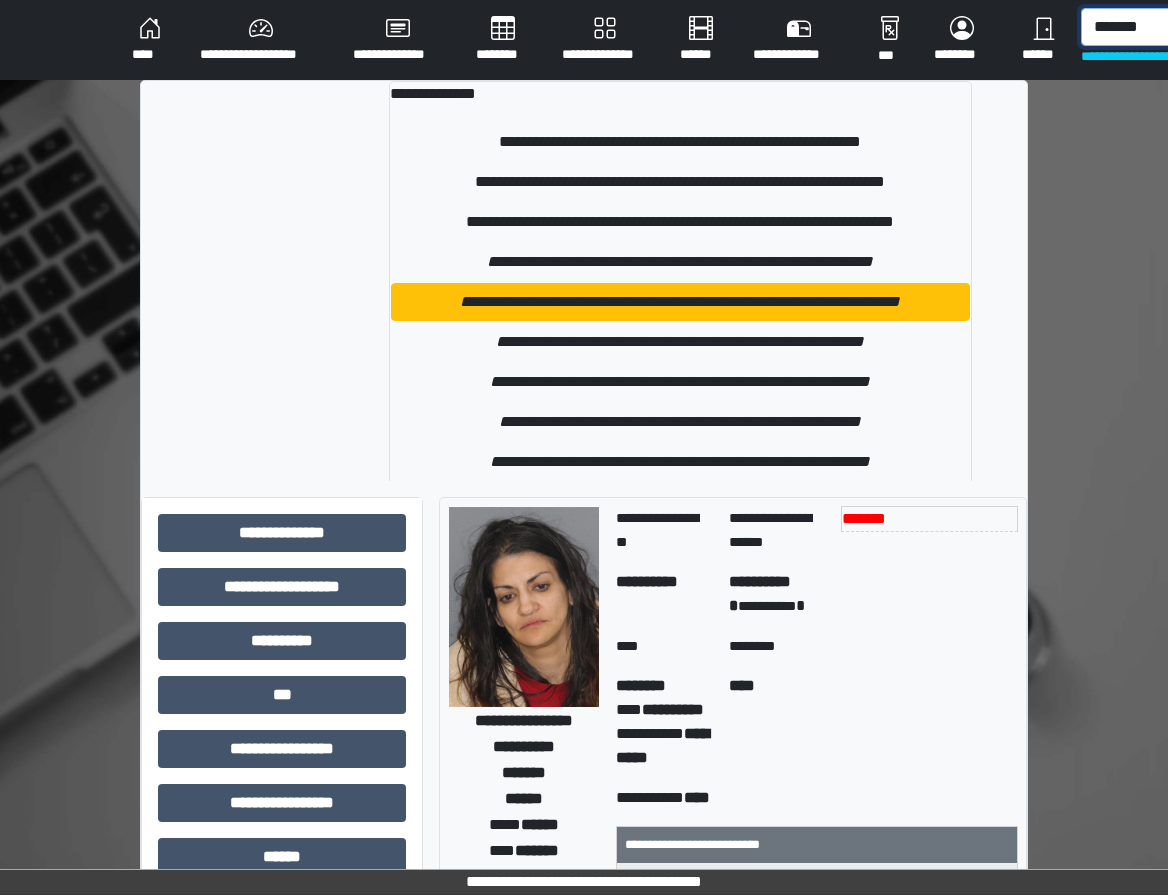 type on "*******" 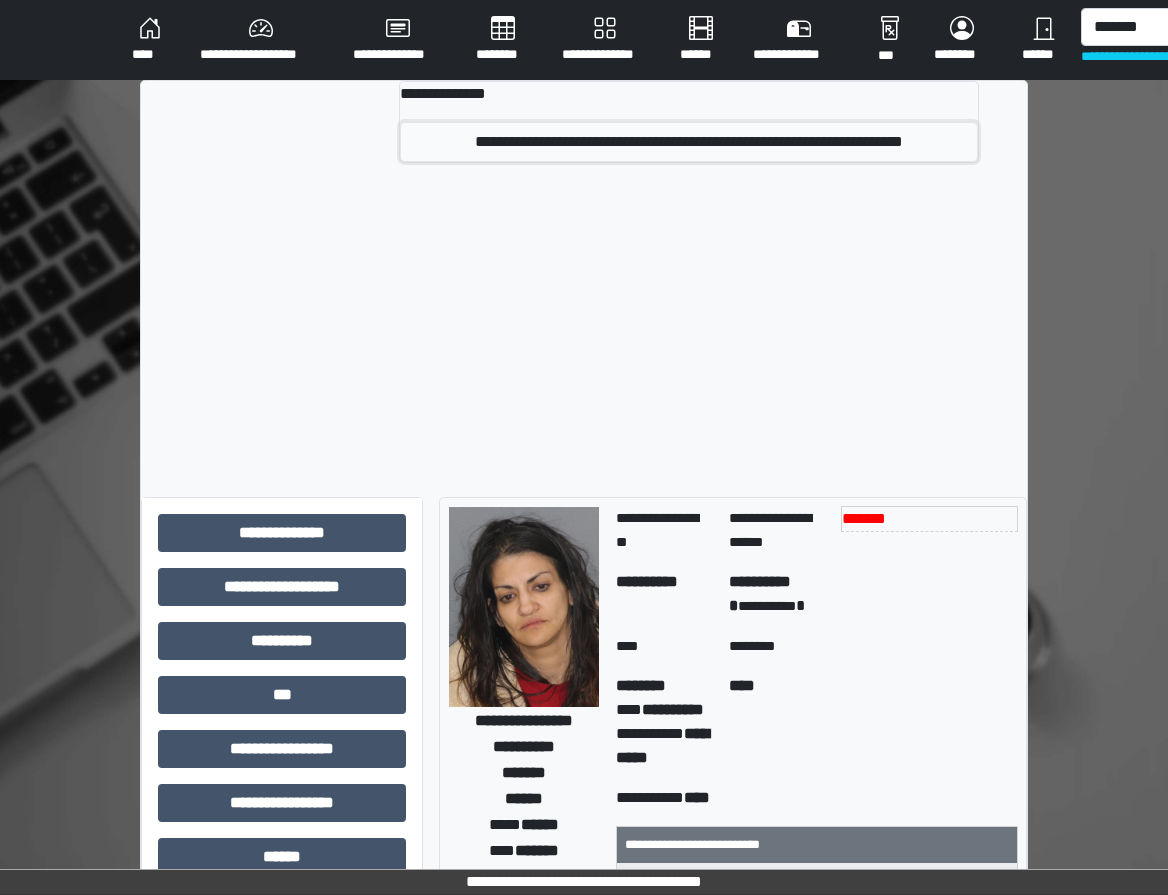 click on "**********" at bounding box center [689, 142] 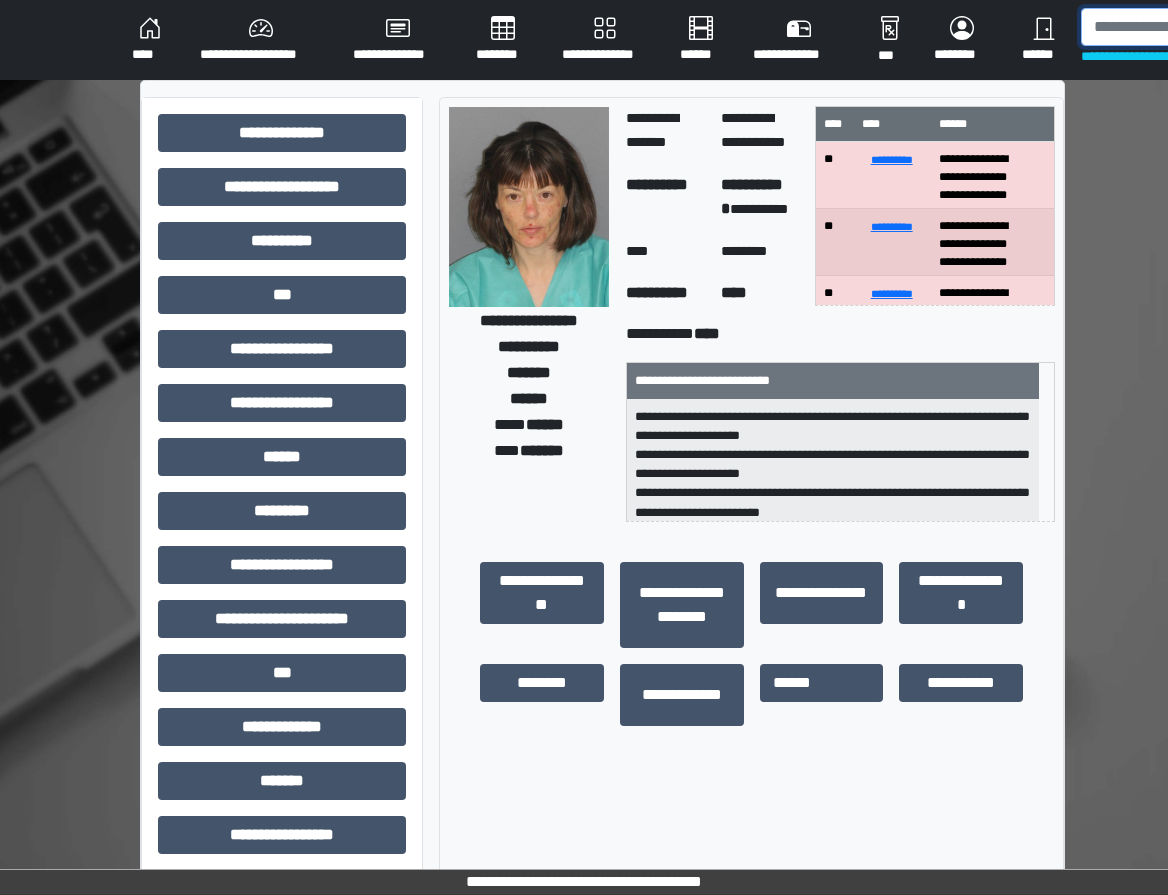 click at bounding box center (1184, 27) 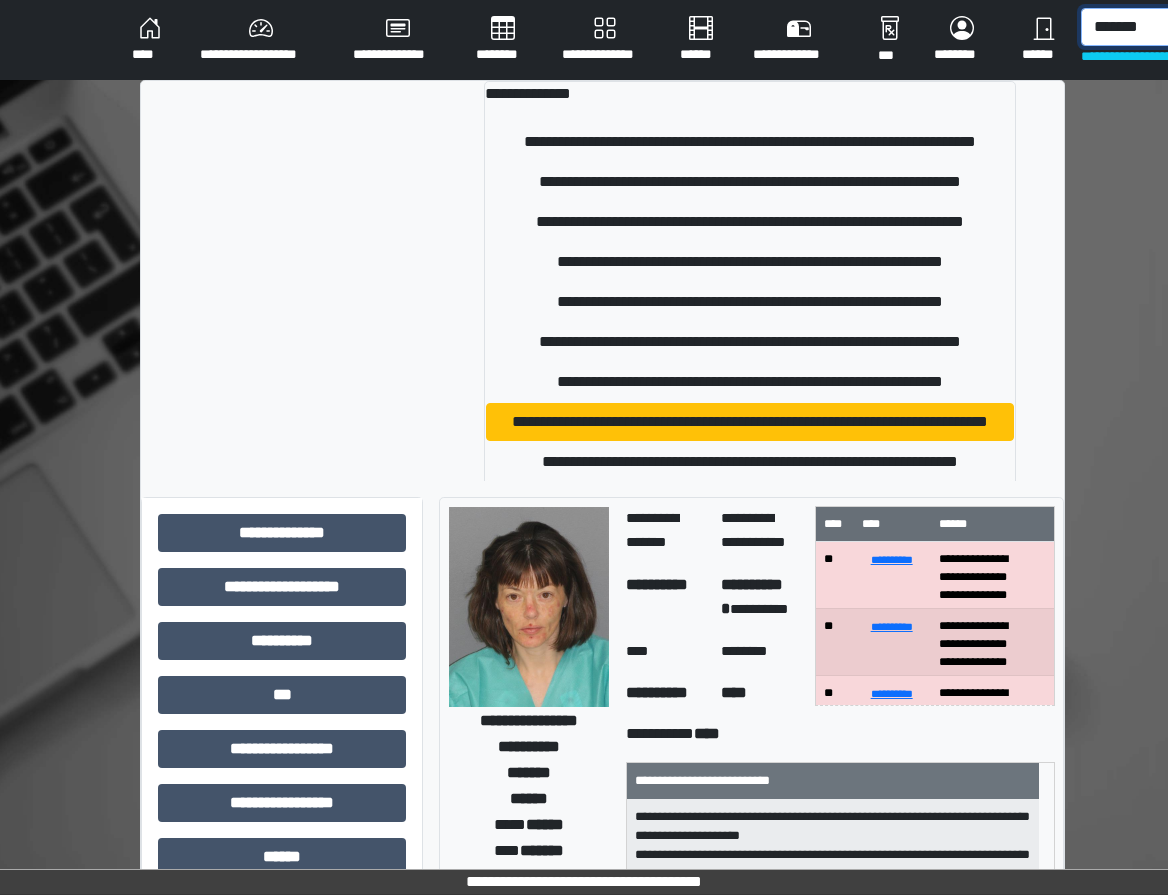 type on "*******" 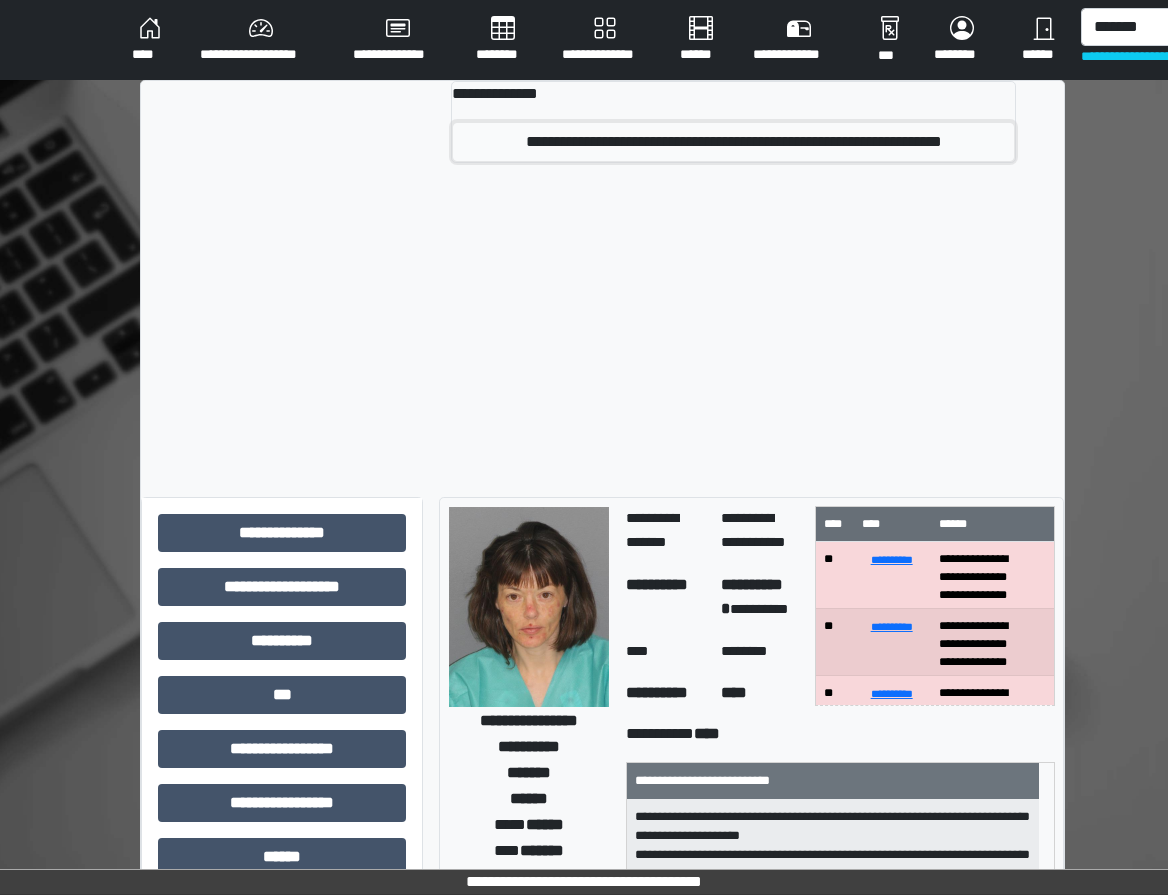 click on "**********" at bounding box center (733, 142) 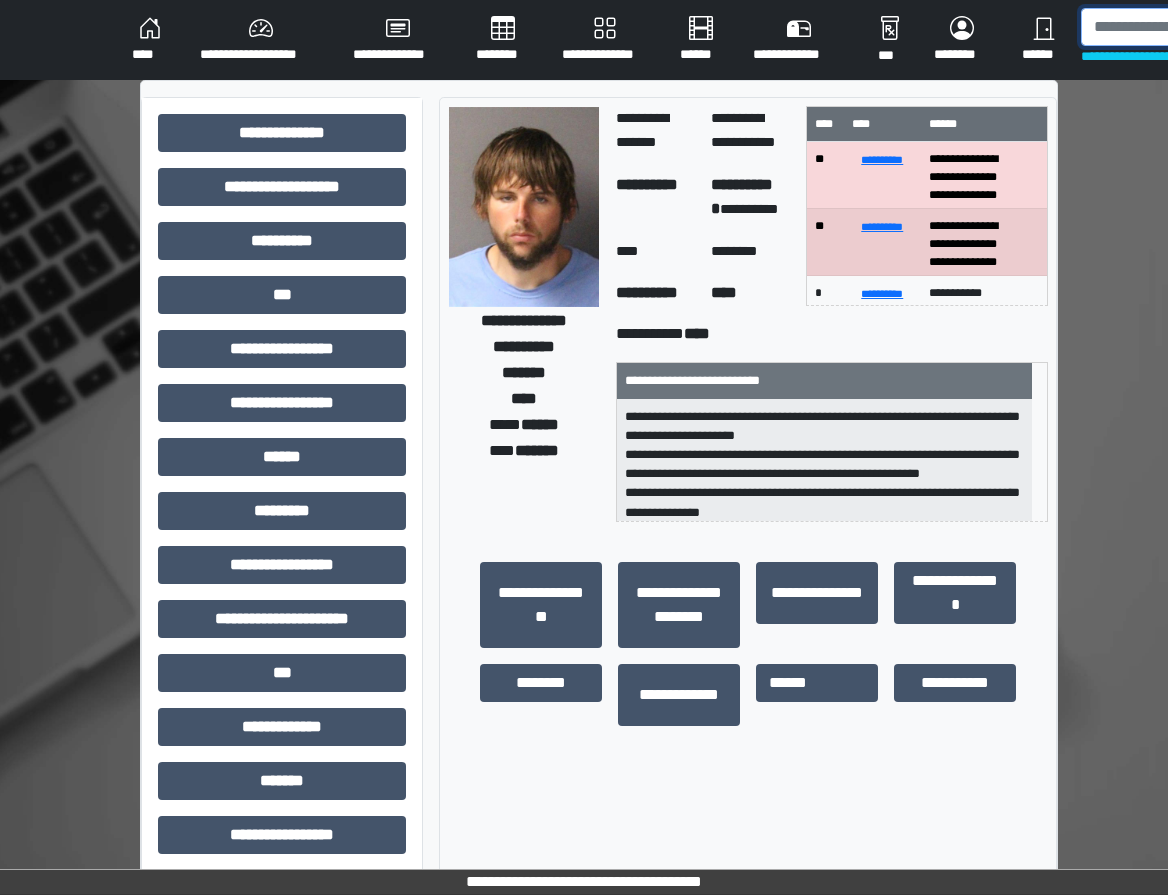 click at bounding box center [1184, 27] 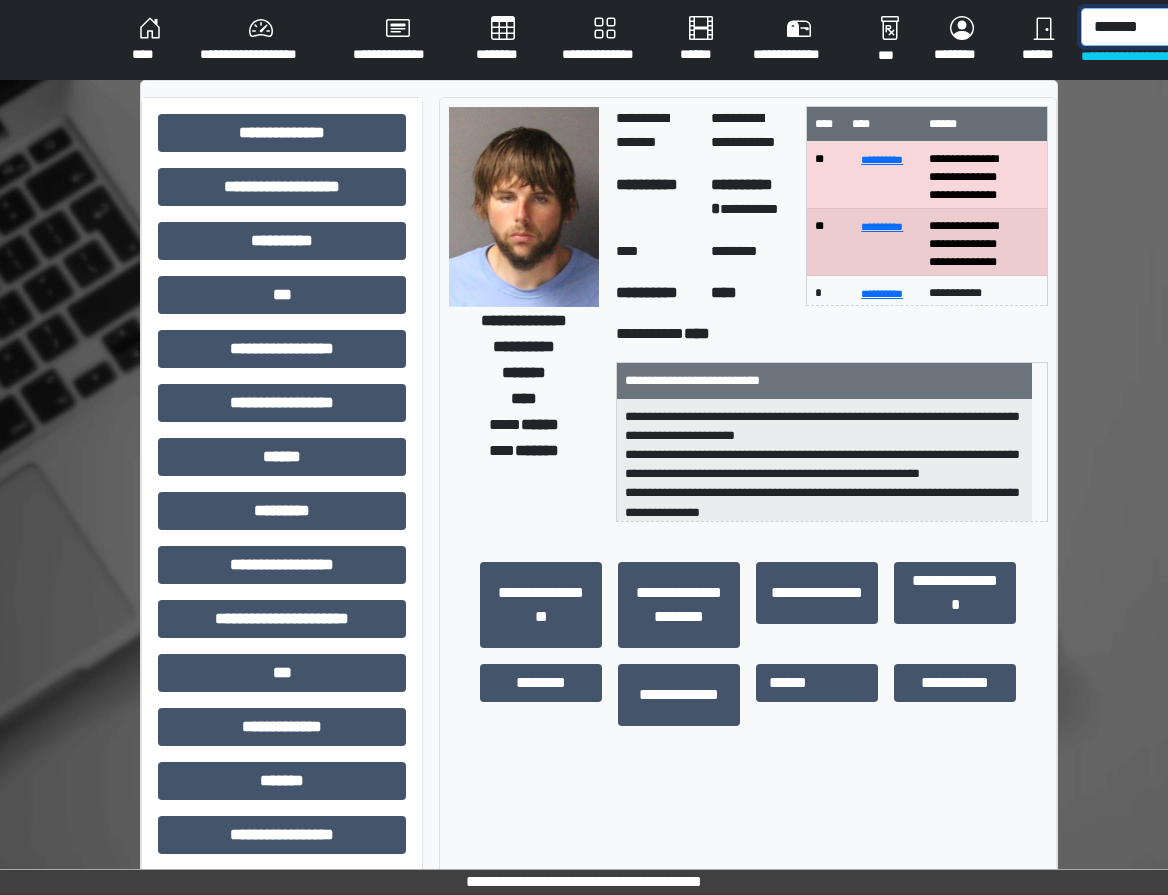 type on "*******" 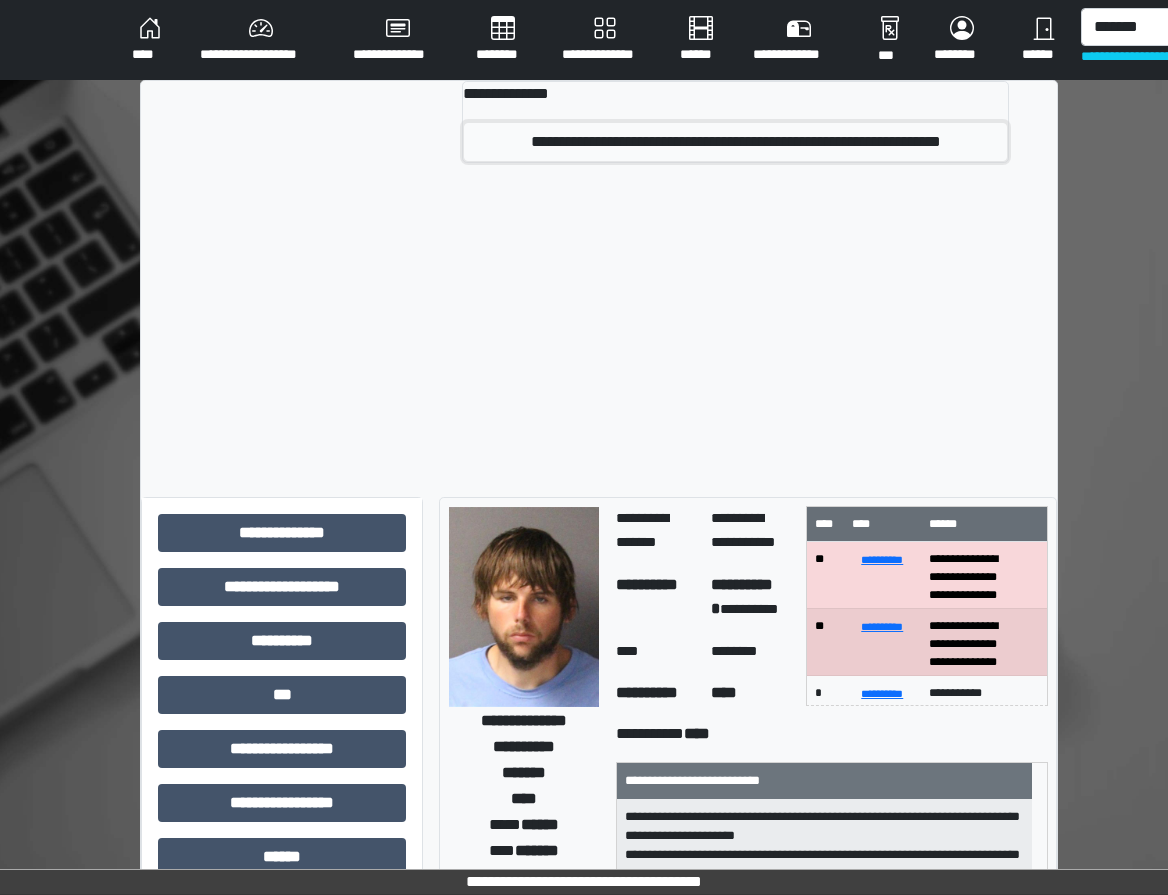 click on "**********" at bounding box center (735, 142) 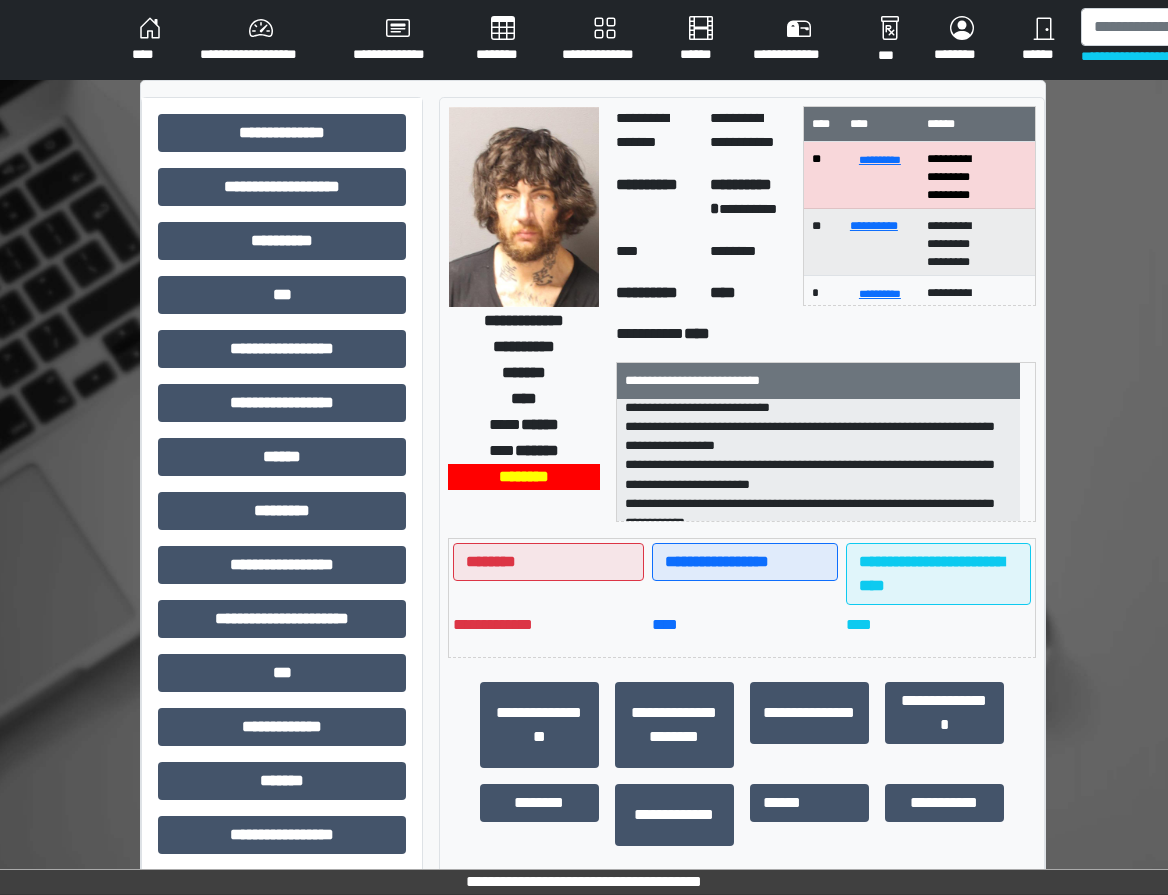 scroll, scrollTop: 44, scrollLeft: 0, axis: vertical 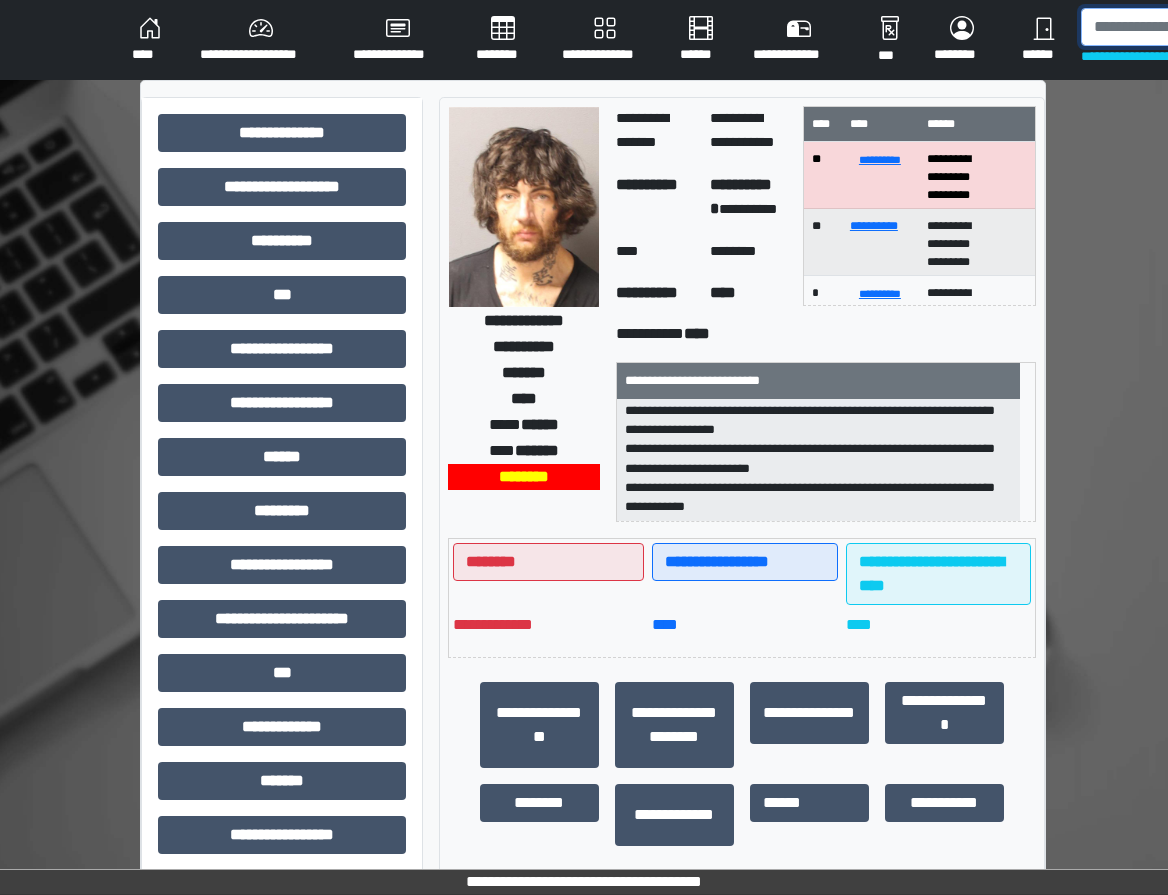 drag, startPoint x: 1106, startPoint y: 26, endPoint x: 1105, endPoint y: 11, distance: 15.033297 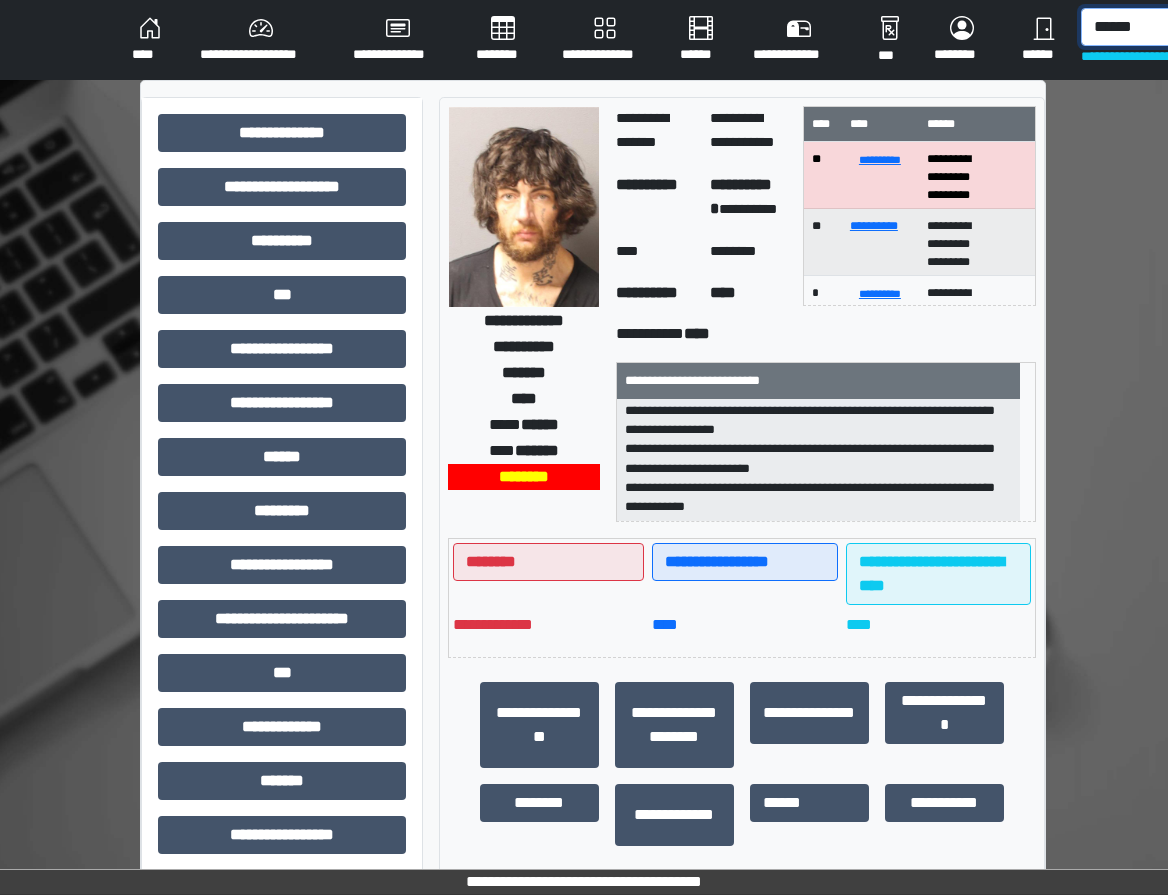 type on "******" 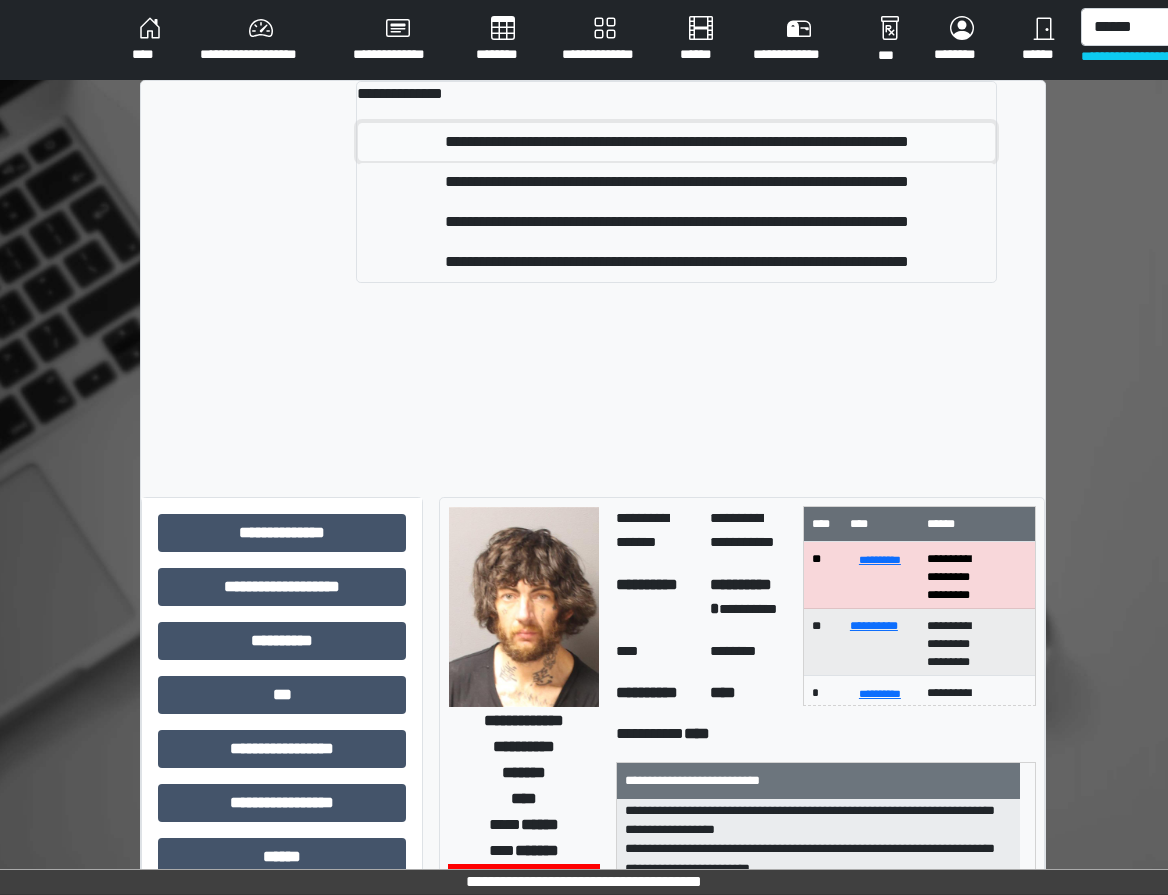 click on "**********" at bounding box center (676, 142) 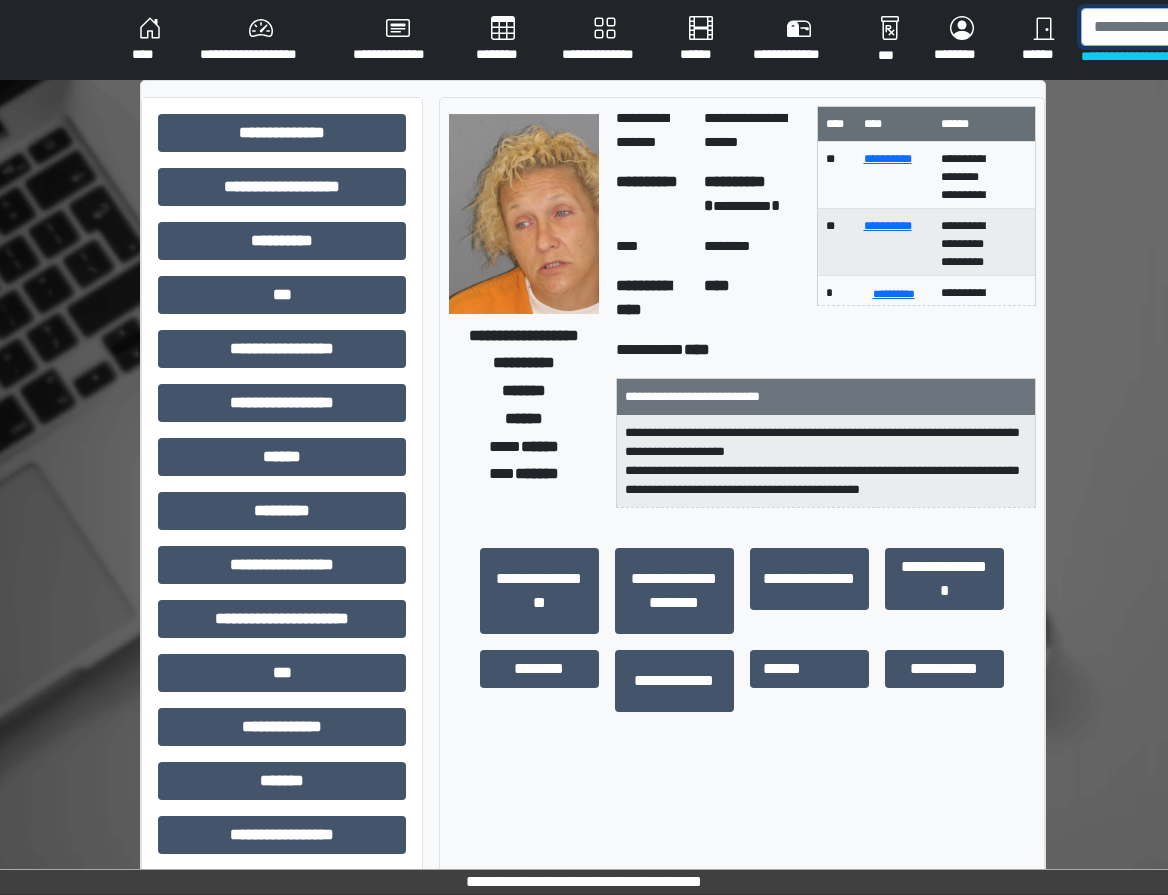 click at bounding box center [1184, 27] 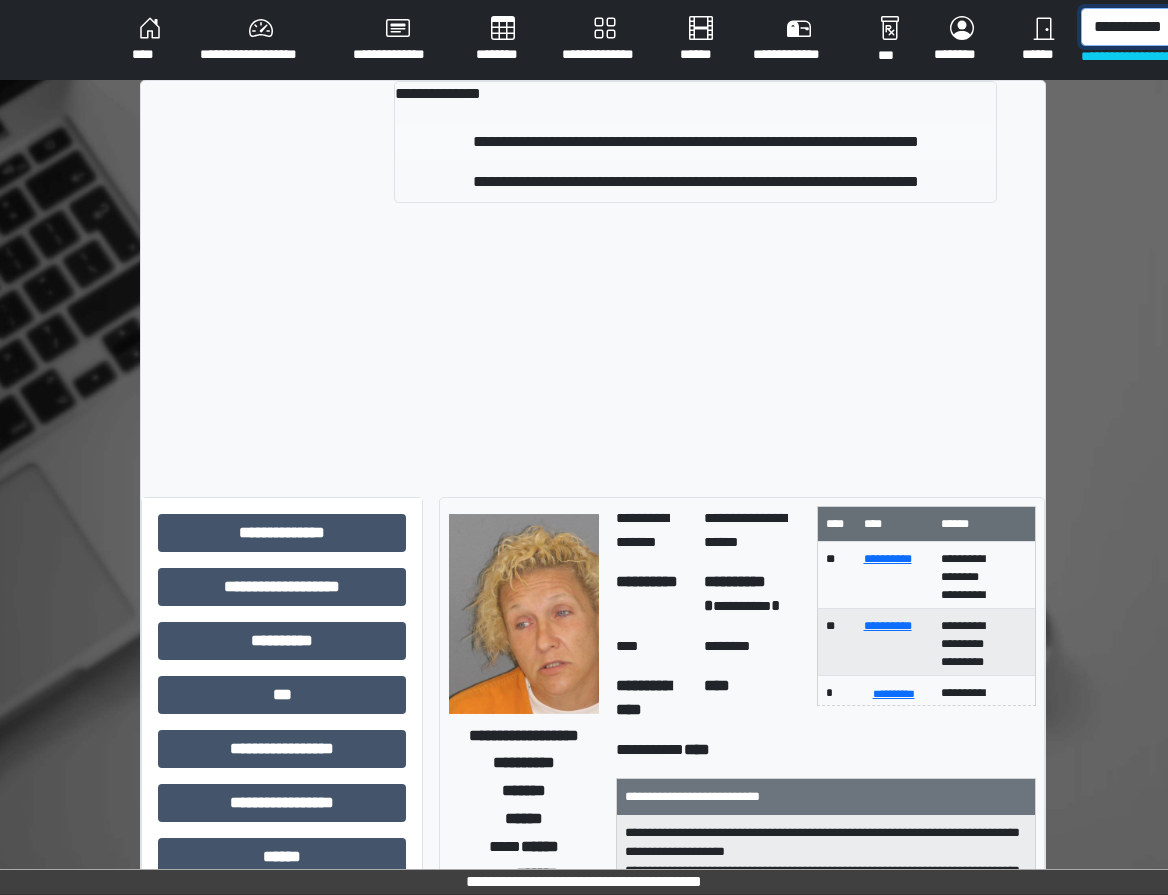 type on "**********" 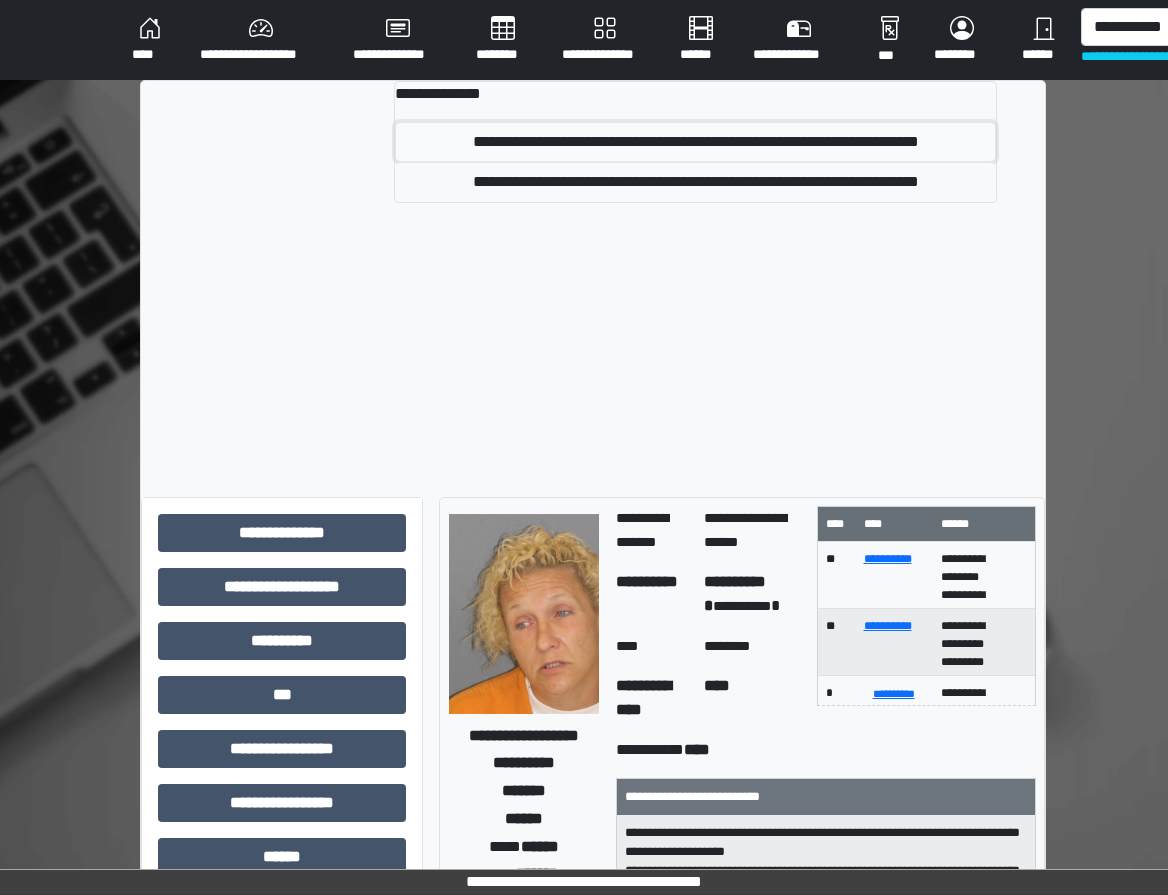 click on "**********" at bounding box center [695, 142] 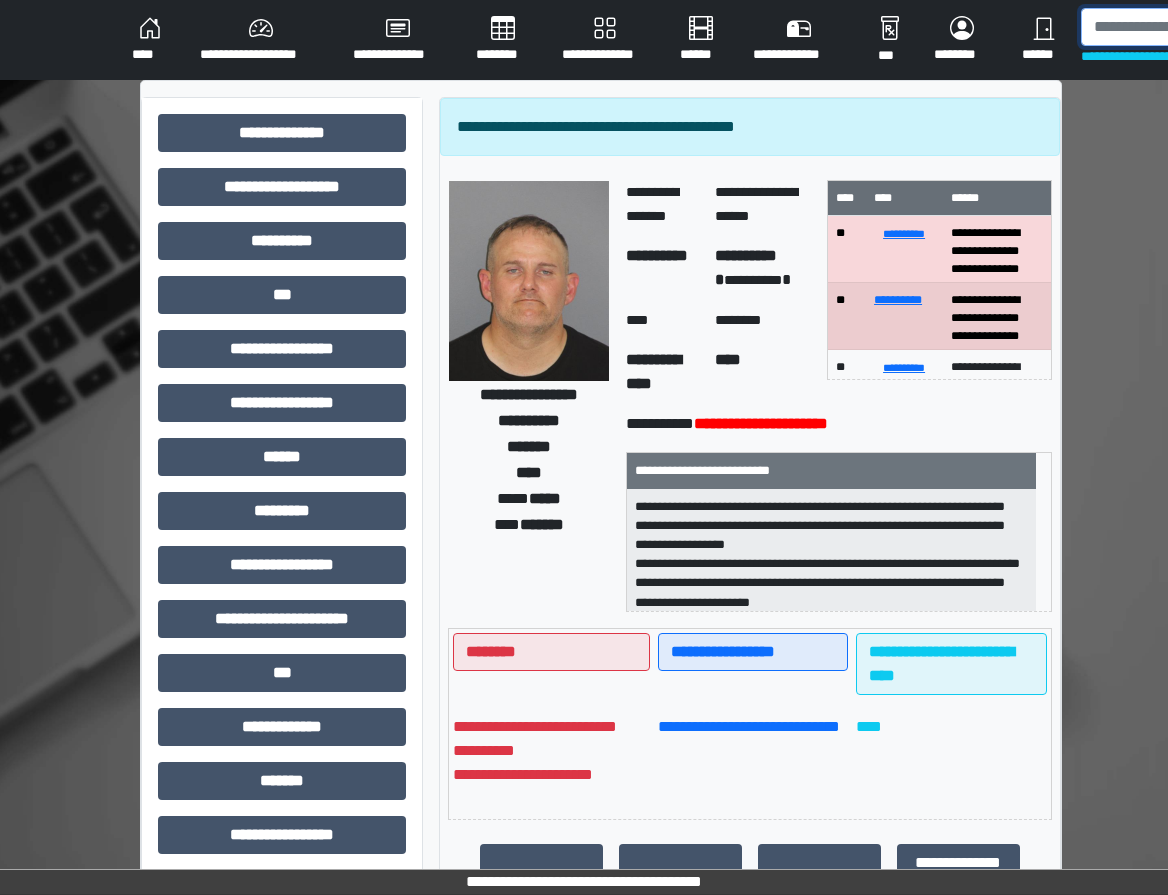 click at bounding box center [1184, 27] 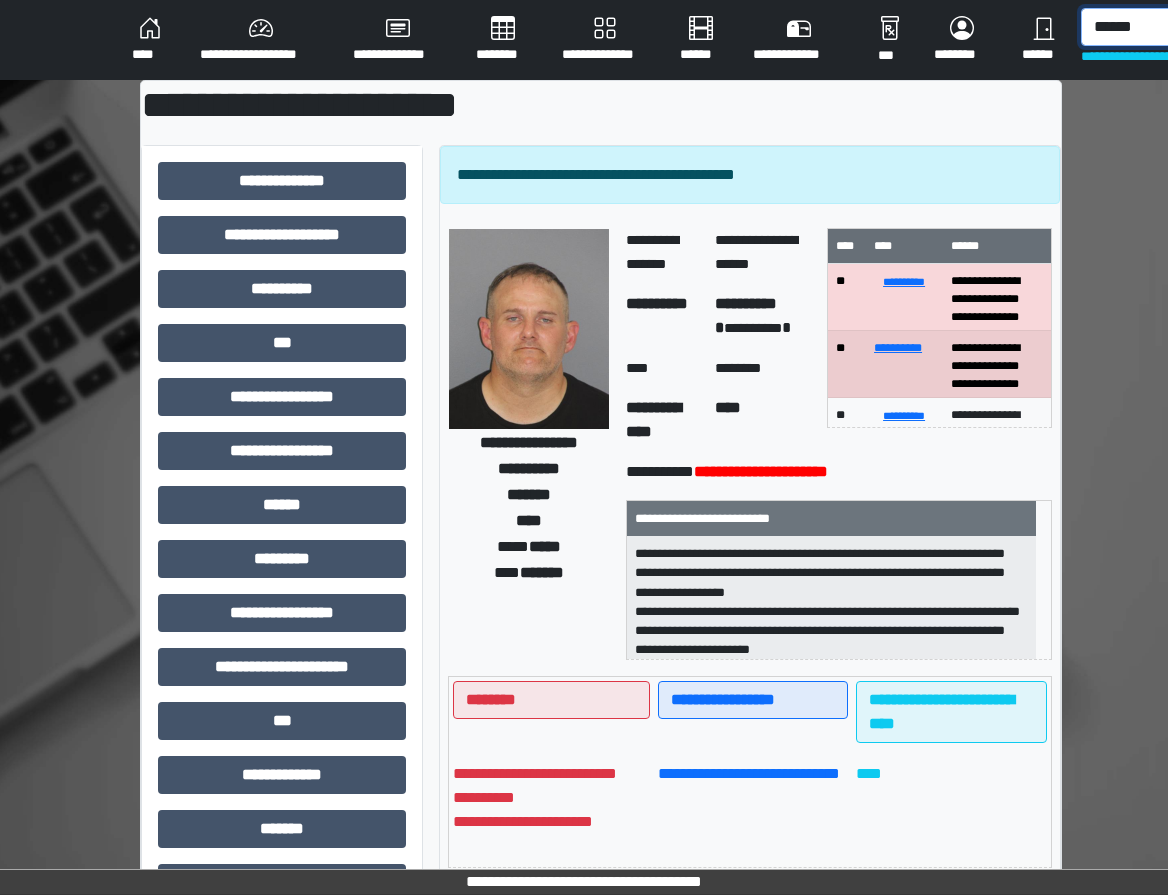 click on "******" at bounding box center [1184, 27] 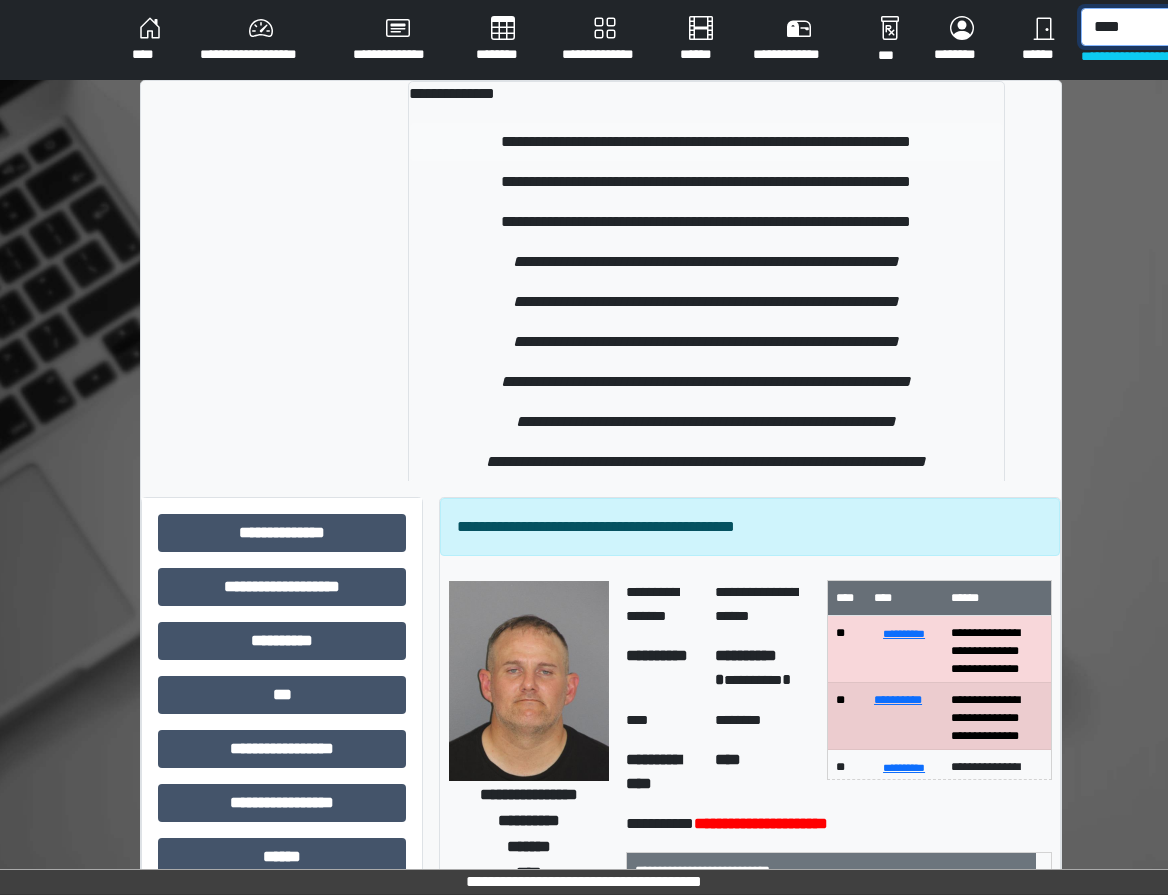 type on "****" 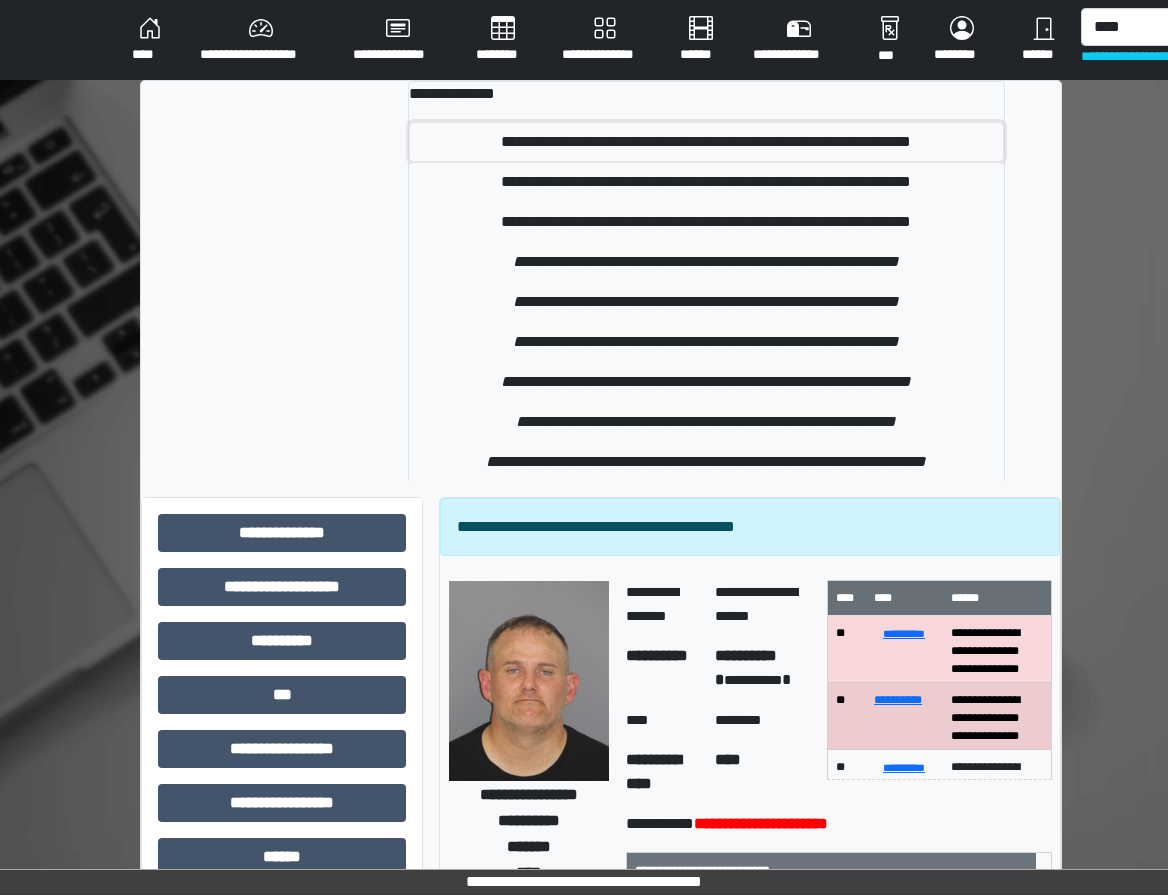 click on "**********" at bounding box center [706, 142] 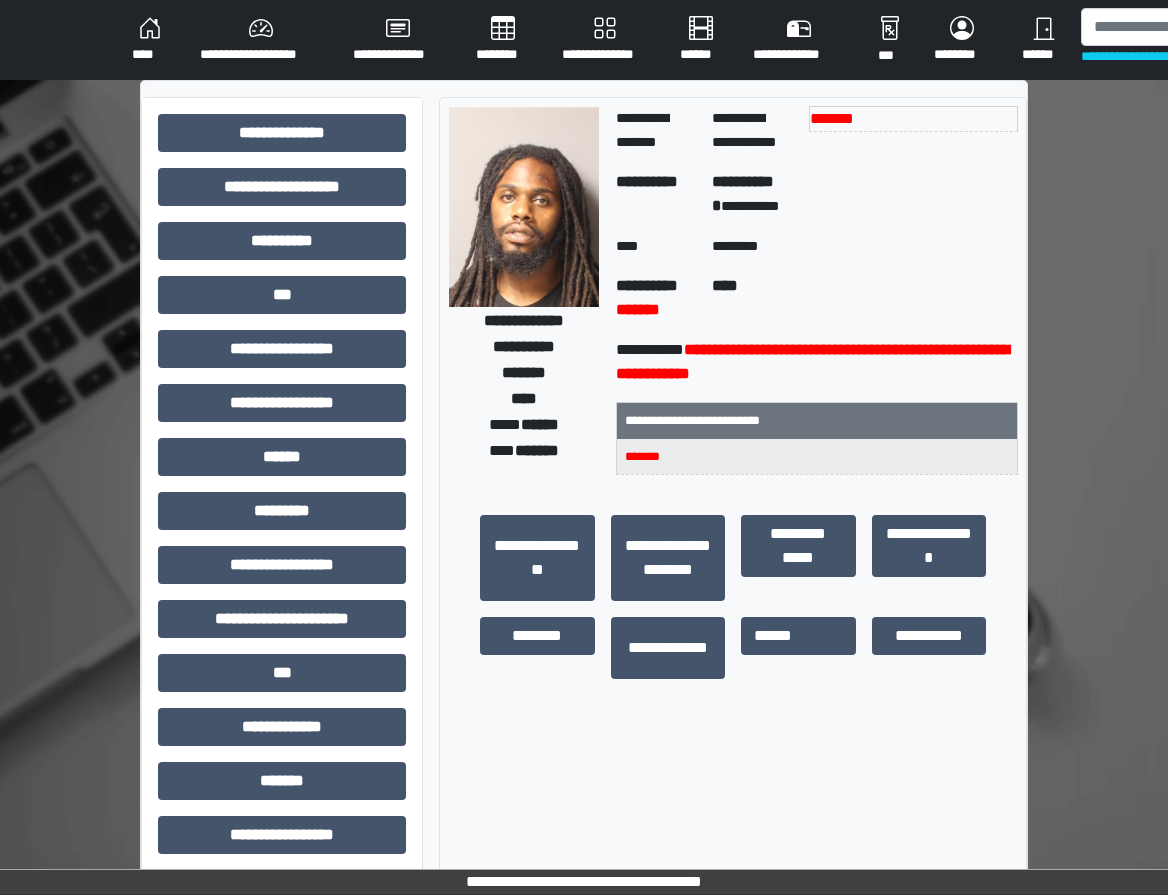click on "**********" at bounding box center (733, 627) 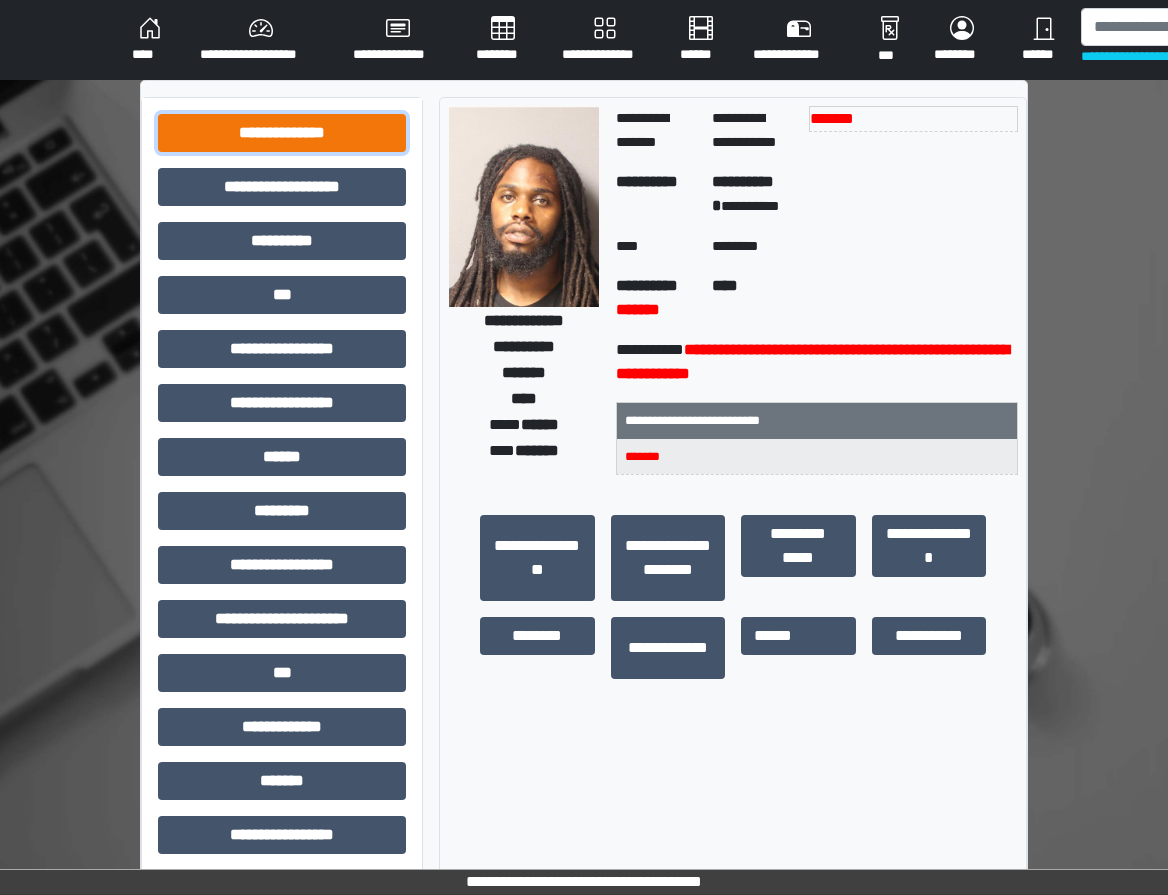 click on "**********" at bounding box center (282, 133) 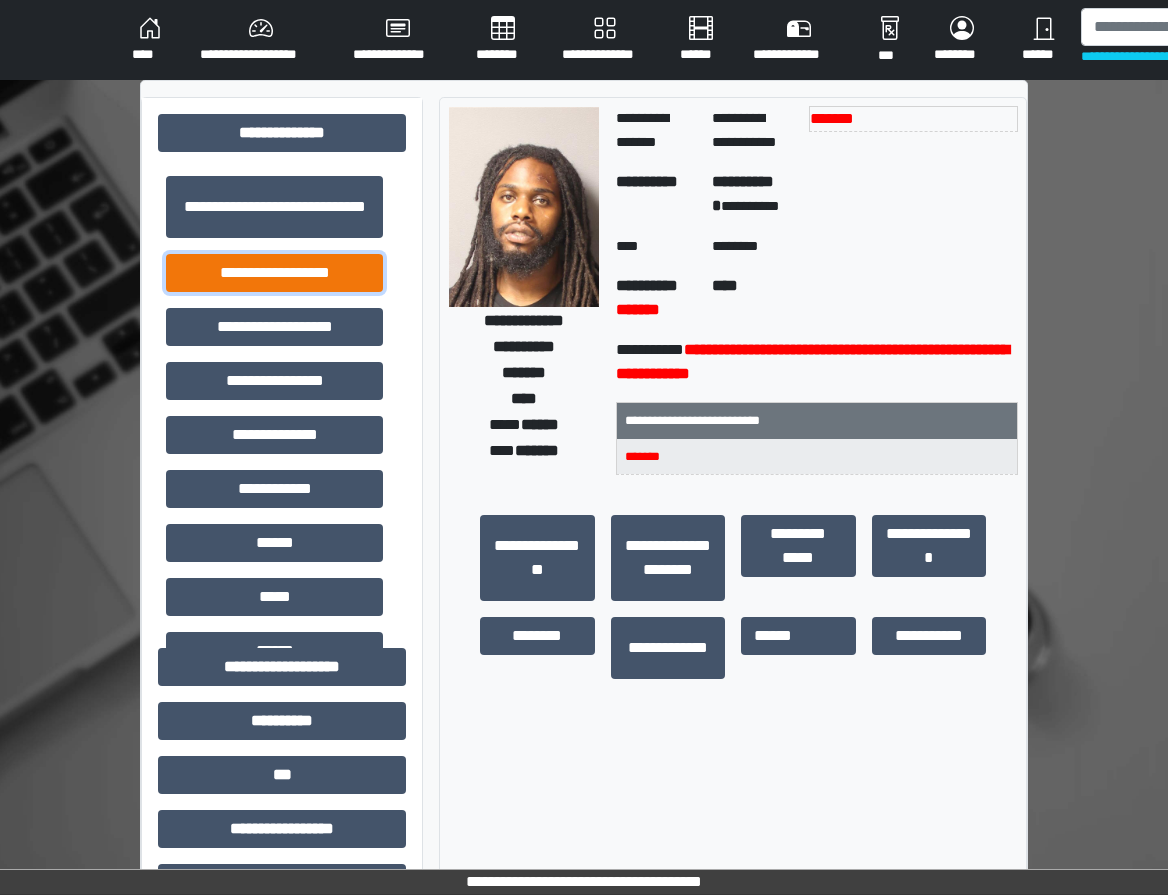 click on "**********" at bounding box center [274, 273] 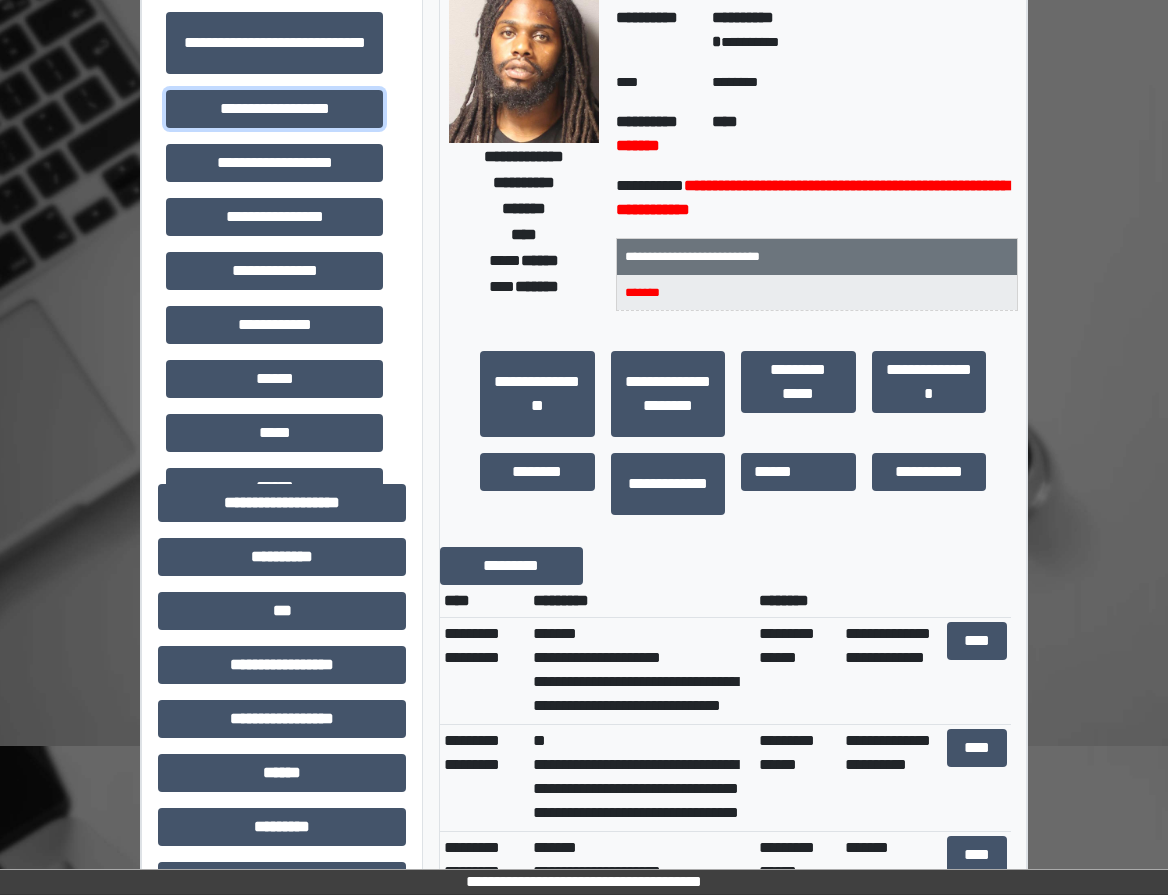 scroll, scrollTop: 200, scrollLeft: 0, axis: vertical 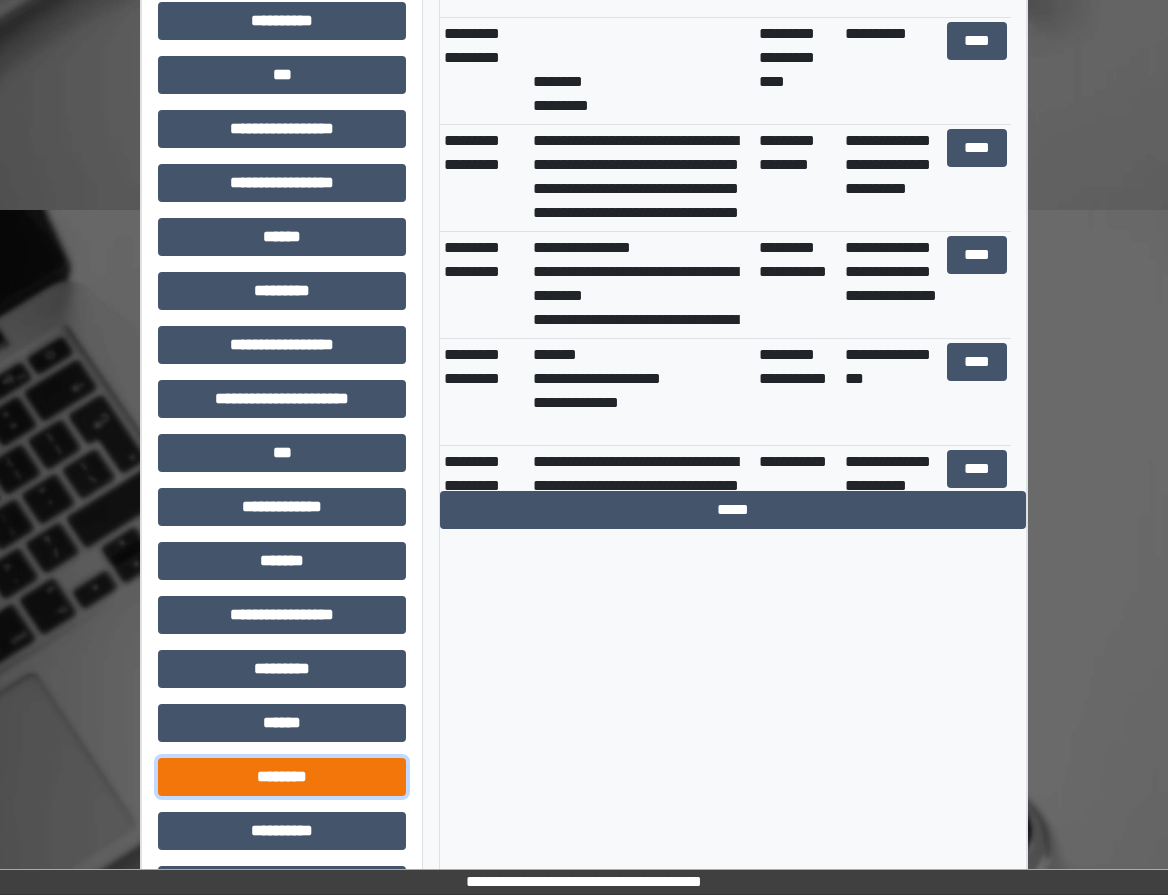 click on "********" at bounding box center [282, 777] 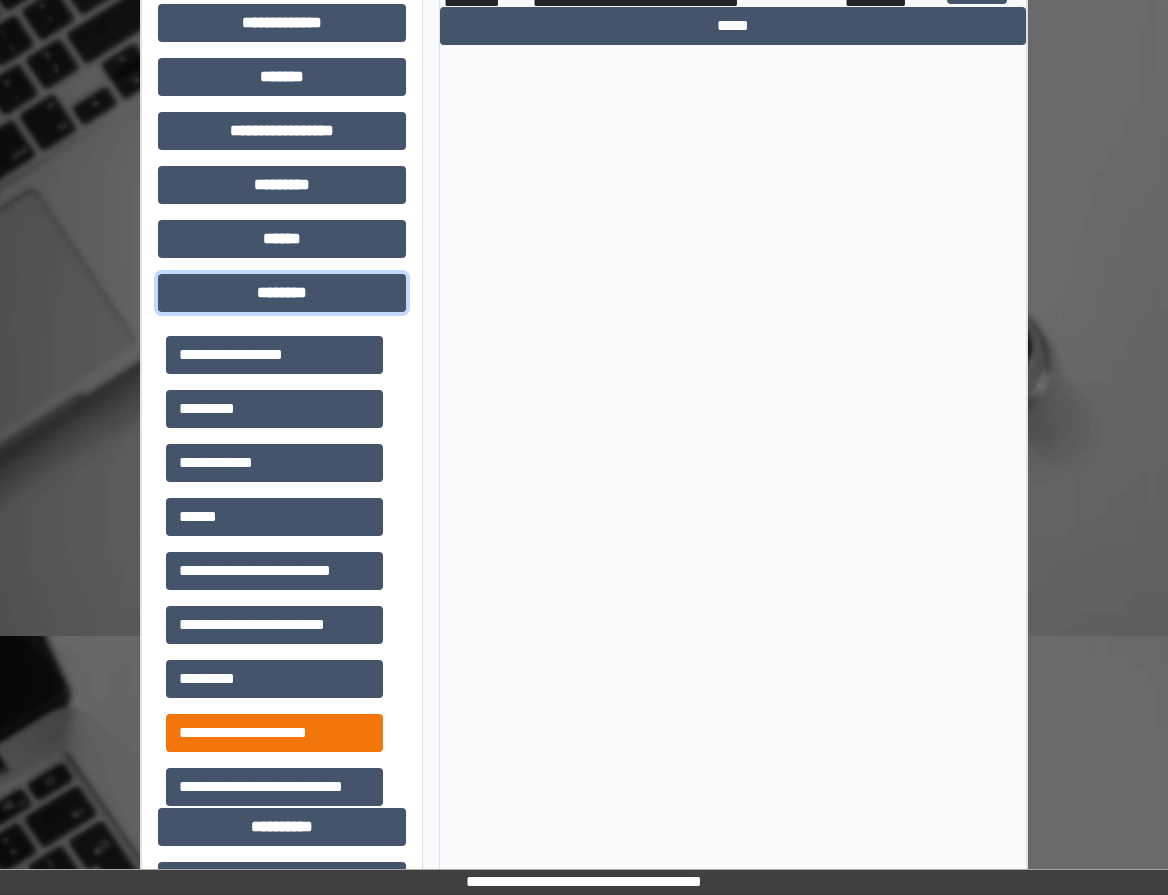 scroll, scrollTop: 1200, scrollLeft: 0, axis: vertical 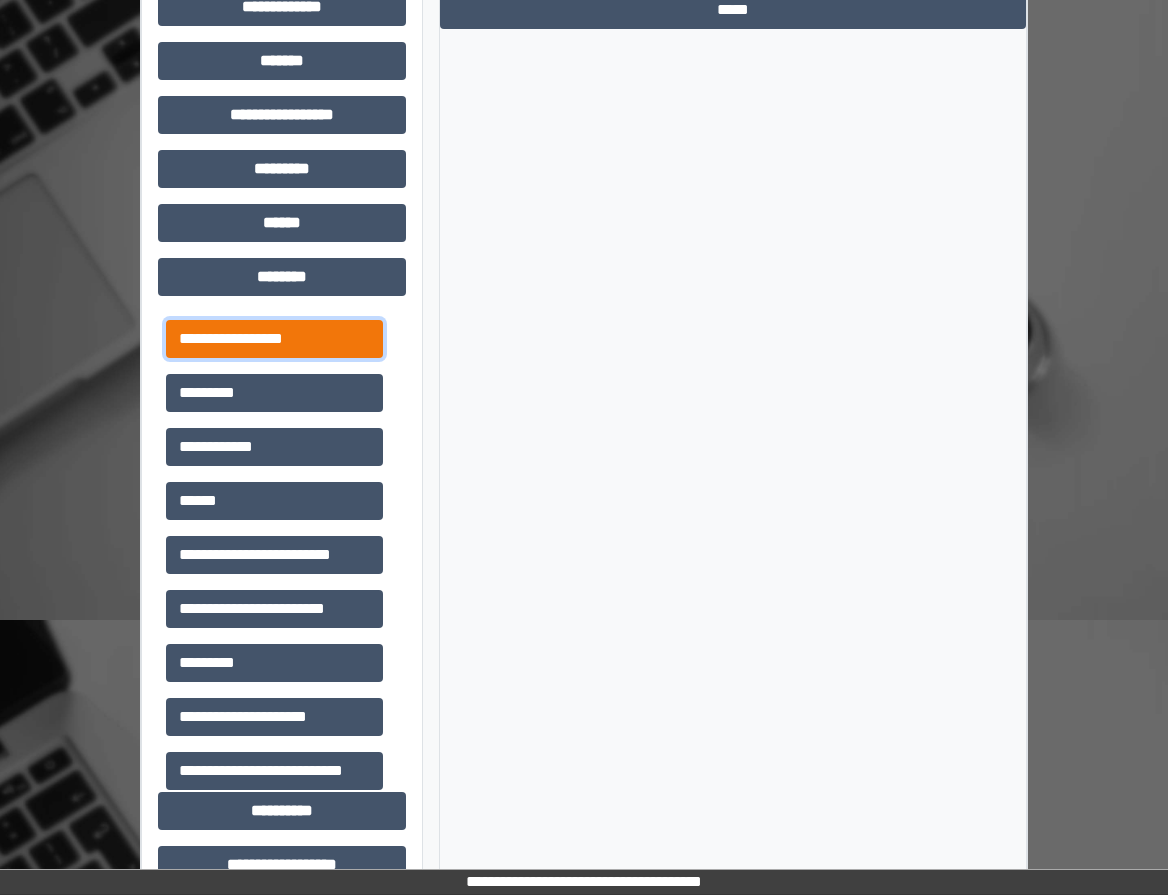click on "**********" at bounding box center [274, 339] 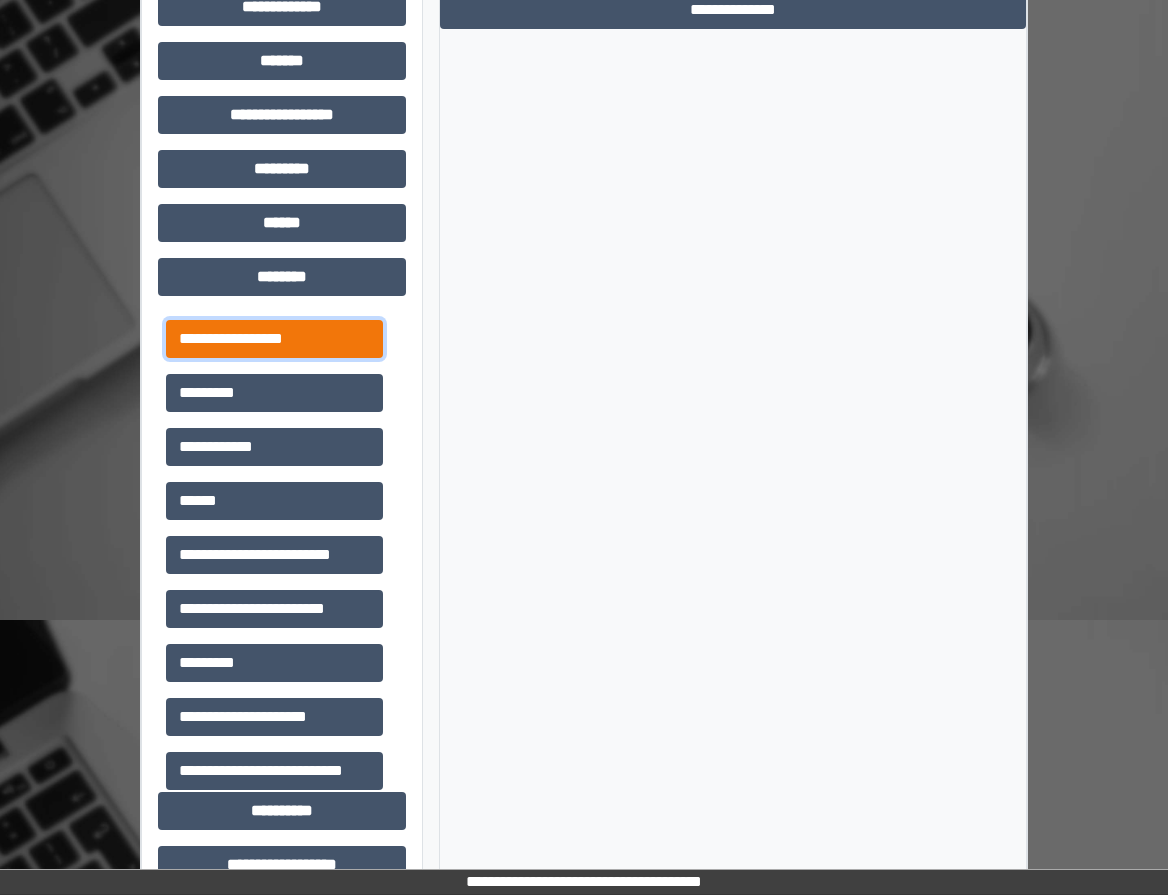 click on "**********" at bounding box center (274, 339) 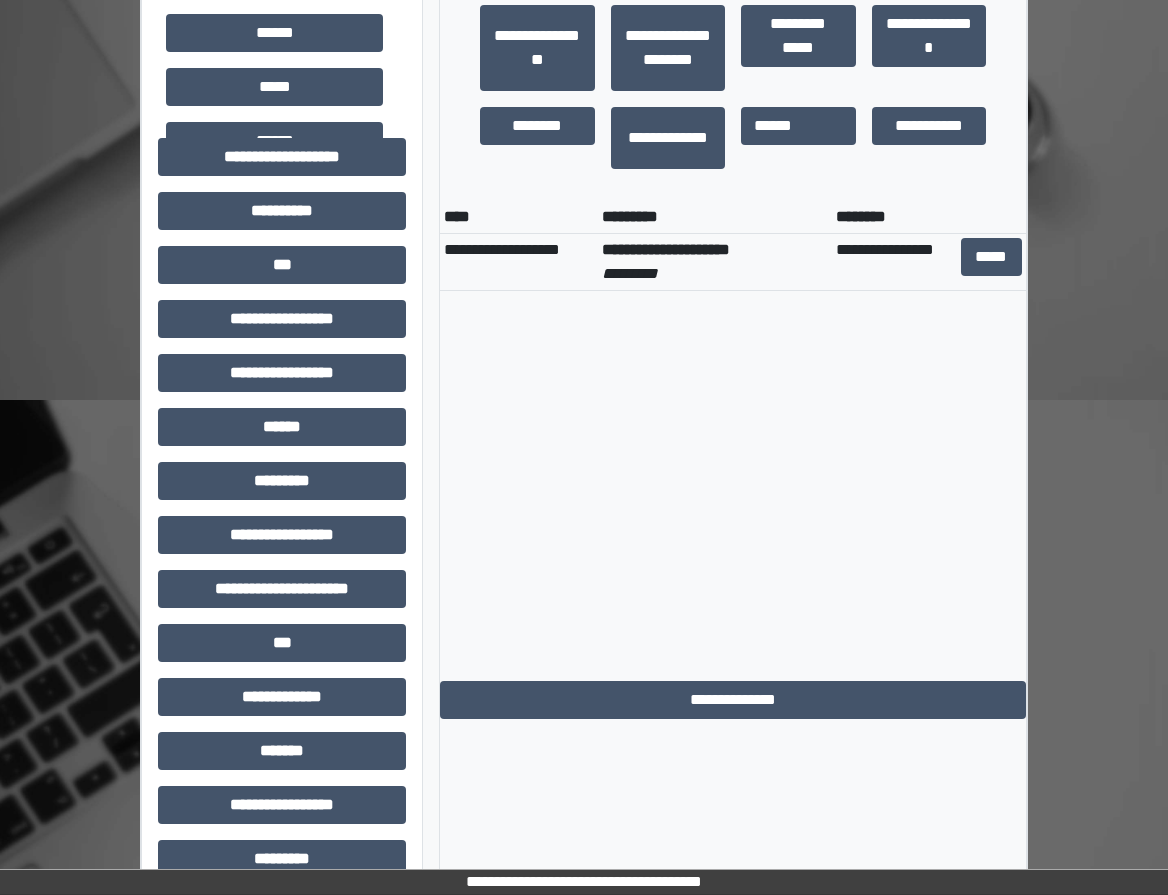 scroll, scrollTop: 500, scrollLeft: 0, axis: vertical 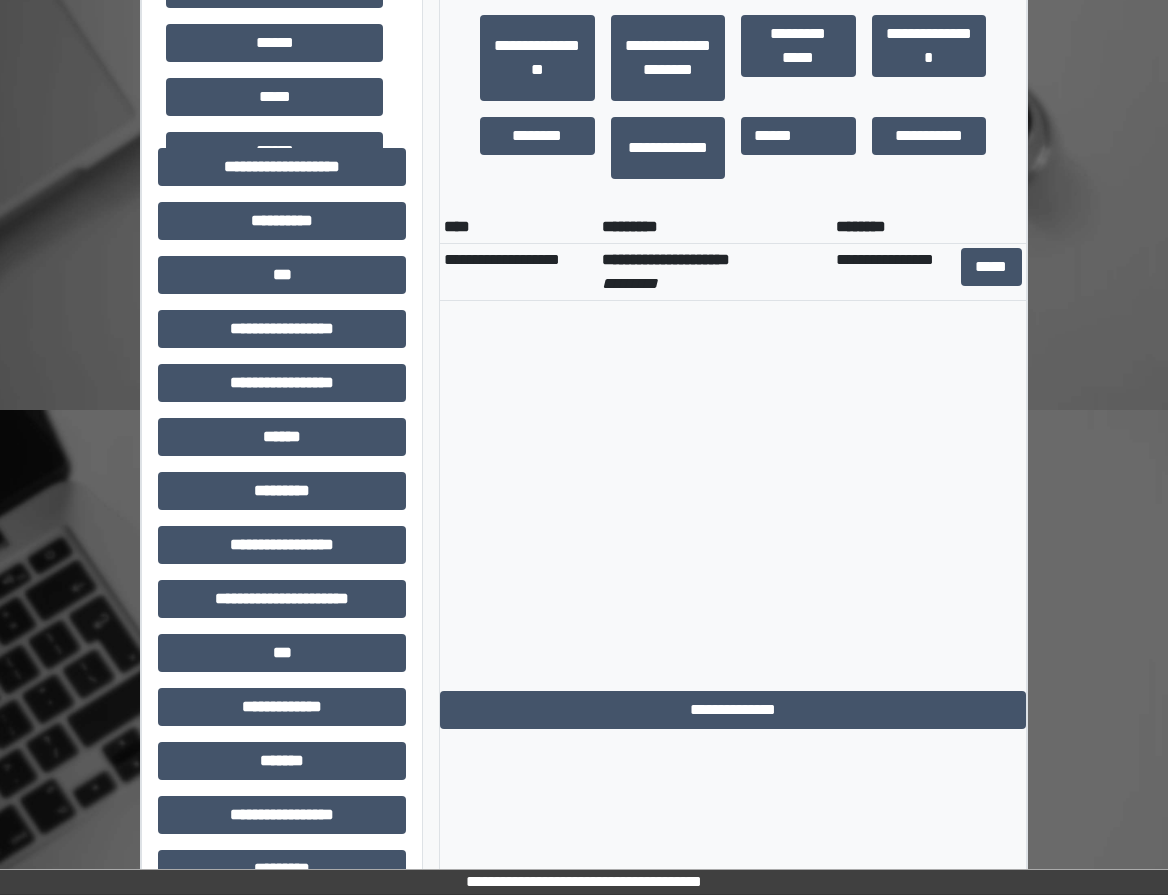 drag, startPoint x: 752, startPoint y: 421, endPoint x: 741, endPoint y: 356, distance: 65.9242 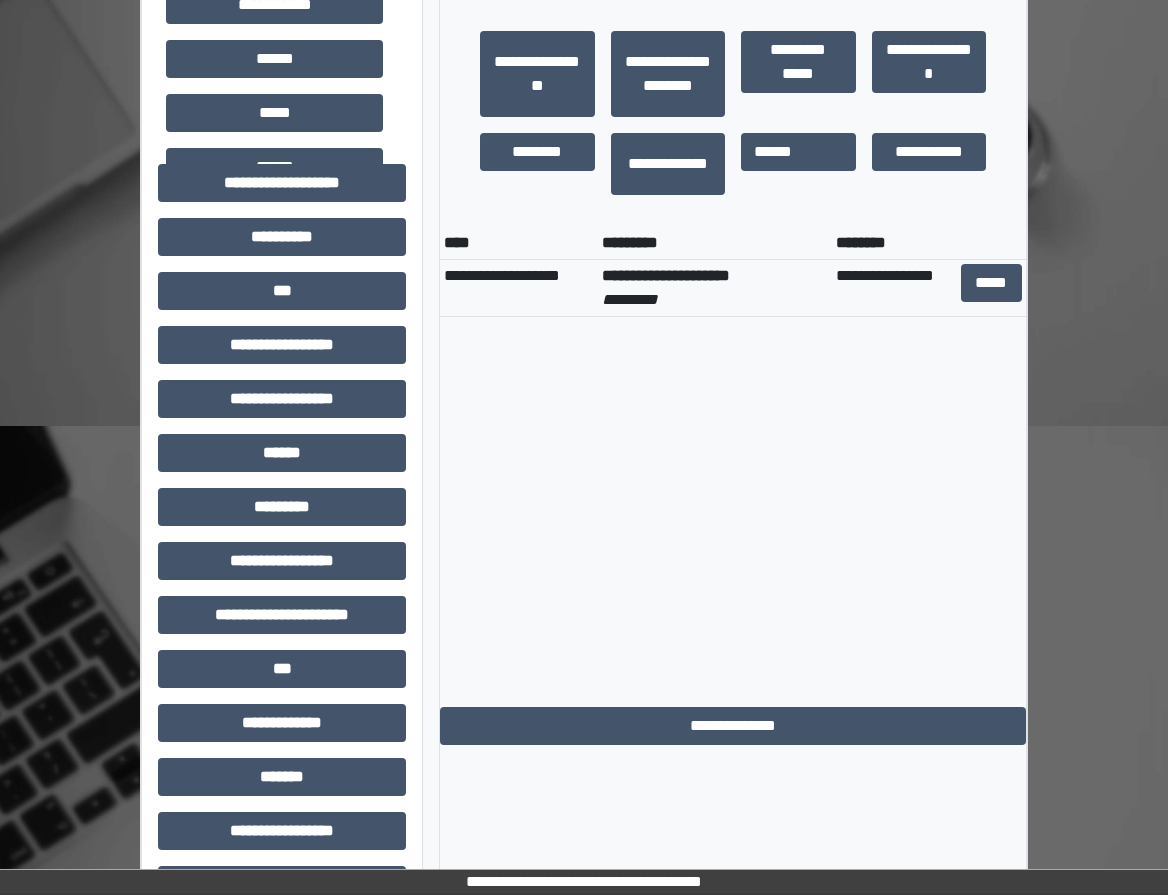 scroll, scrollTop: 0, scrollLeft: 0, axis: both 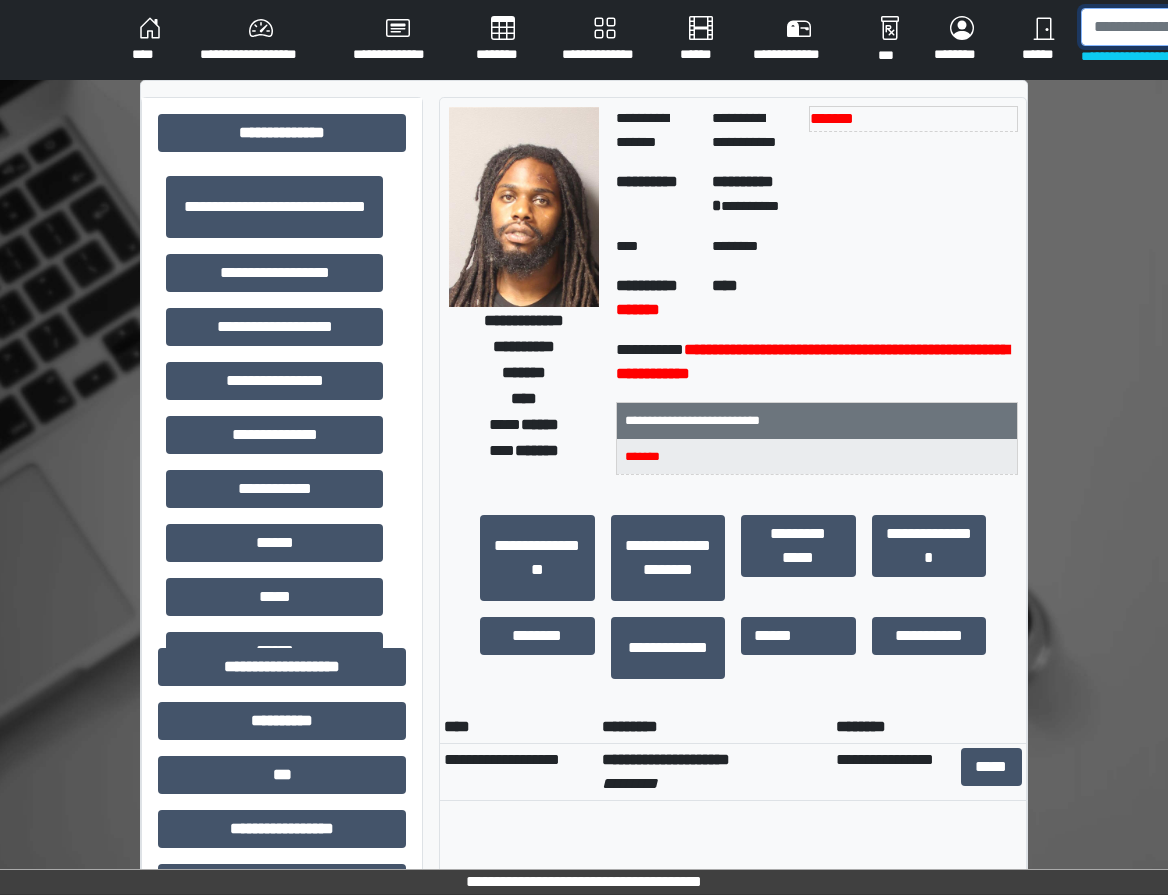 click at bounding box center (1184, 27) 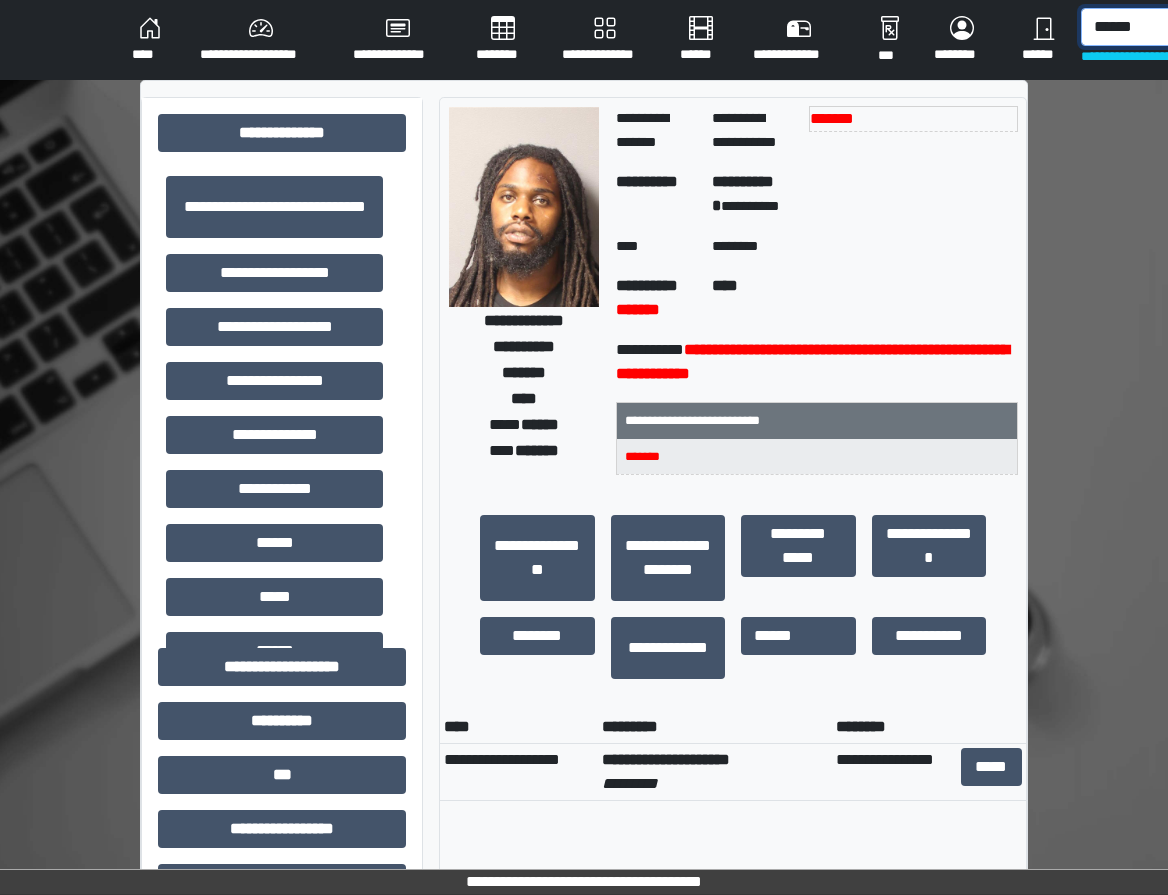 type on "******" 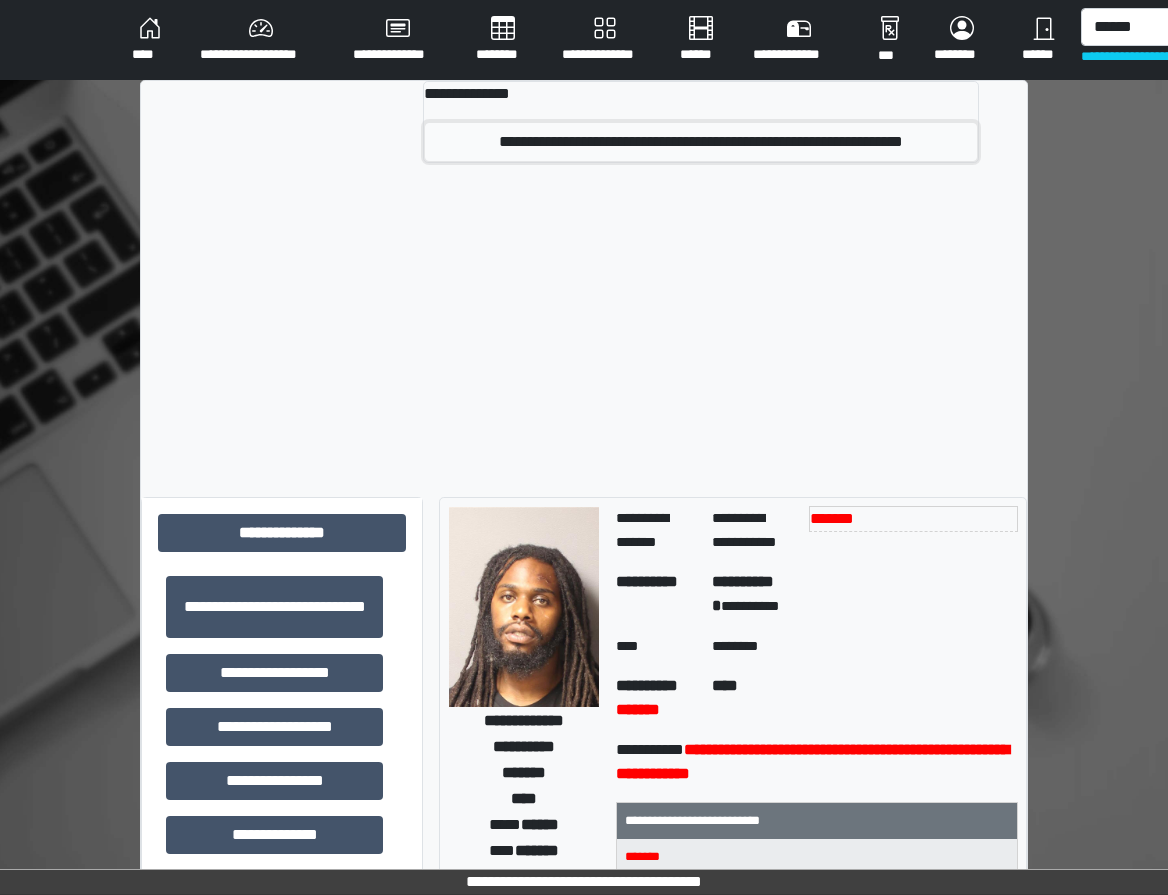 click on "**********" at bounding box center [701, 142] 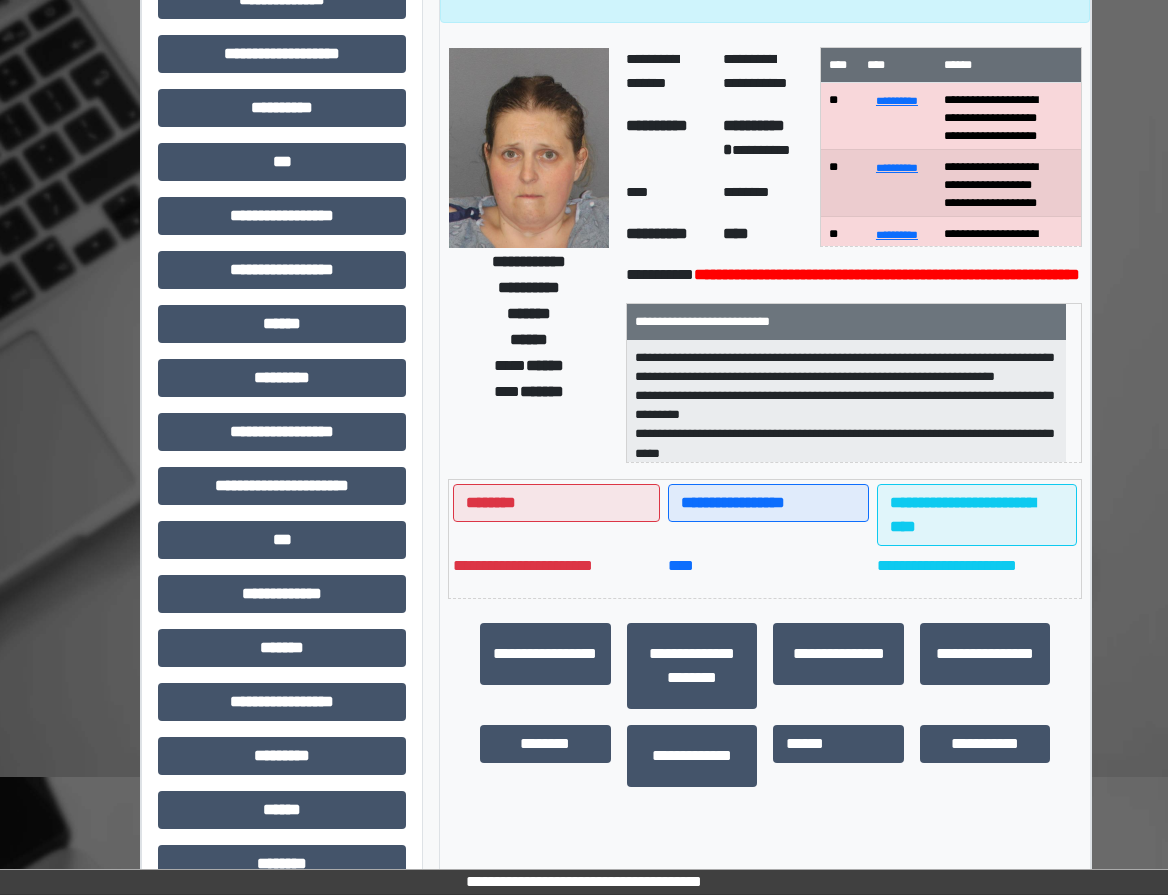 scroll, scrollTop: 0, scrollLeft: 0, axis: both 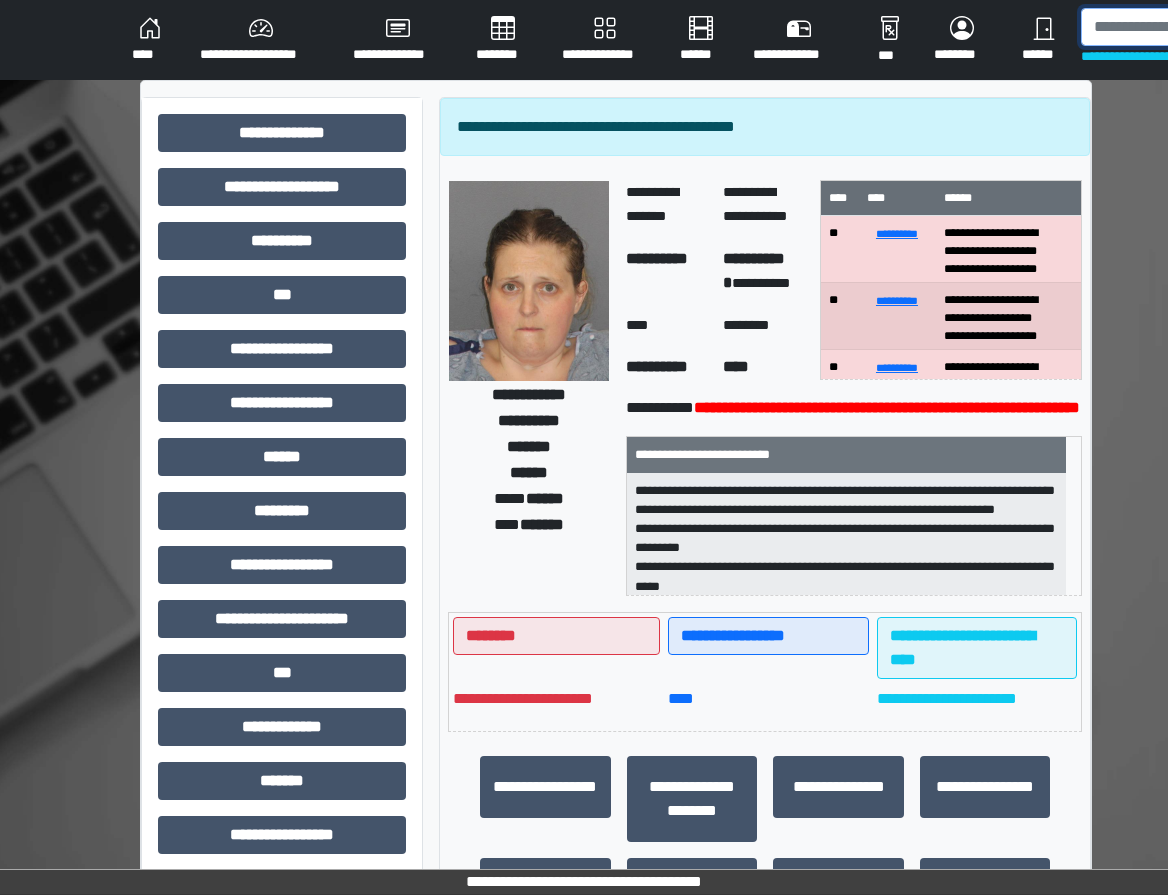 click at bounding box center (1184, 27) 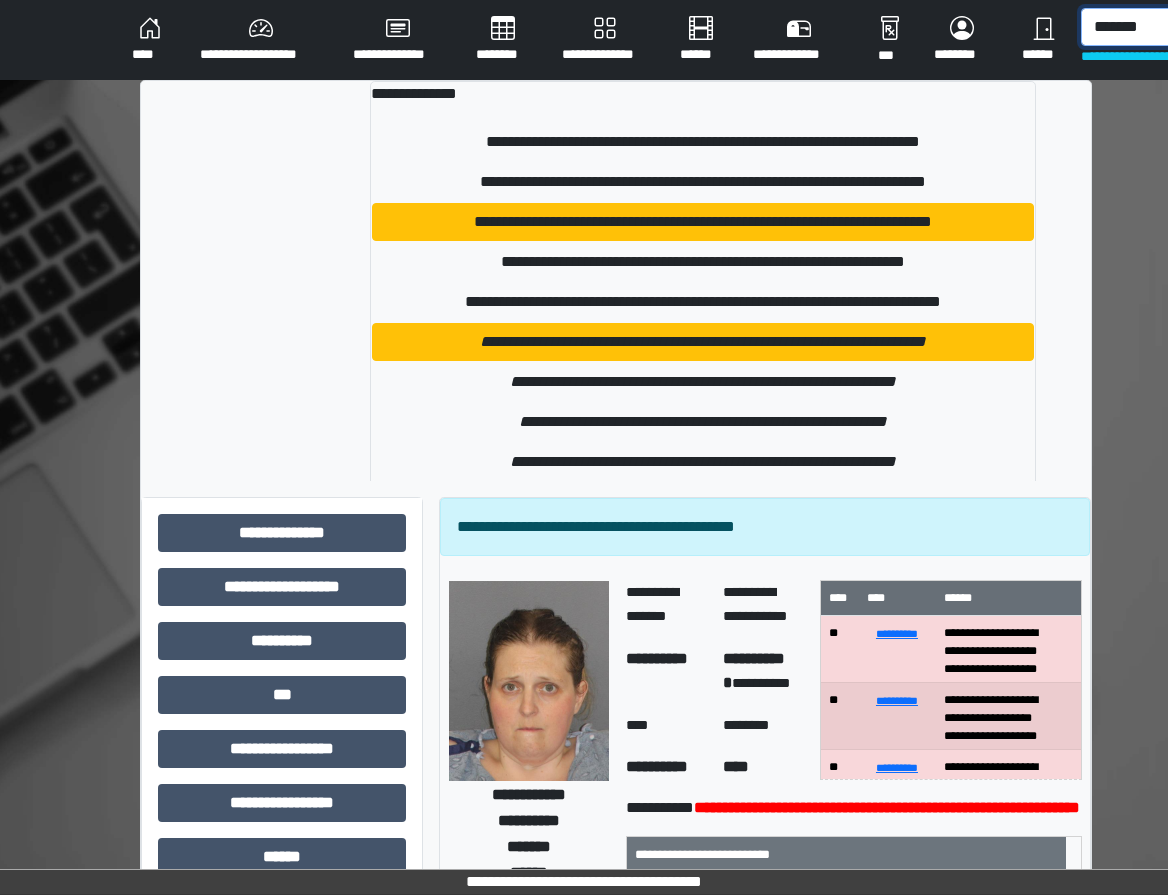 type on "*******" 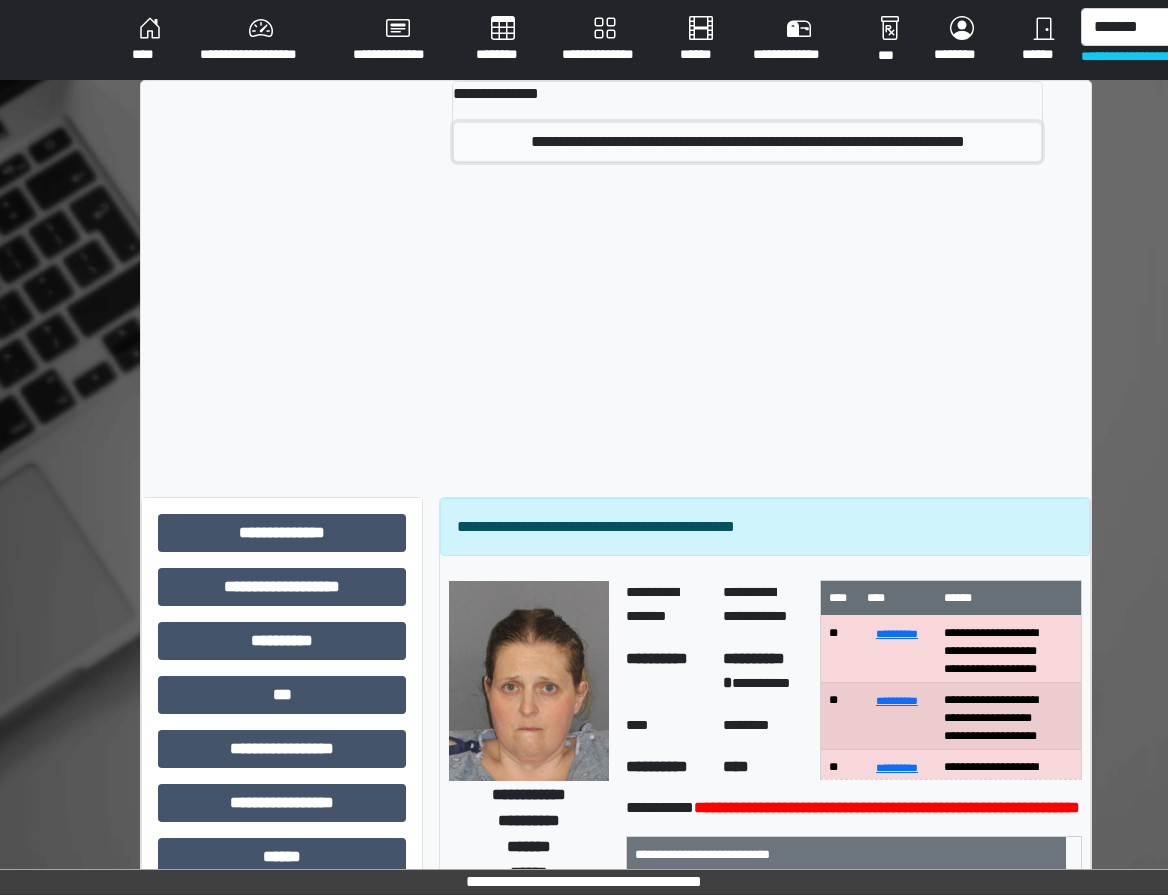 click on "**********" at bounding box center (748, 142) 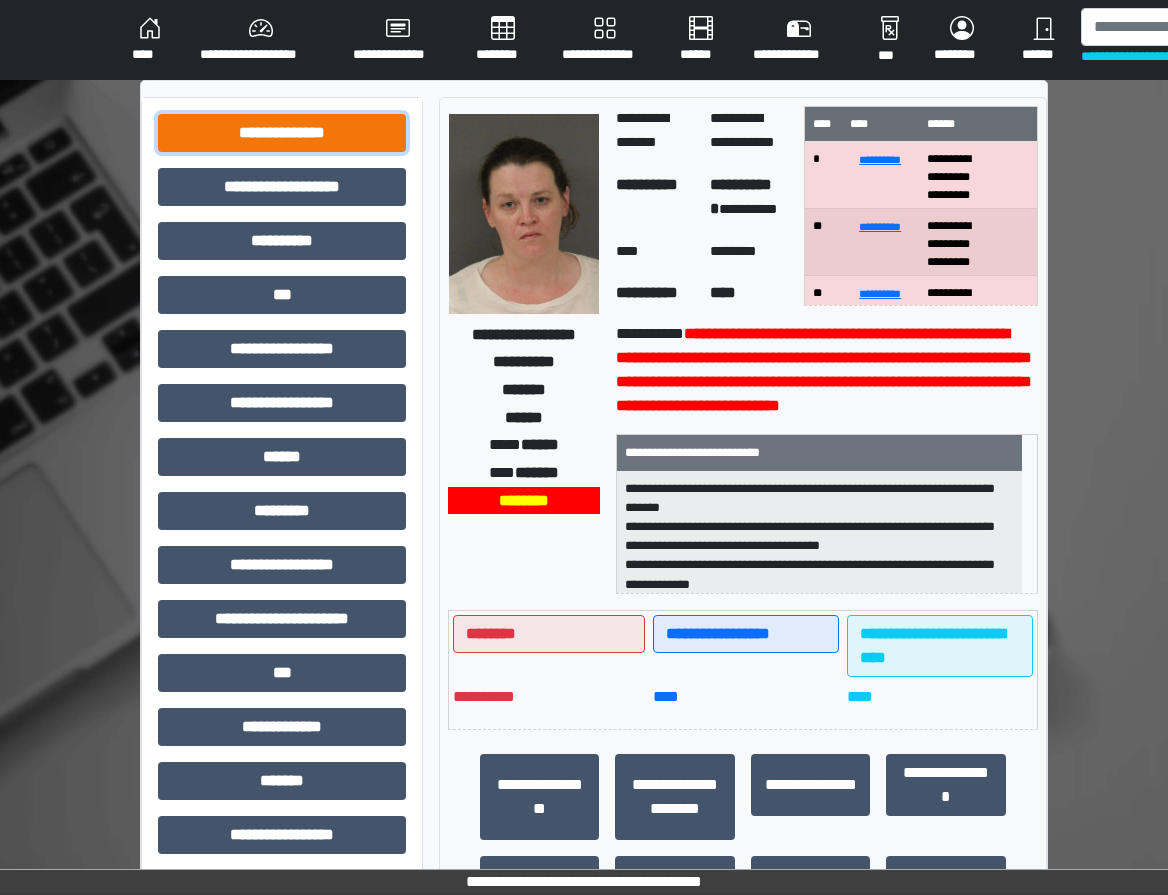 click on "**********" at bounding box center [282, 133] 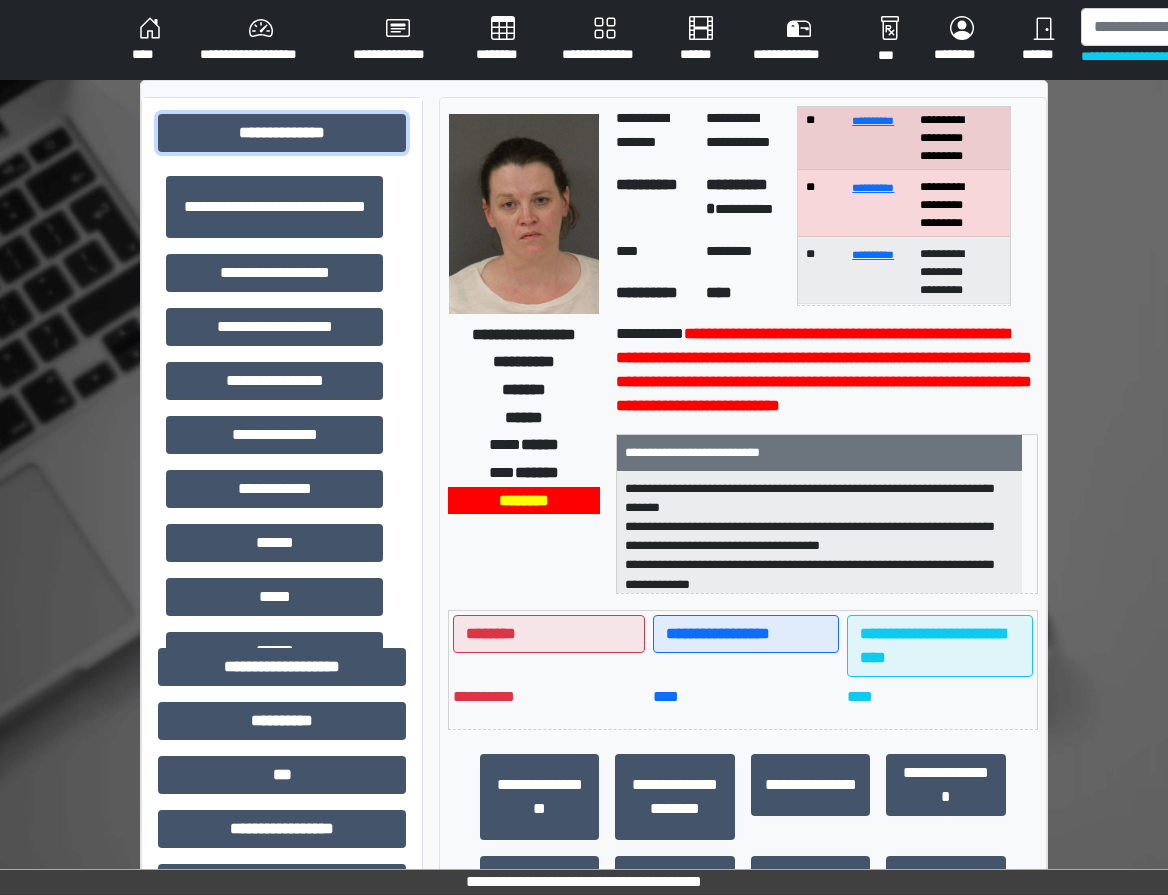 scroll, scrollTop: 120, scrollLeft: 0, axis: vertical 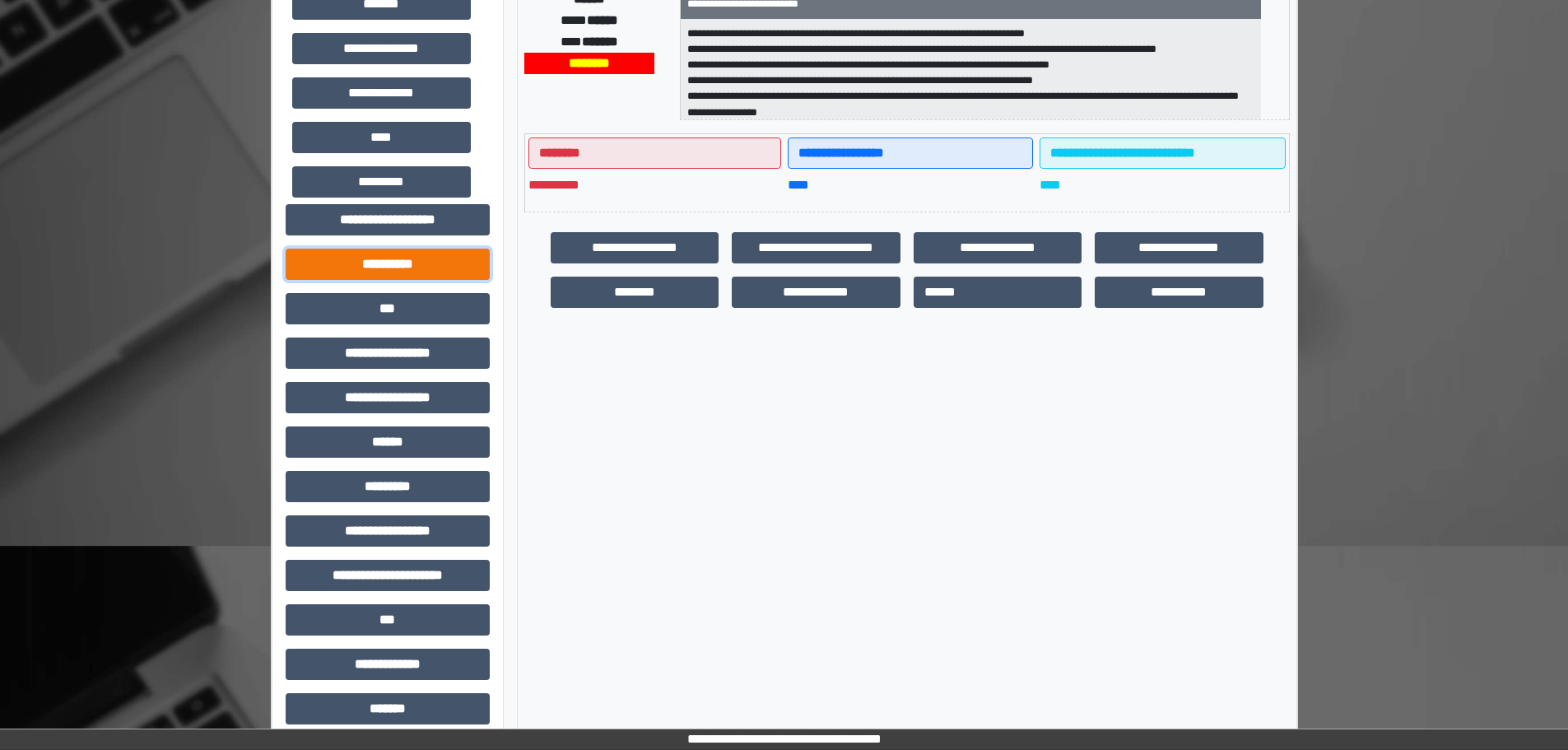 click on "**********" at bounding box center (388, 264) 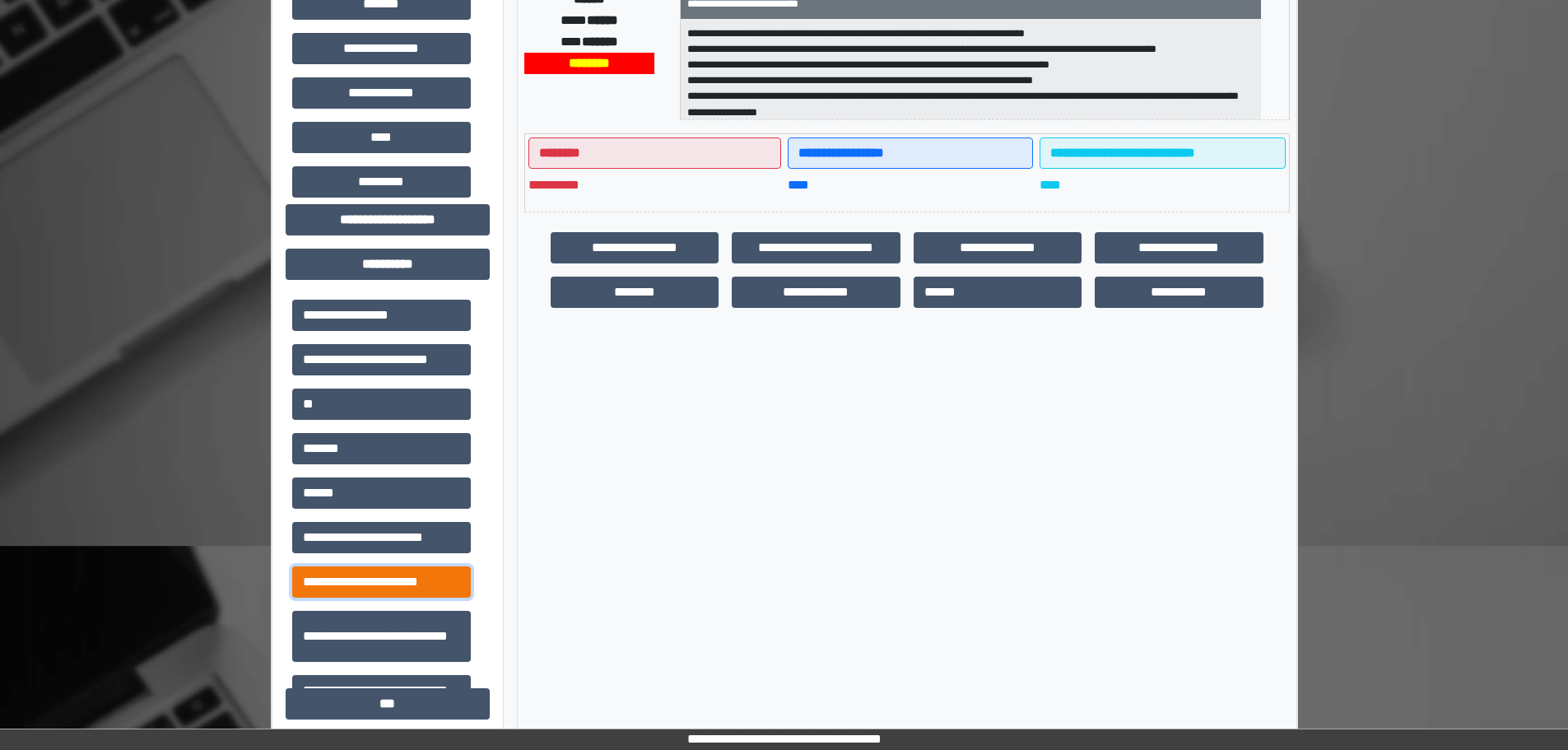 click on "**********" at bounding box center [381, 582] 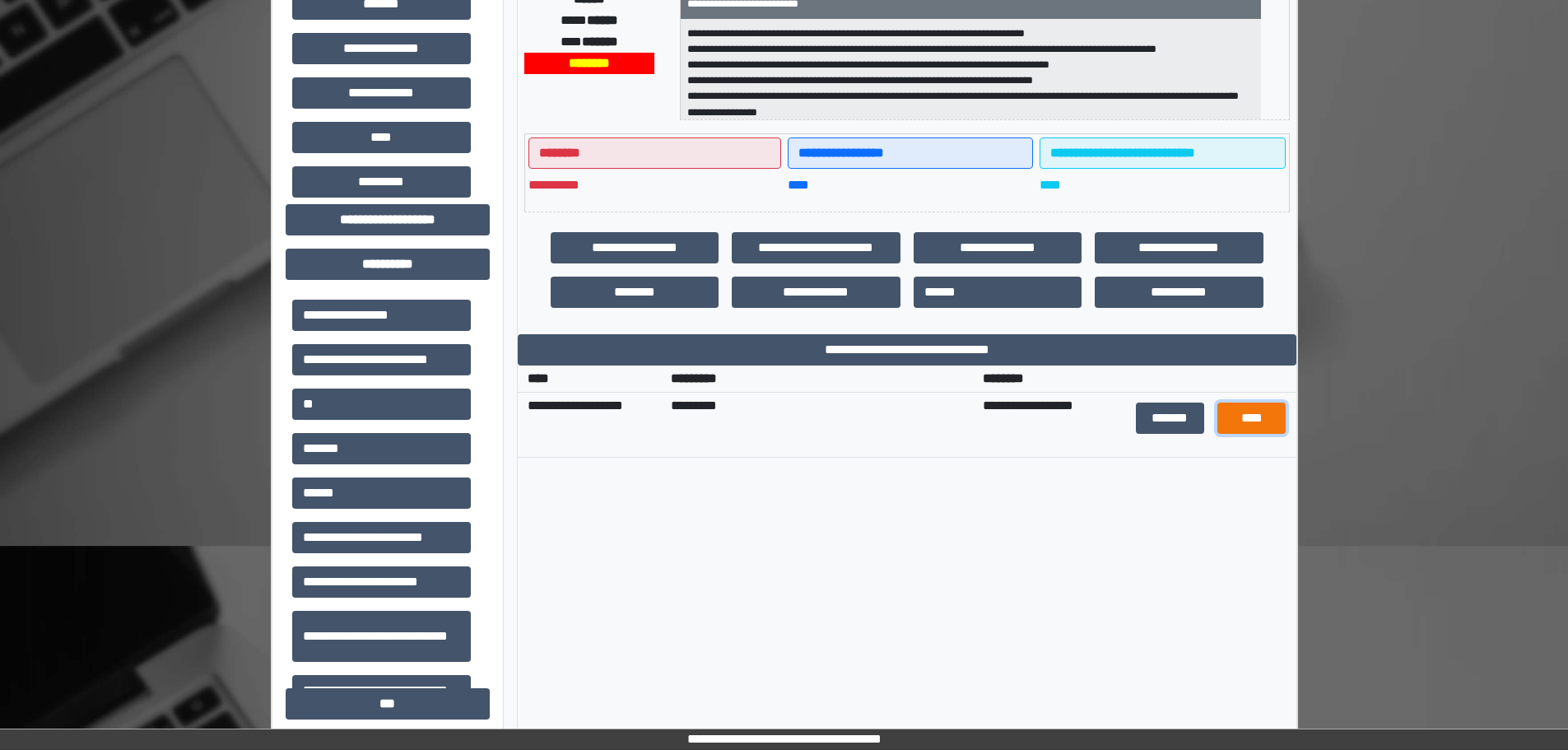 click on "****" at bounding box center (1251, 418) 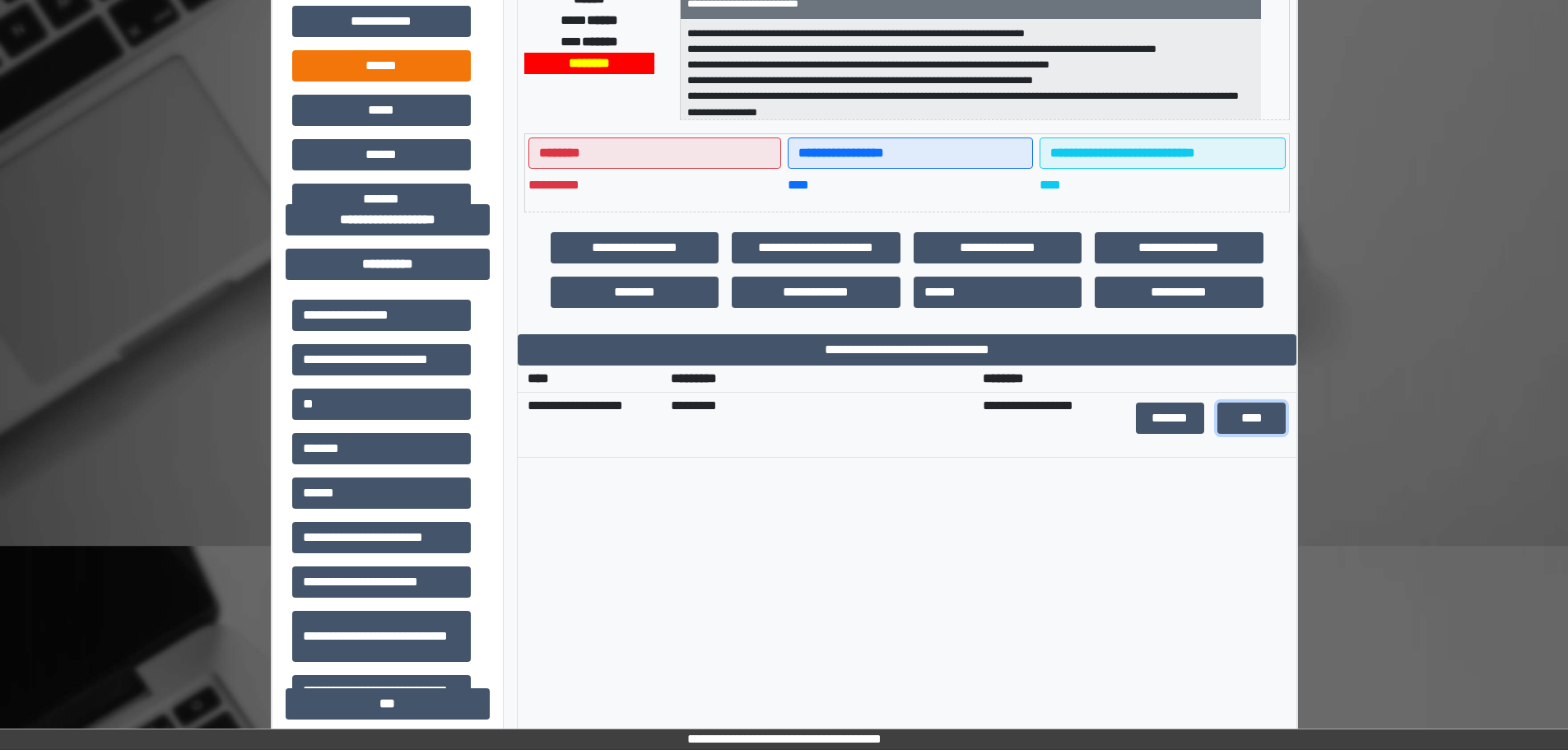 scroll, scrollTop: 0, scrollLeft: 0, axis: both 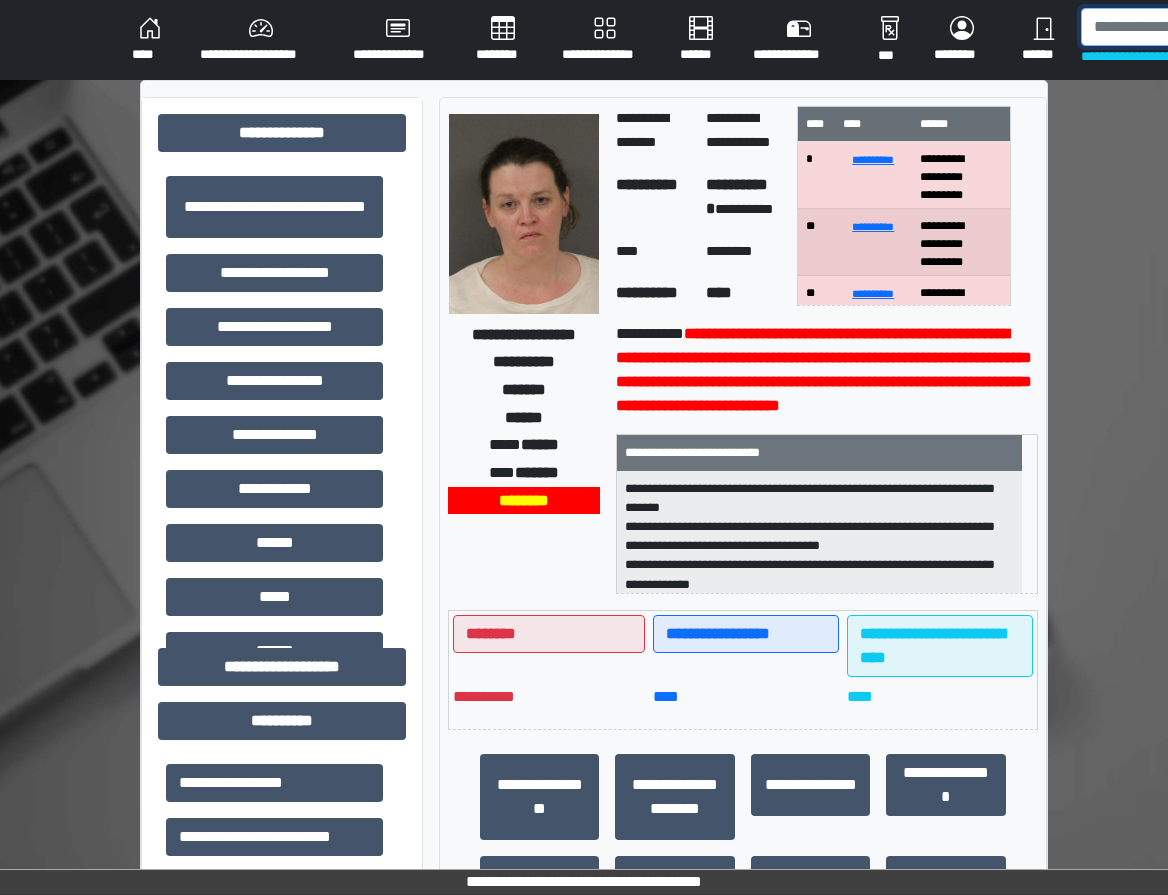 click at bounding box center [1184, 27] 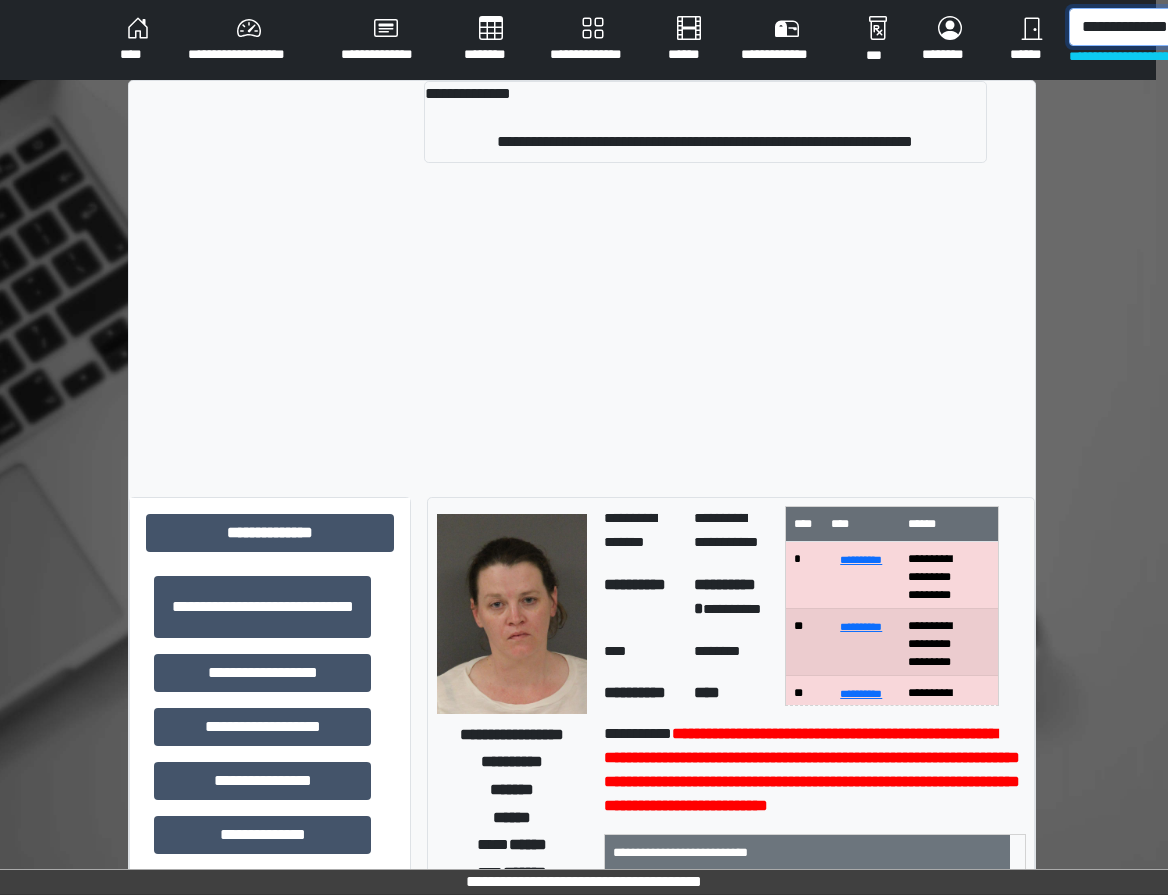scroll, scrollTop: 0, scrollLeft: 20, axis: horizontal 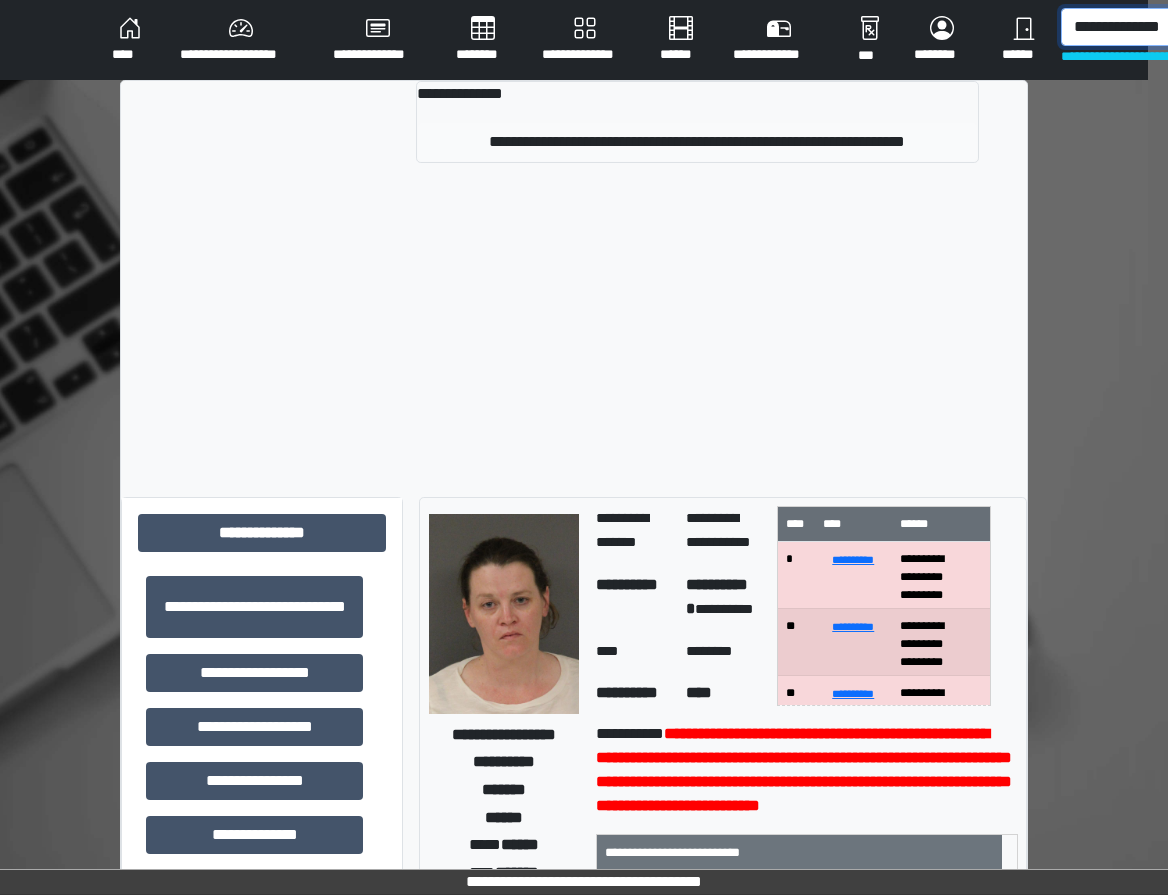 type on "**********" 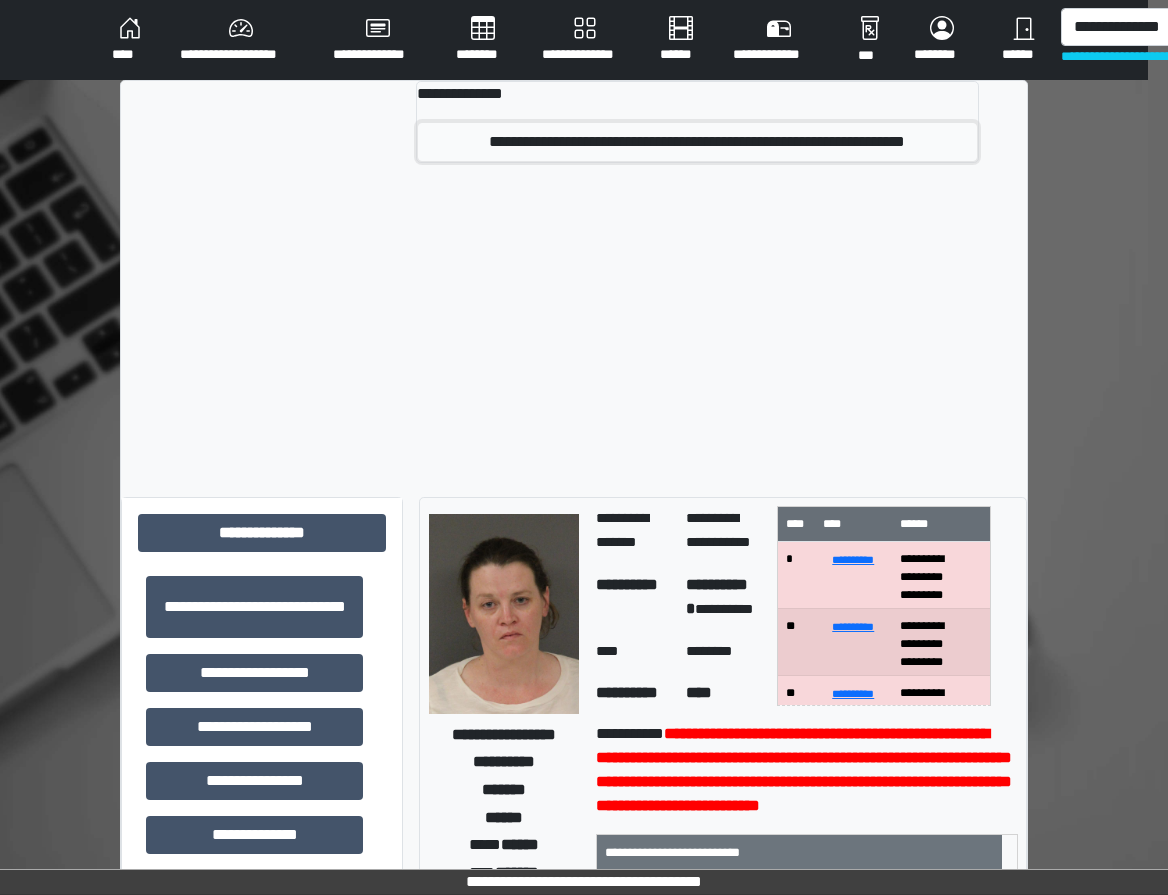 click on "**********" at bounding box center [697, 142] 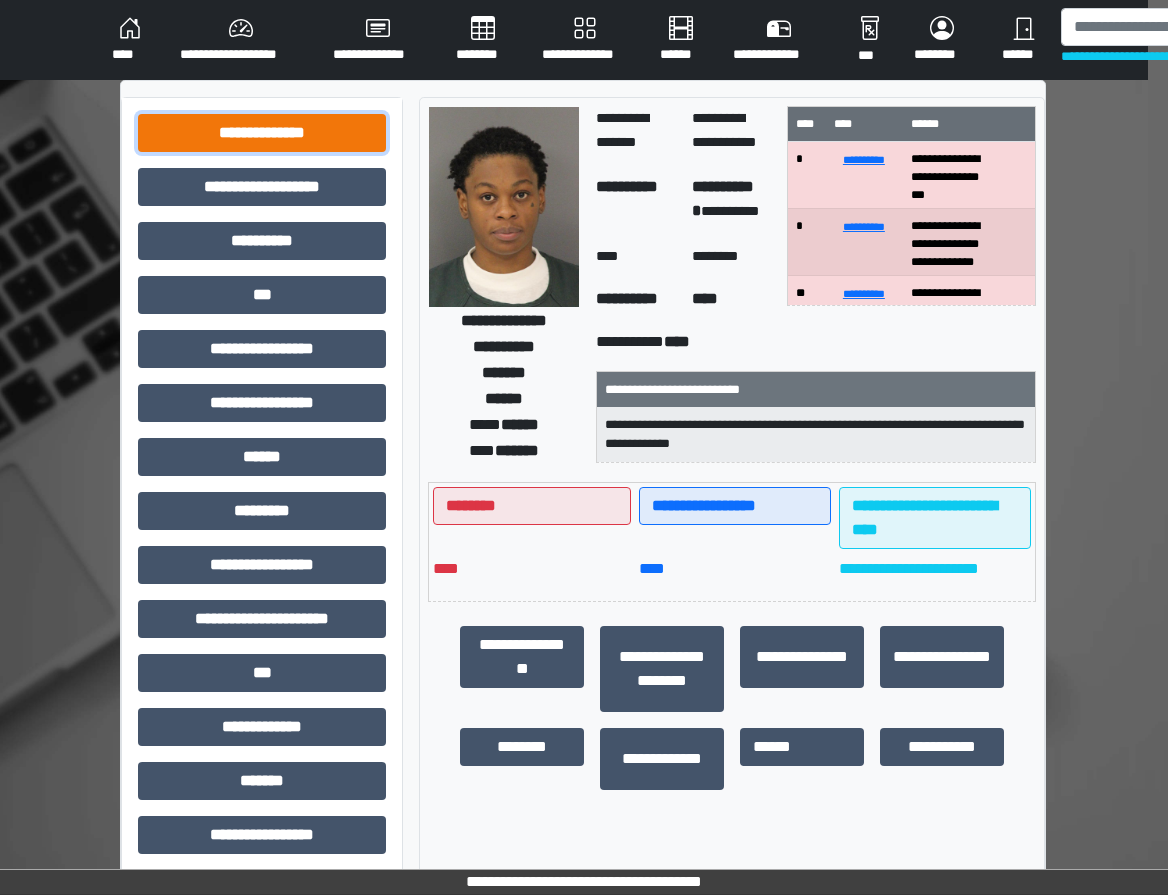 click on "**********" at bounding box center (262, 133) 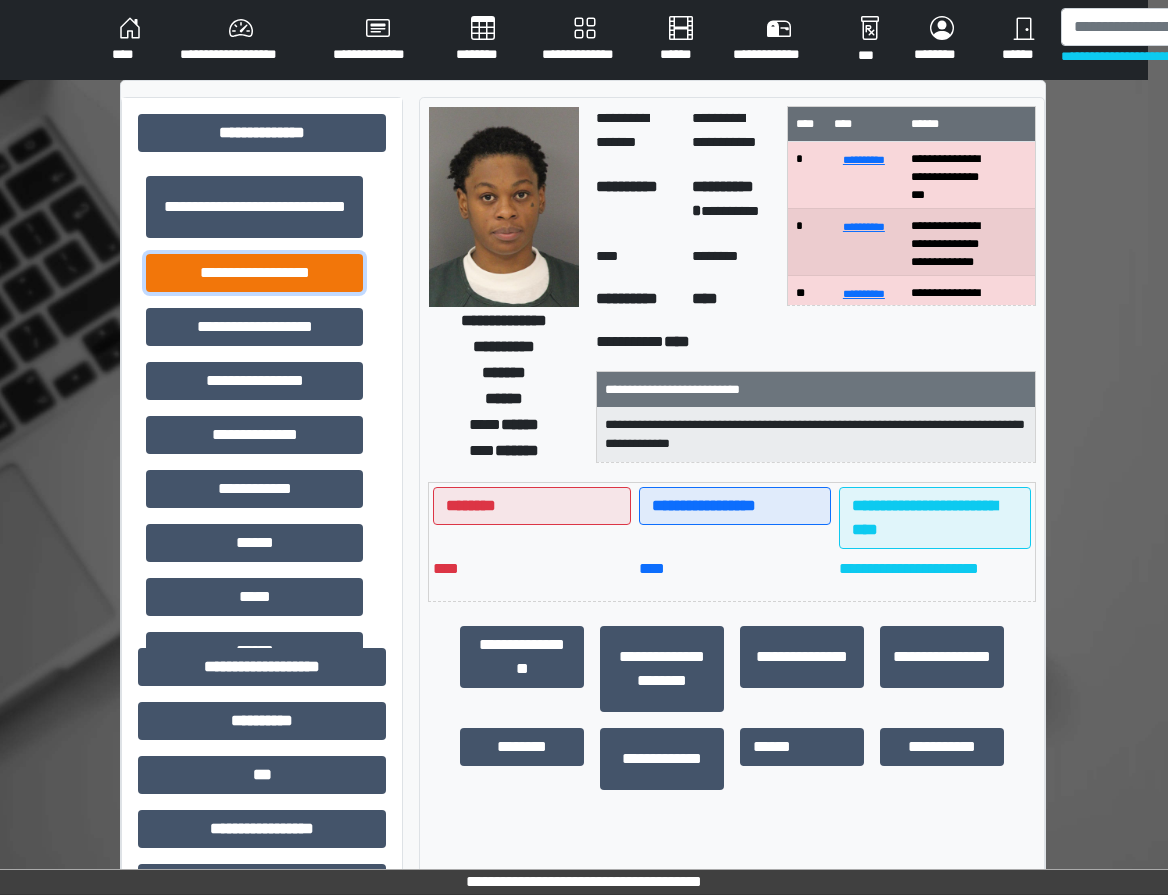 click on "**********" at bounding box center (254, 273) 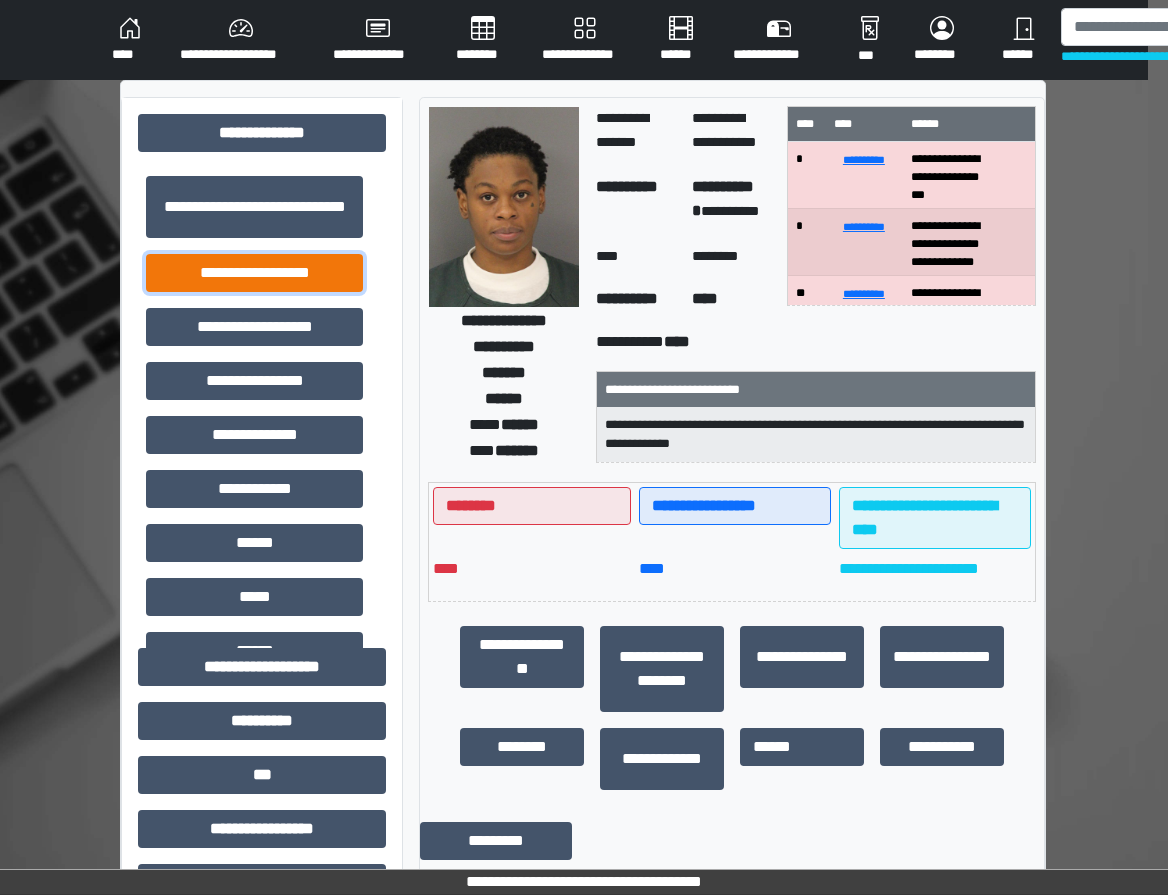click on "**********" at bounding box center [254, 273] 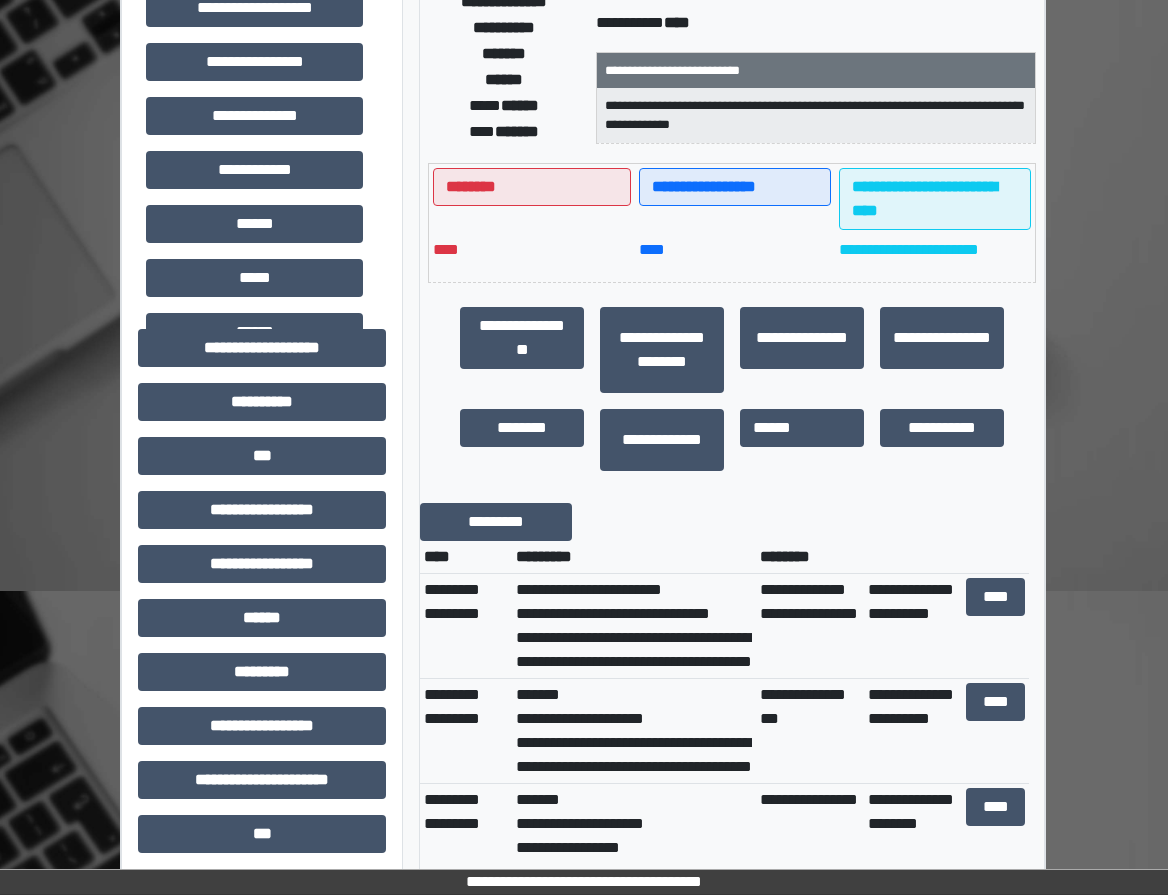 scroll, scrollTop: 400, scrollLeft: 20, axis: both 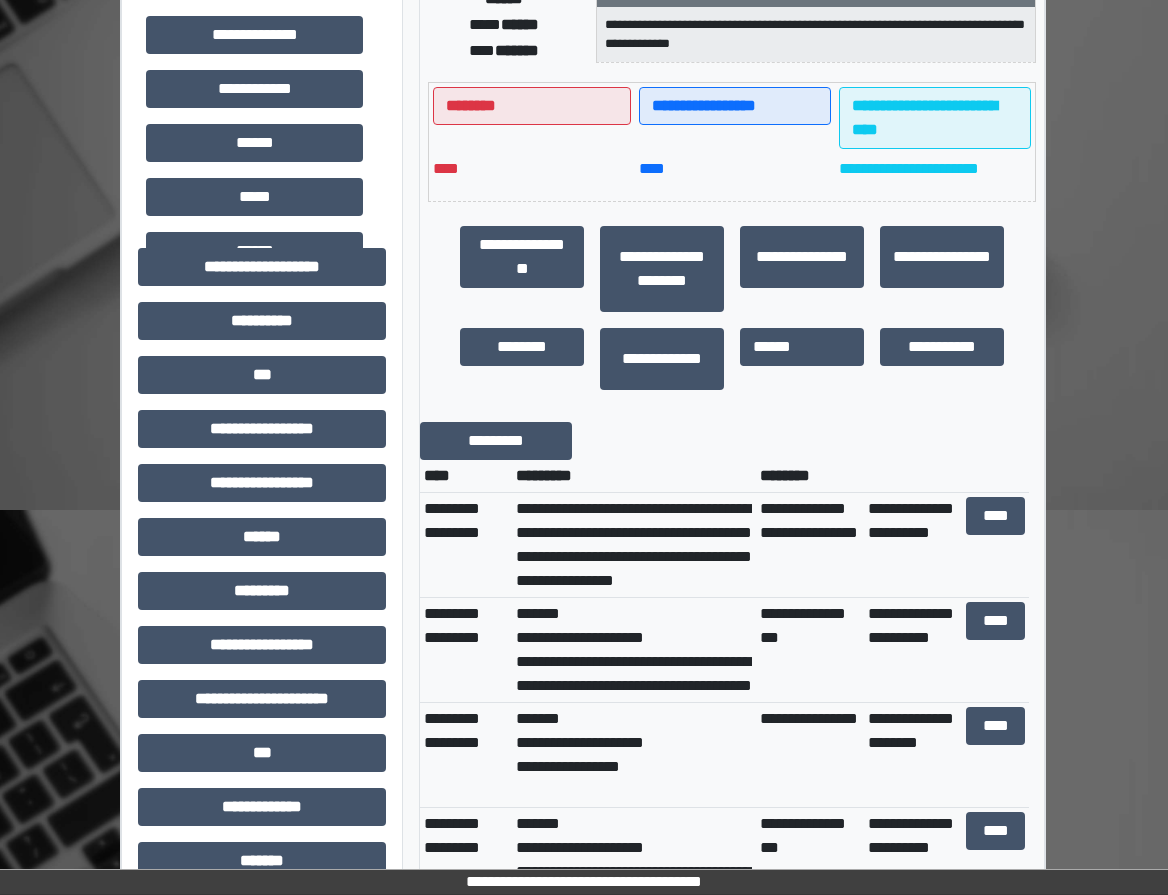click on "**********" at bounding box center [634, 650] 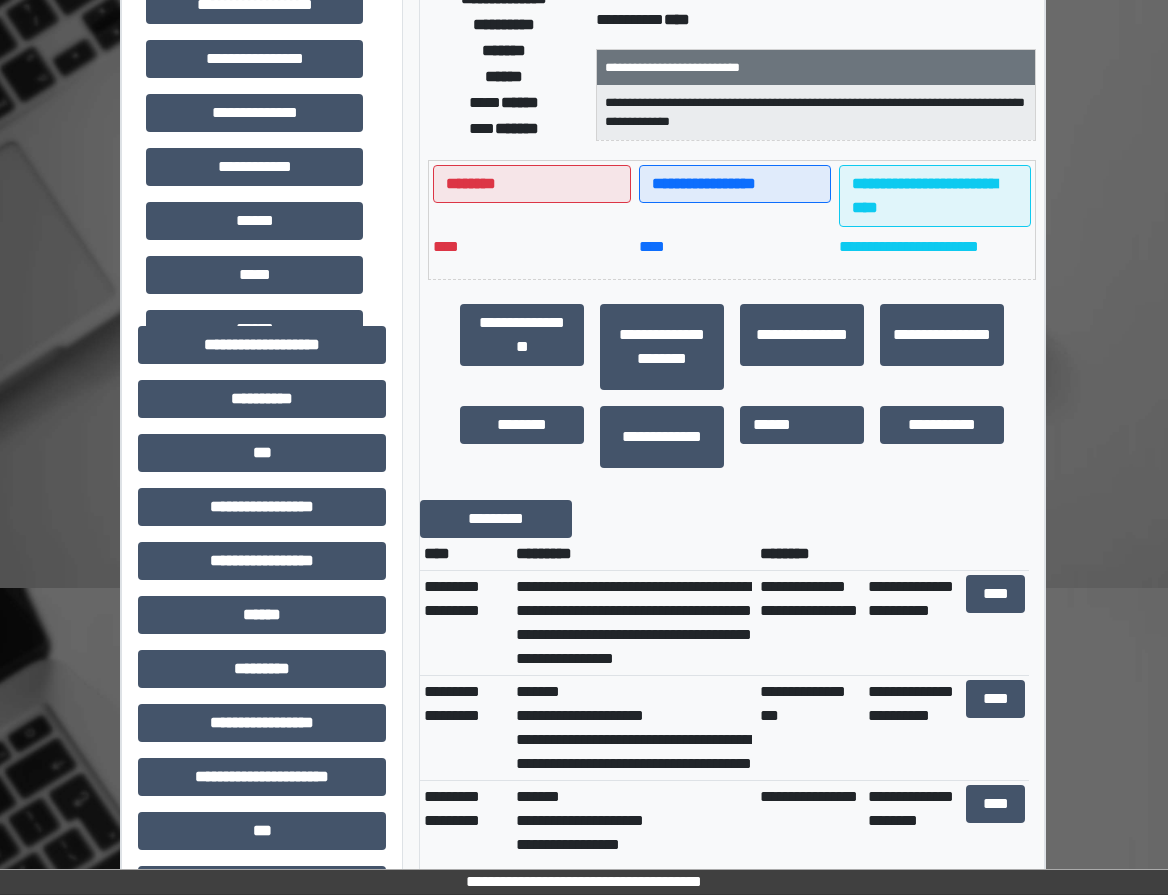 drag, startPoint x: 770, startPoint y: 158, endPoint x: 775, endPoint y: 131, distance: 27.45906 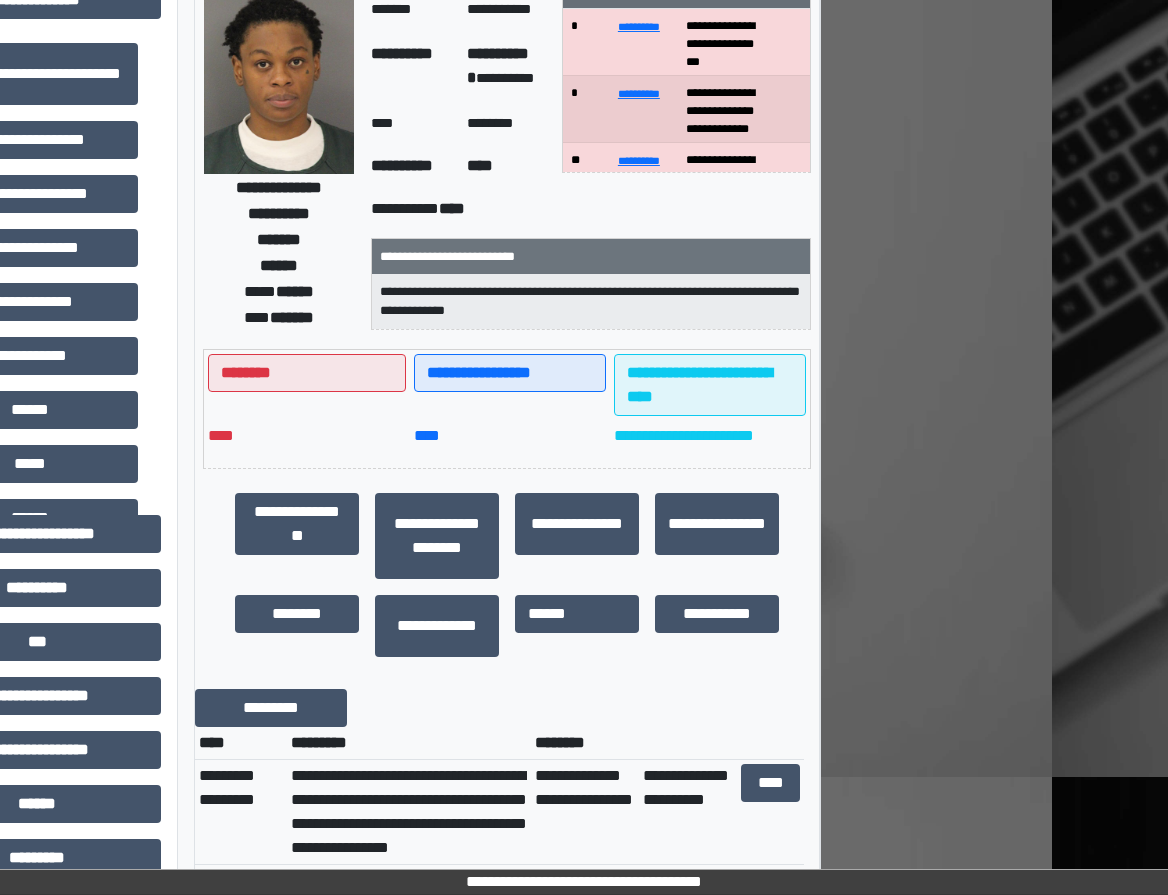 scroll, scrollTop: 0, scrollLeft: 245, axis: horizontal 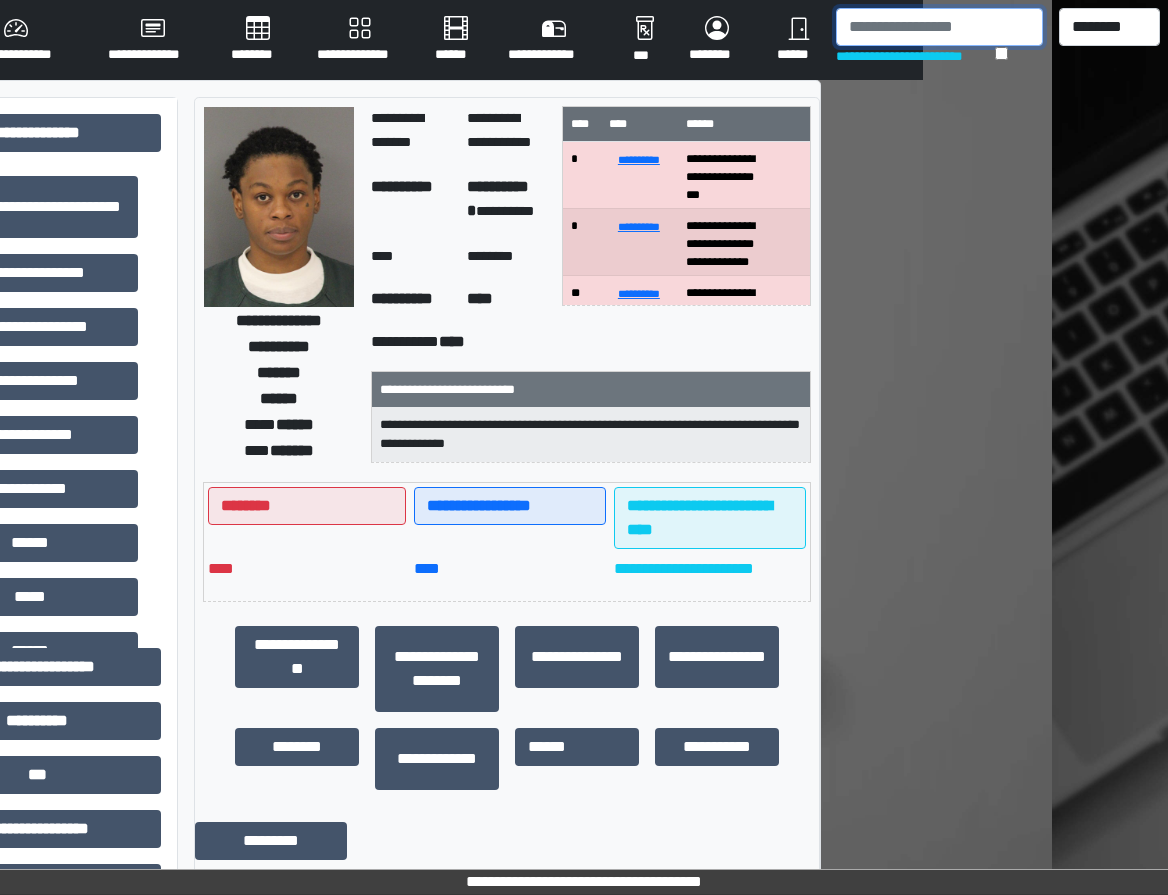 click at bounding box center (939, 27) 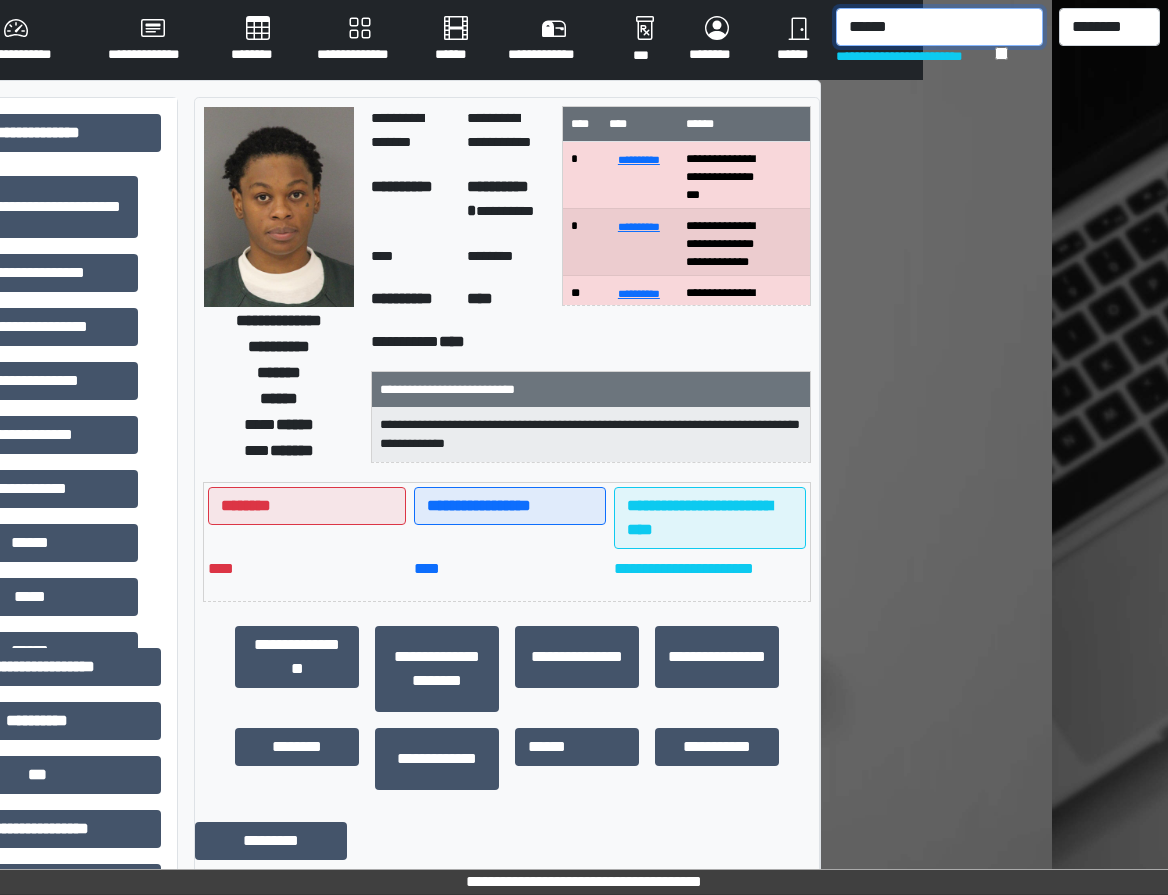 type on "******" 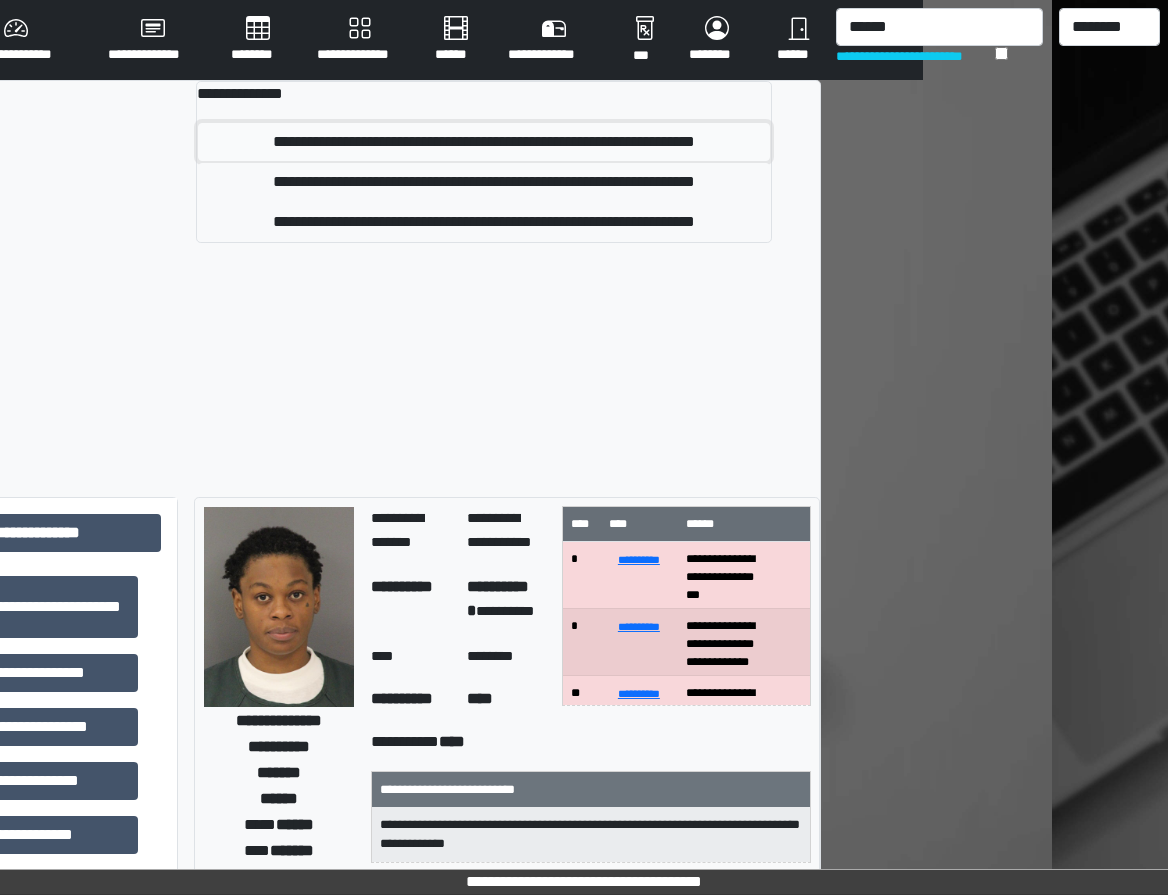 click on "**********" at bounding box center (484, 142) 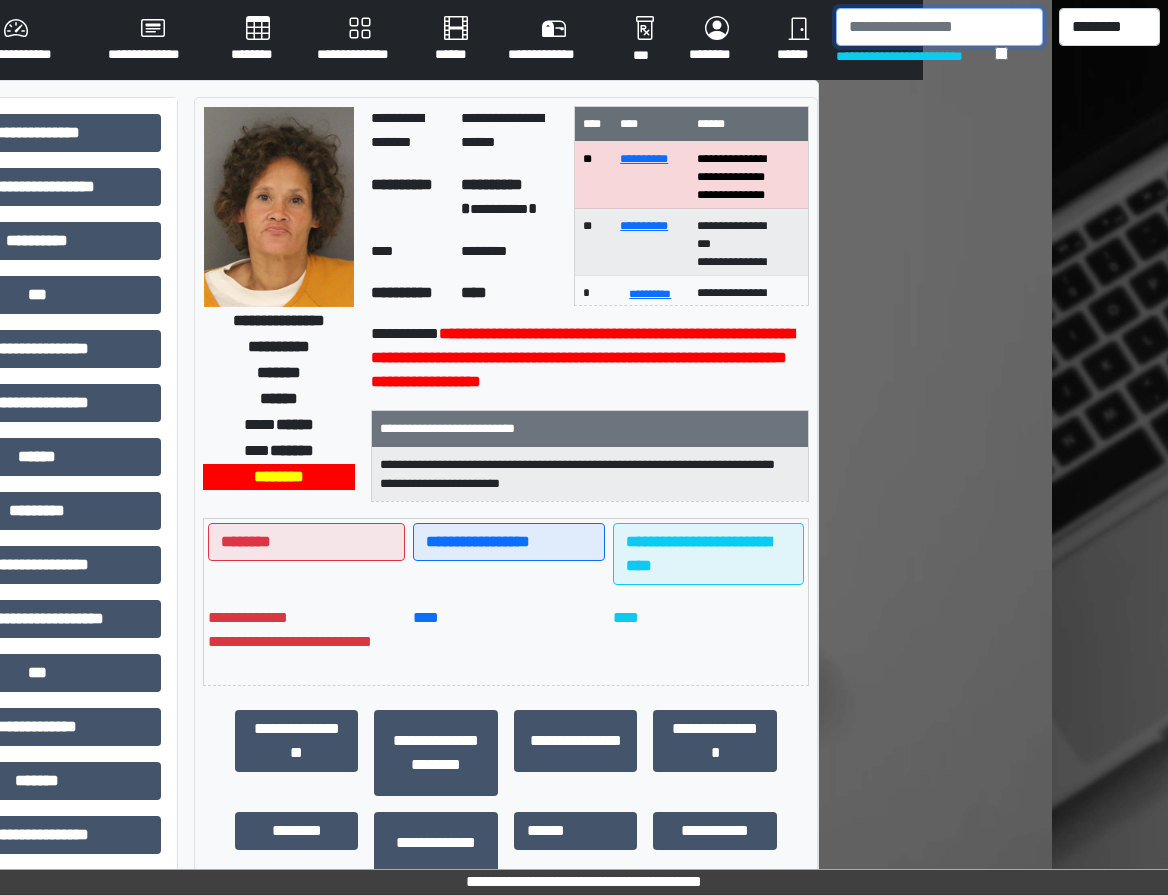 click at bounding box center (939, 27) 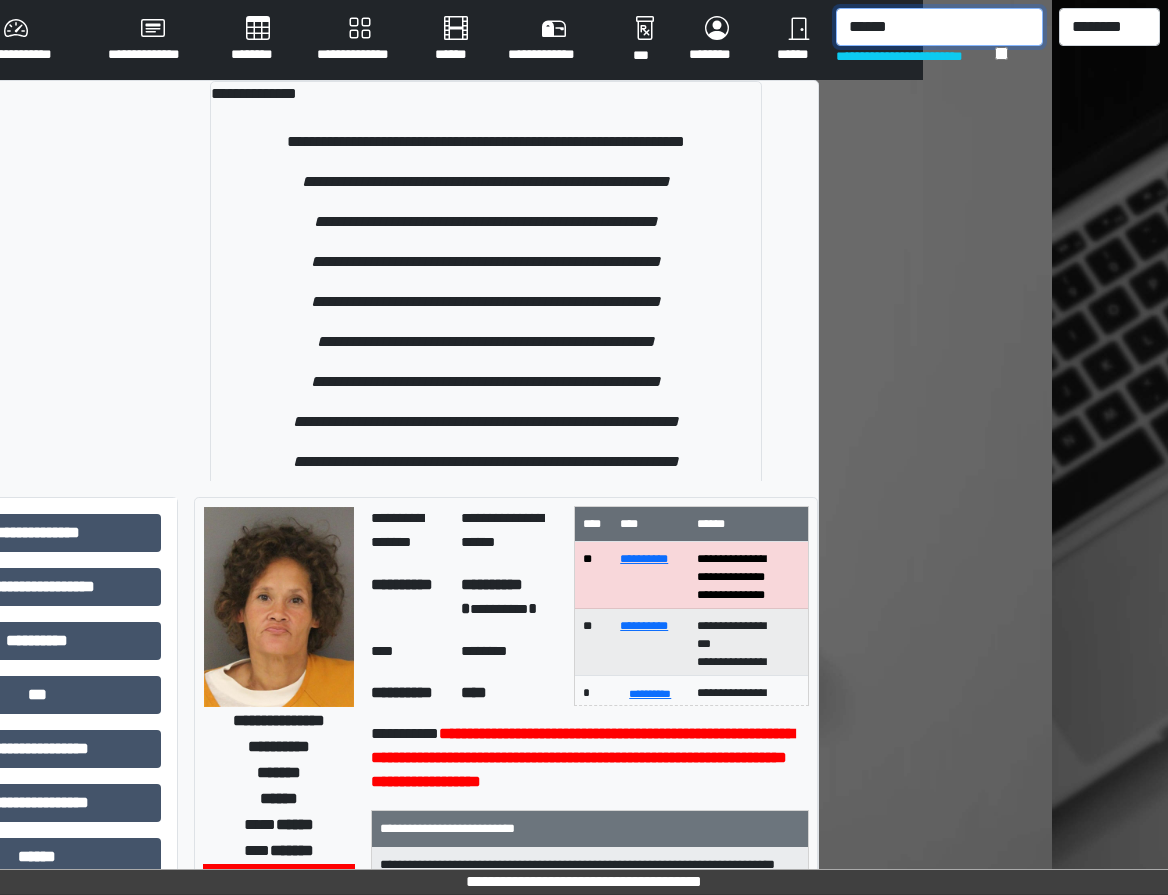 type on "******" 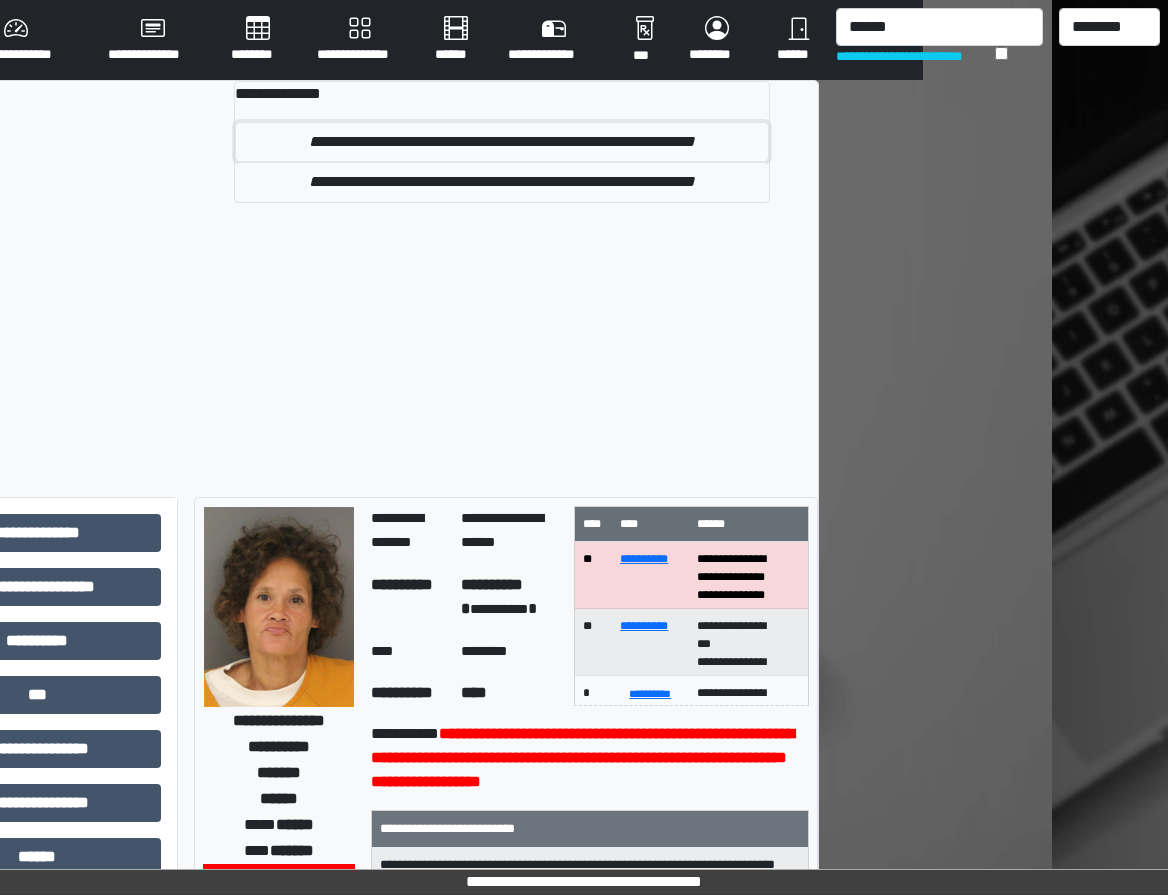 click on "**********" at bounding box center (502, 142) 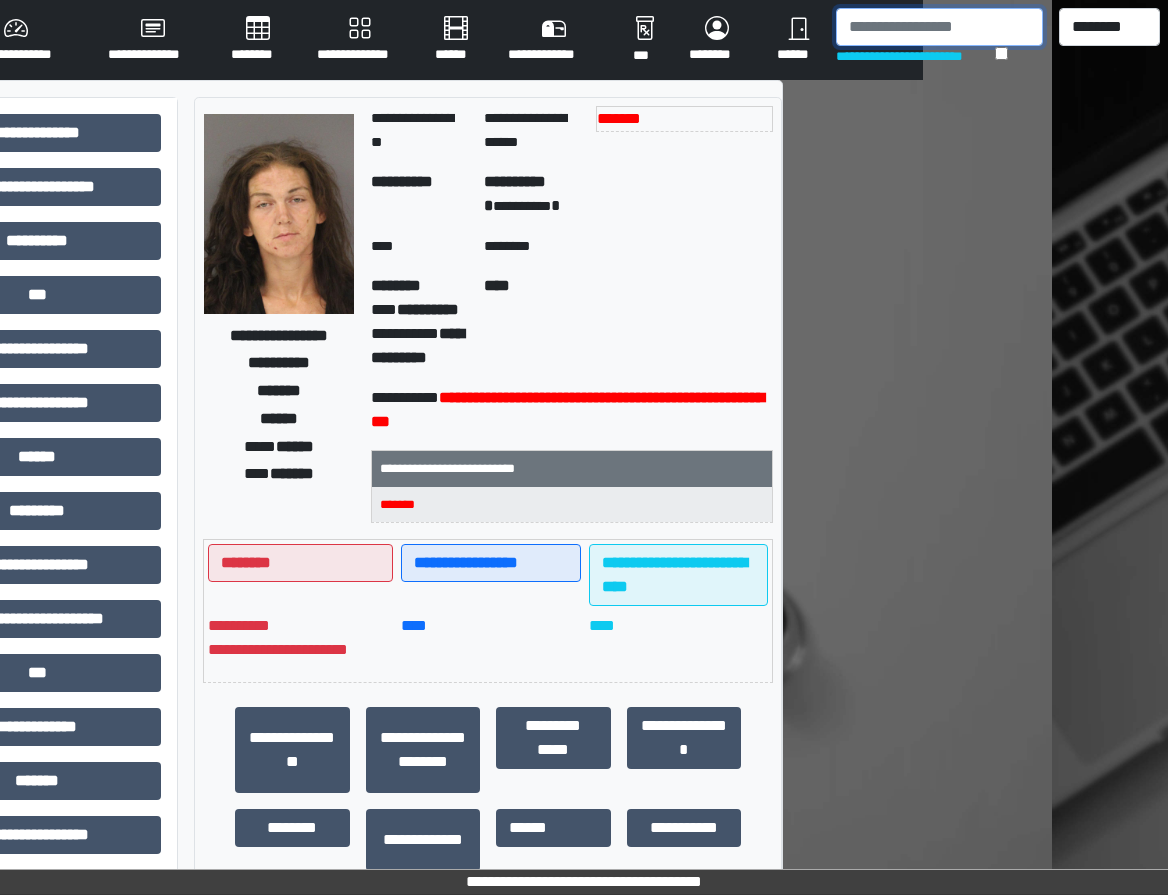click at bounding box center (939, 27) 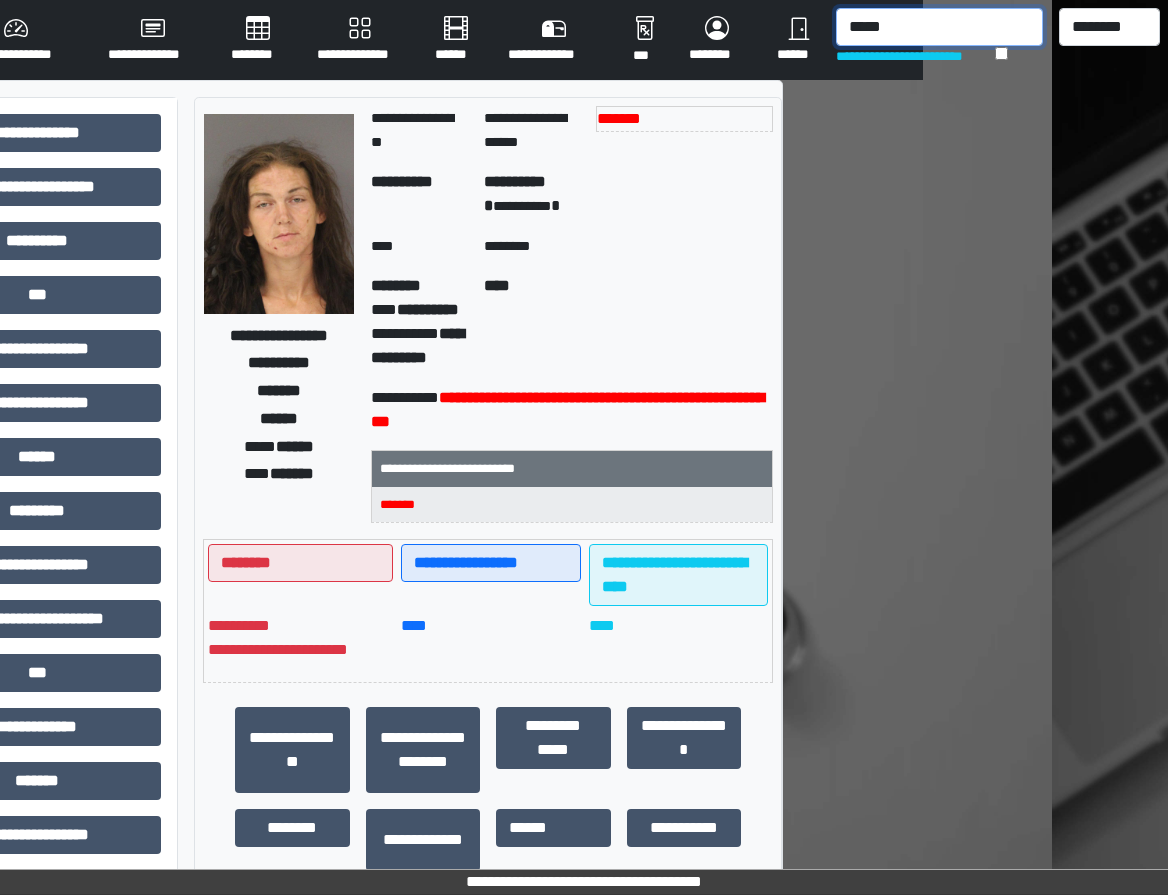type on "*****" 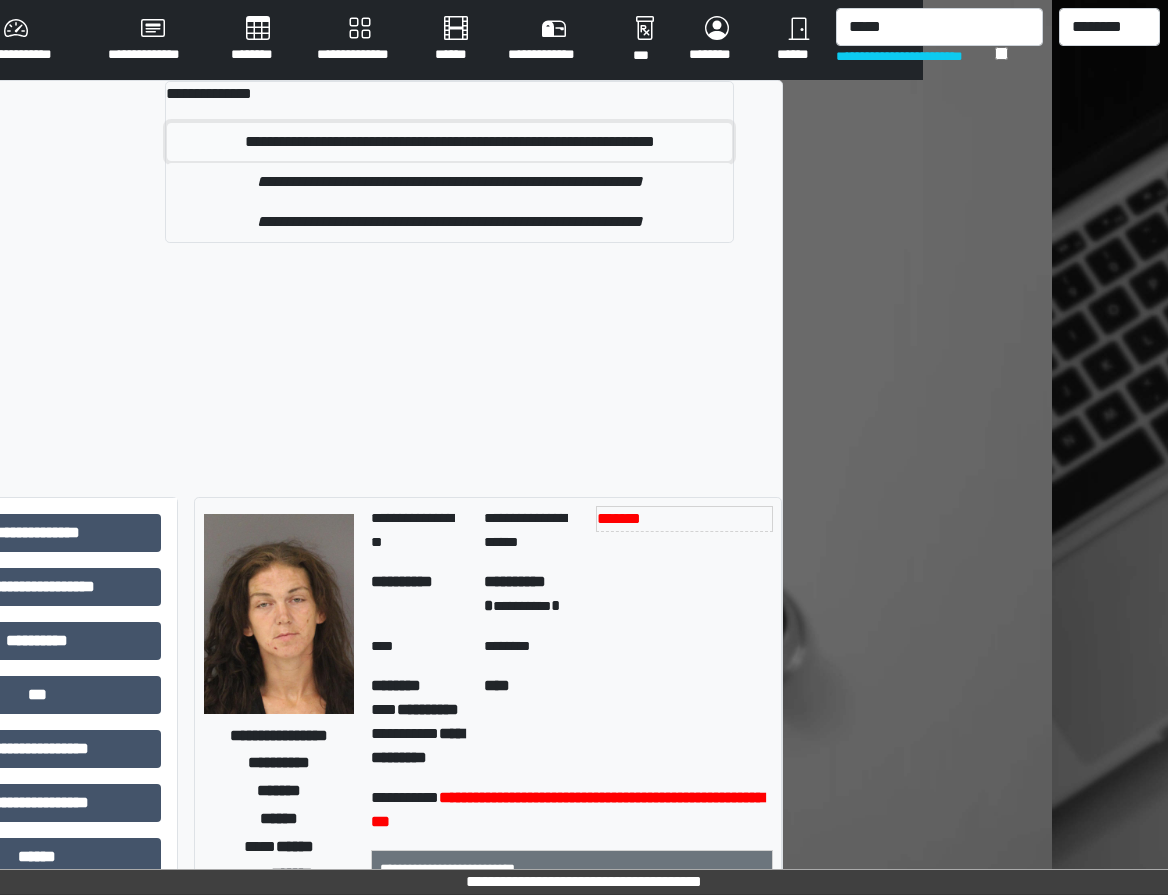 click on "**********" at bounding box center [449, 142] 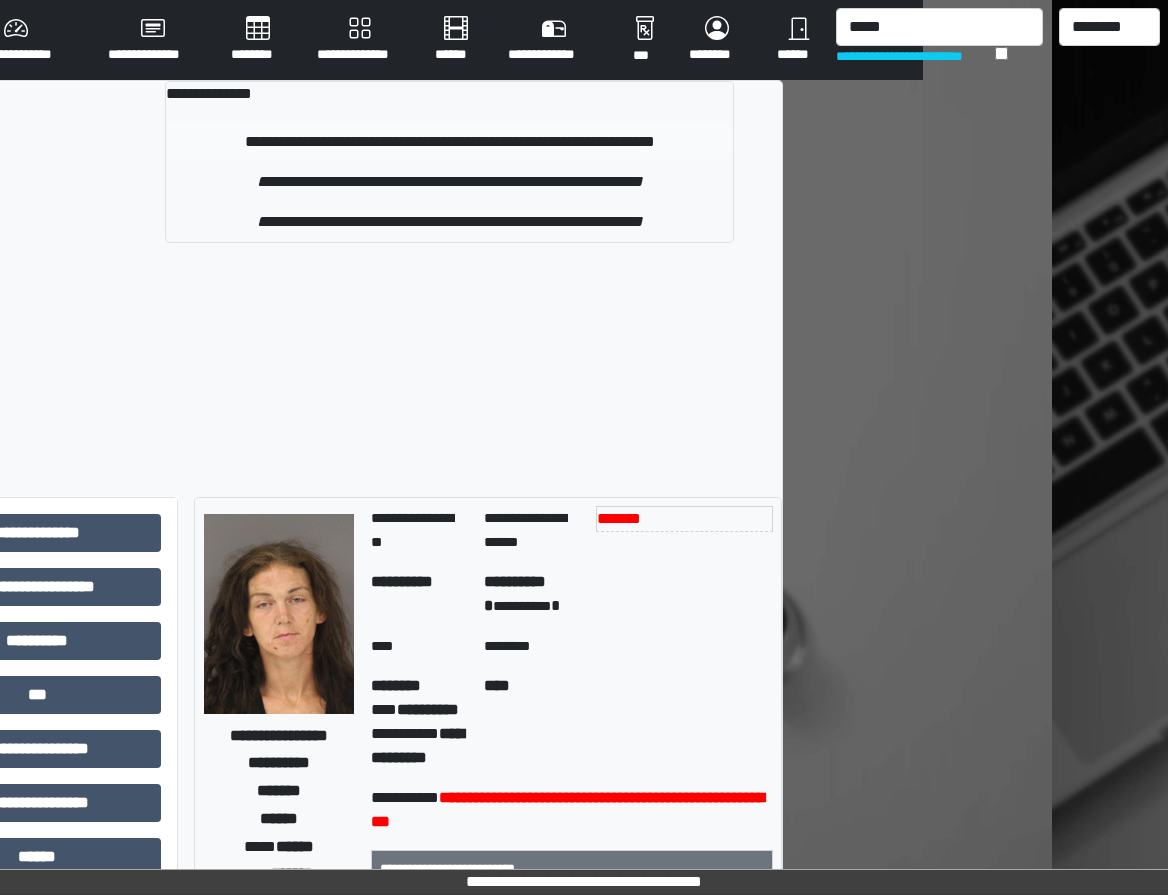 type 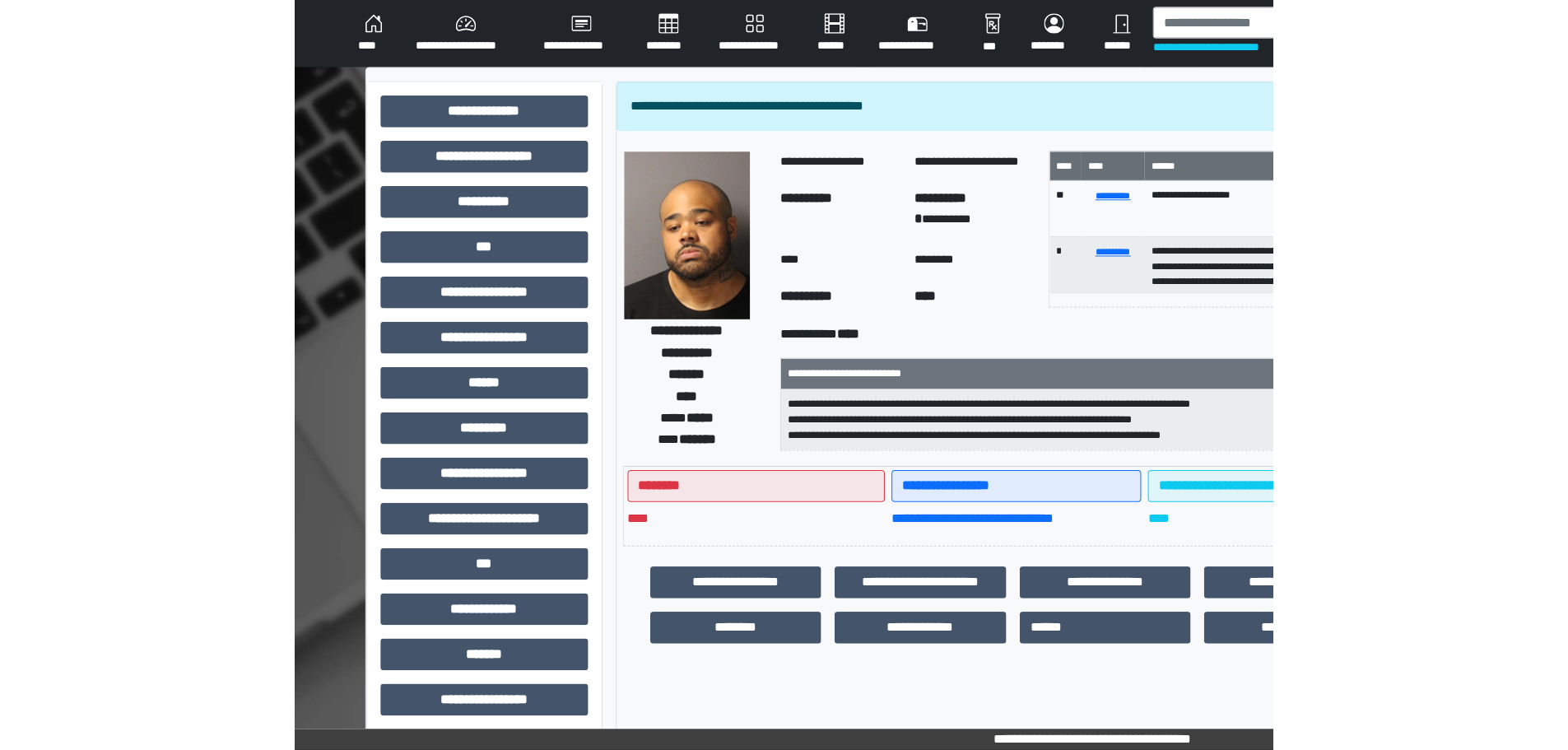 scroll, scrollTop: 0, scrollLeft: 0, axis: both 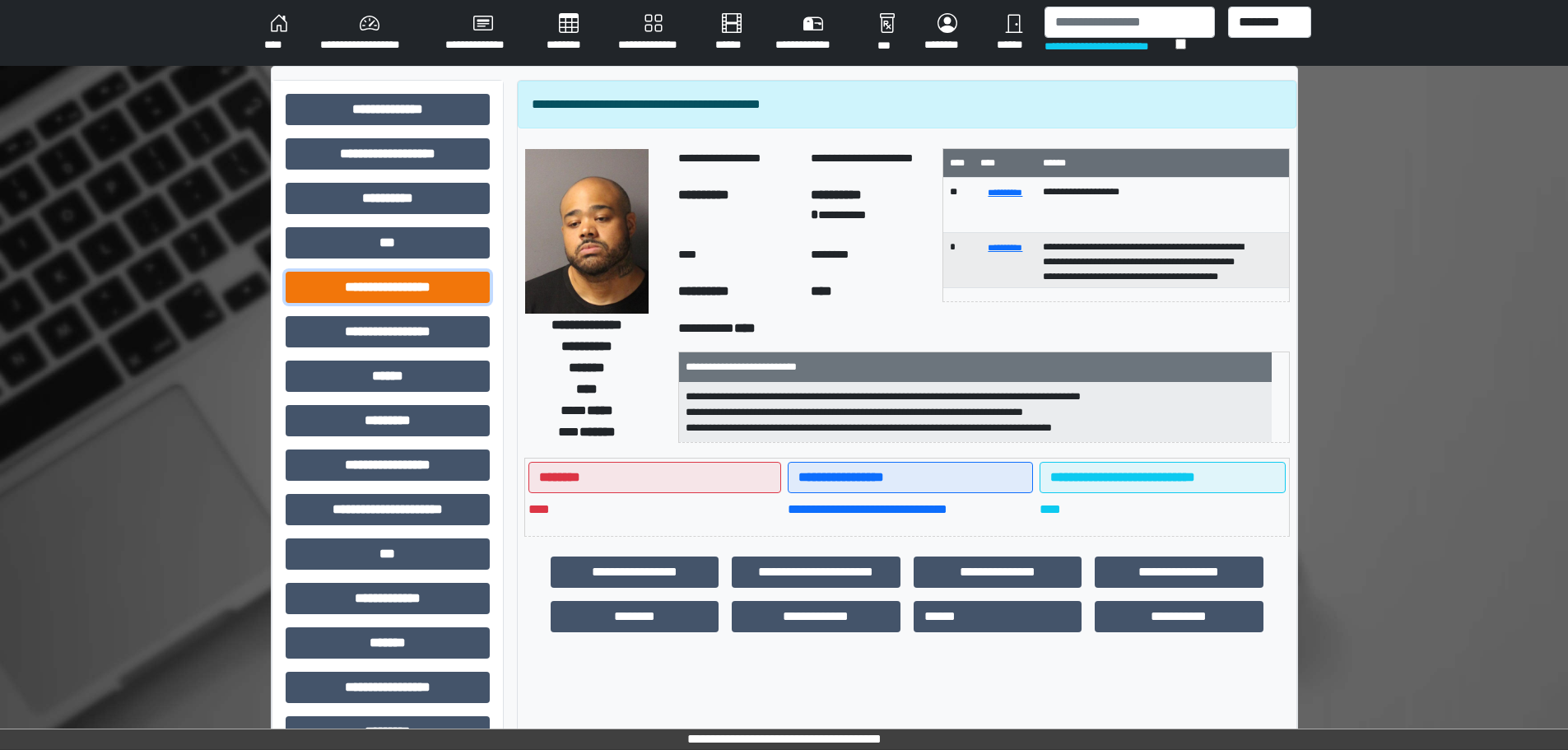 click on "**********" at bounding box center [388, 287] 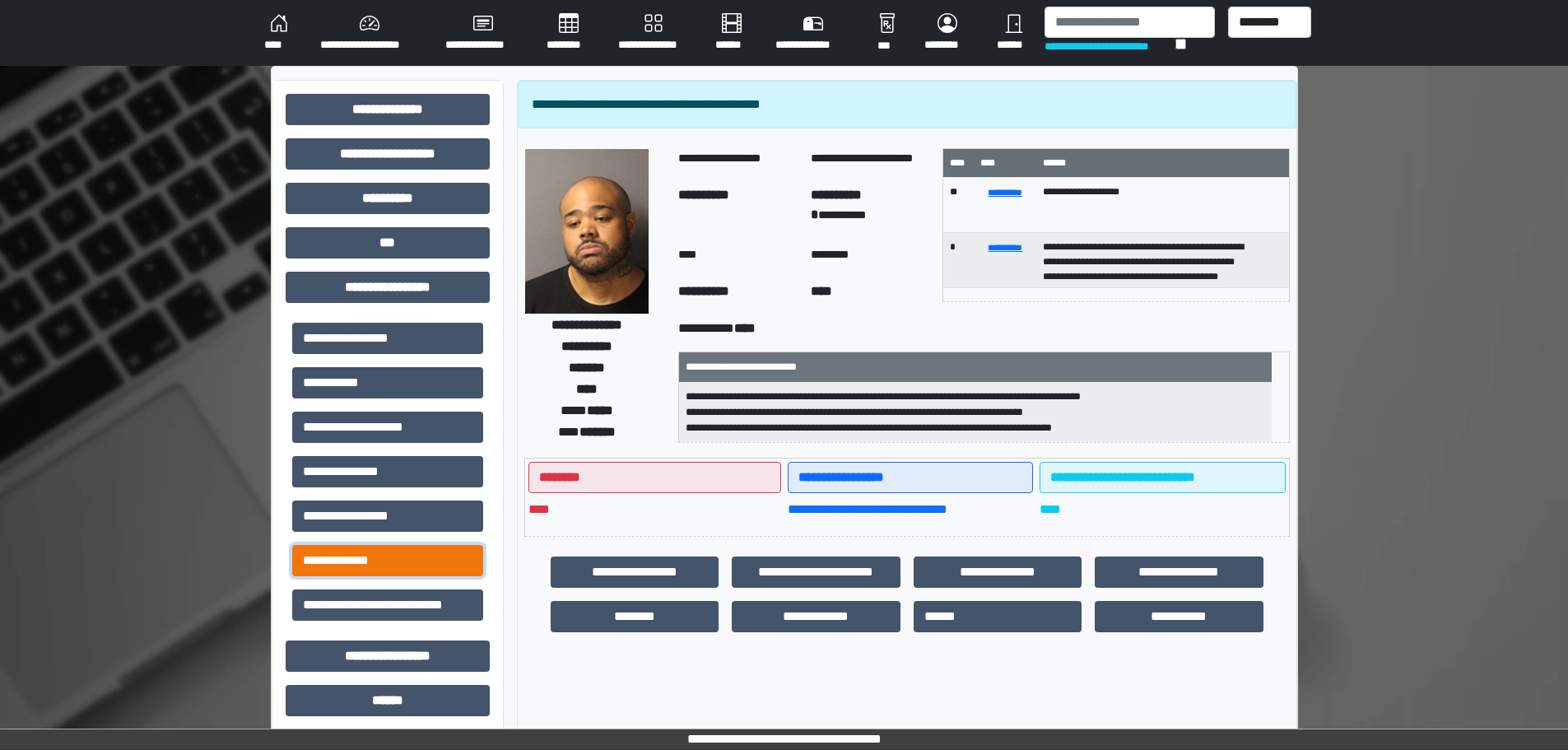 click on "**********" at bounding box center (388, 561) 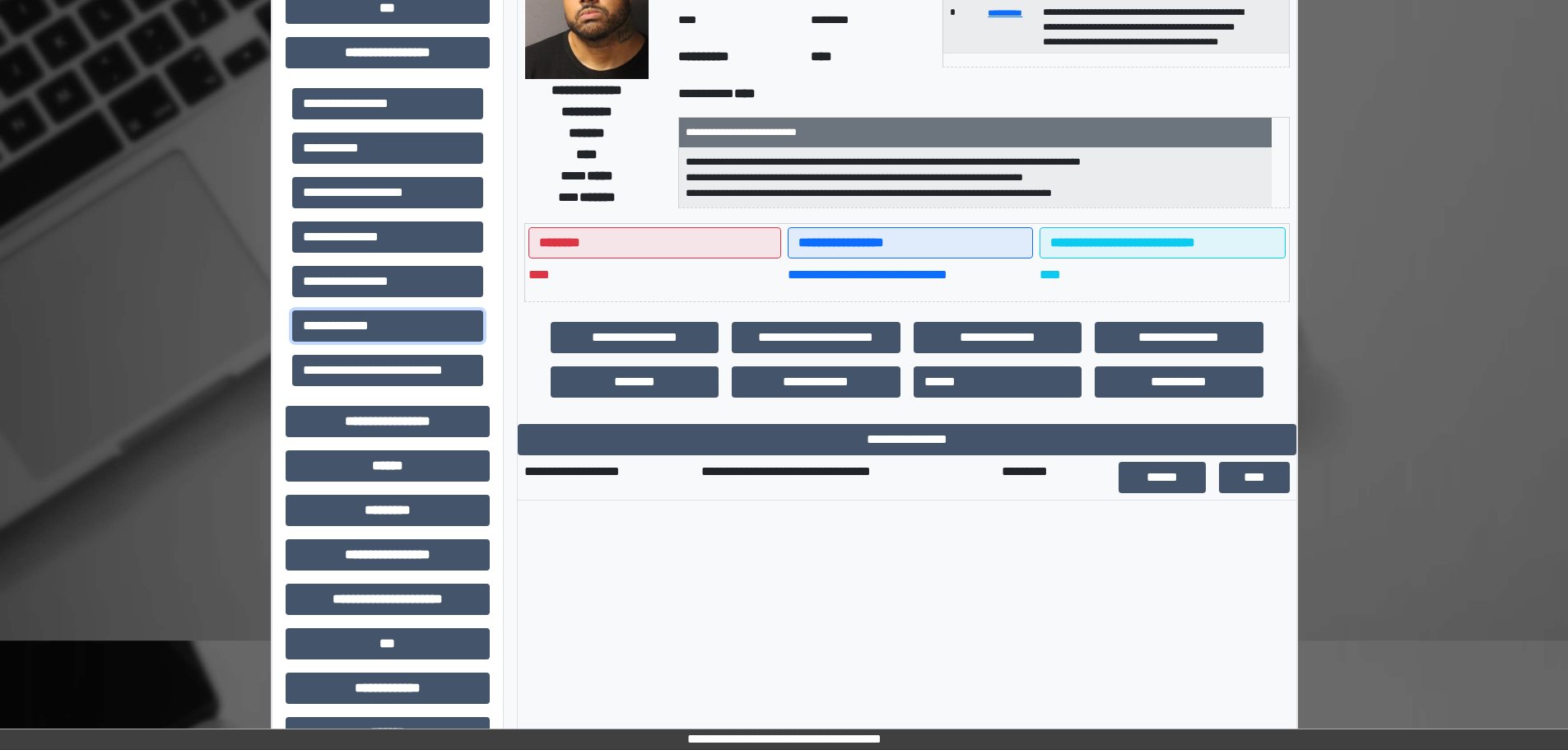 scroll, scrollTop: 247, scrollLeft: 0, axis: vertical 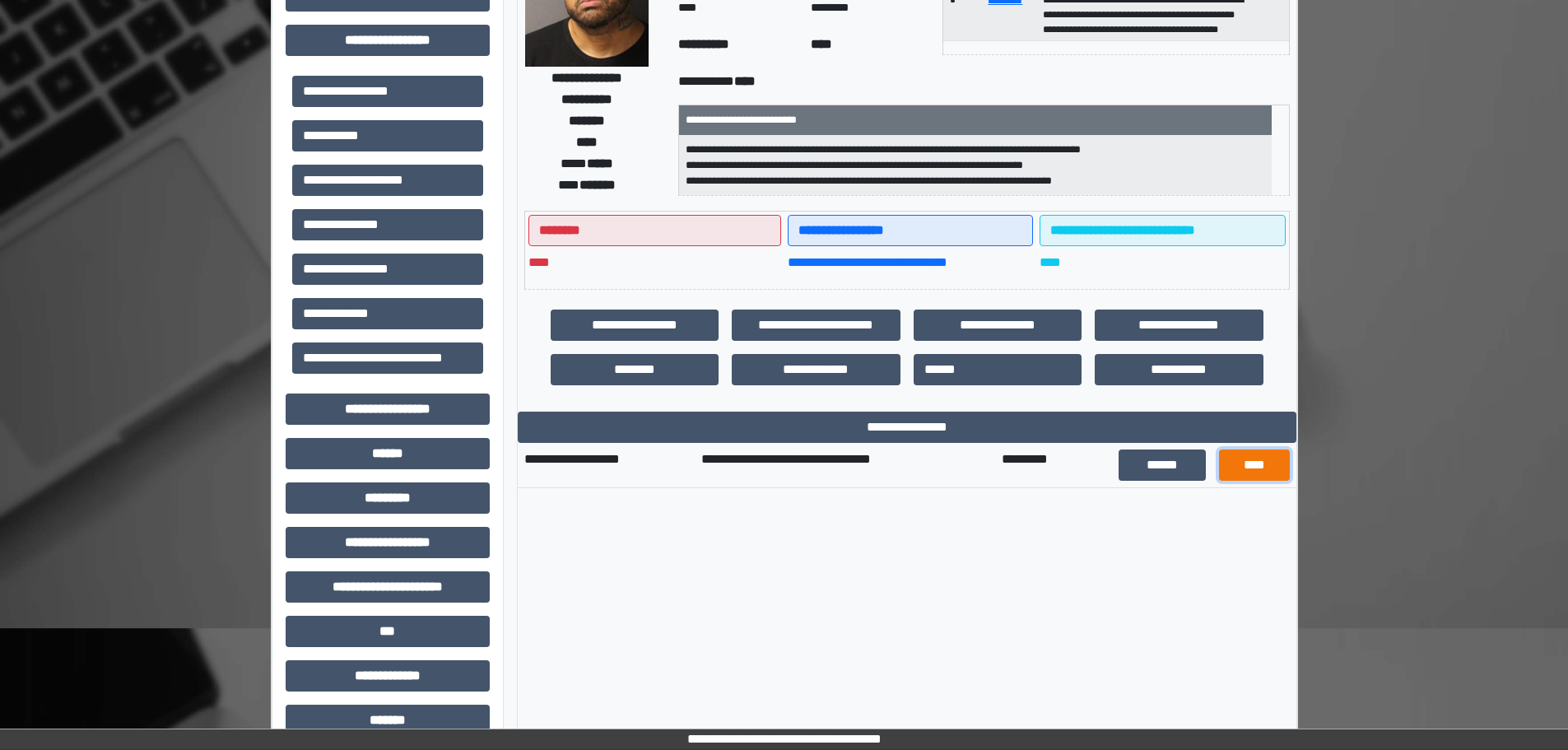 click on "****" at bounding box center [1254, 465] 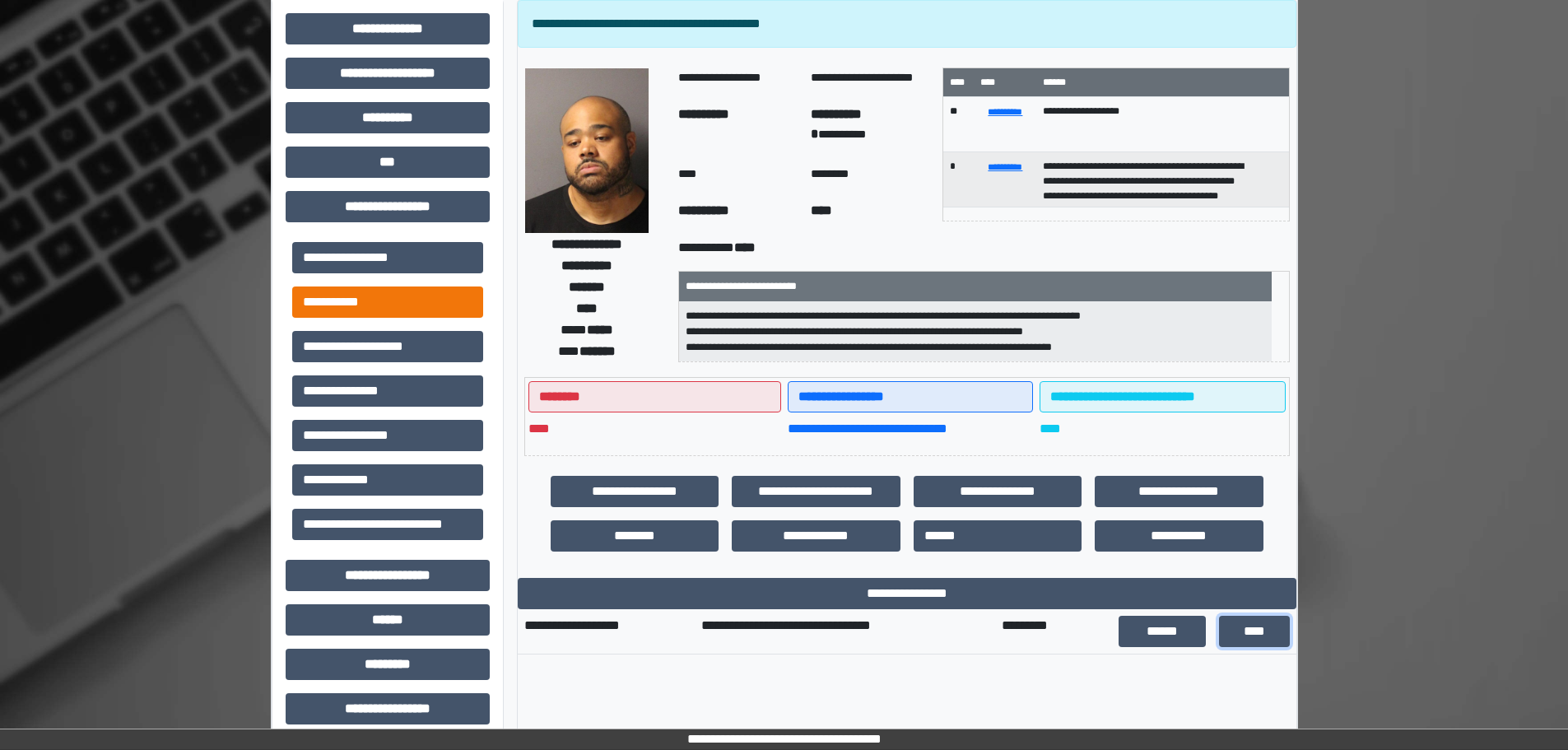 scroll, scrollTop: 0, scrollLeft: 0, axis: both 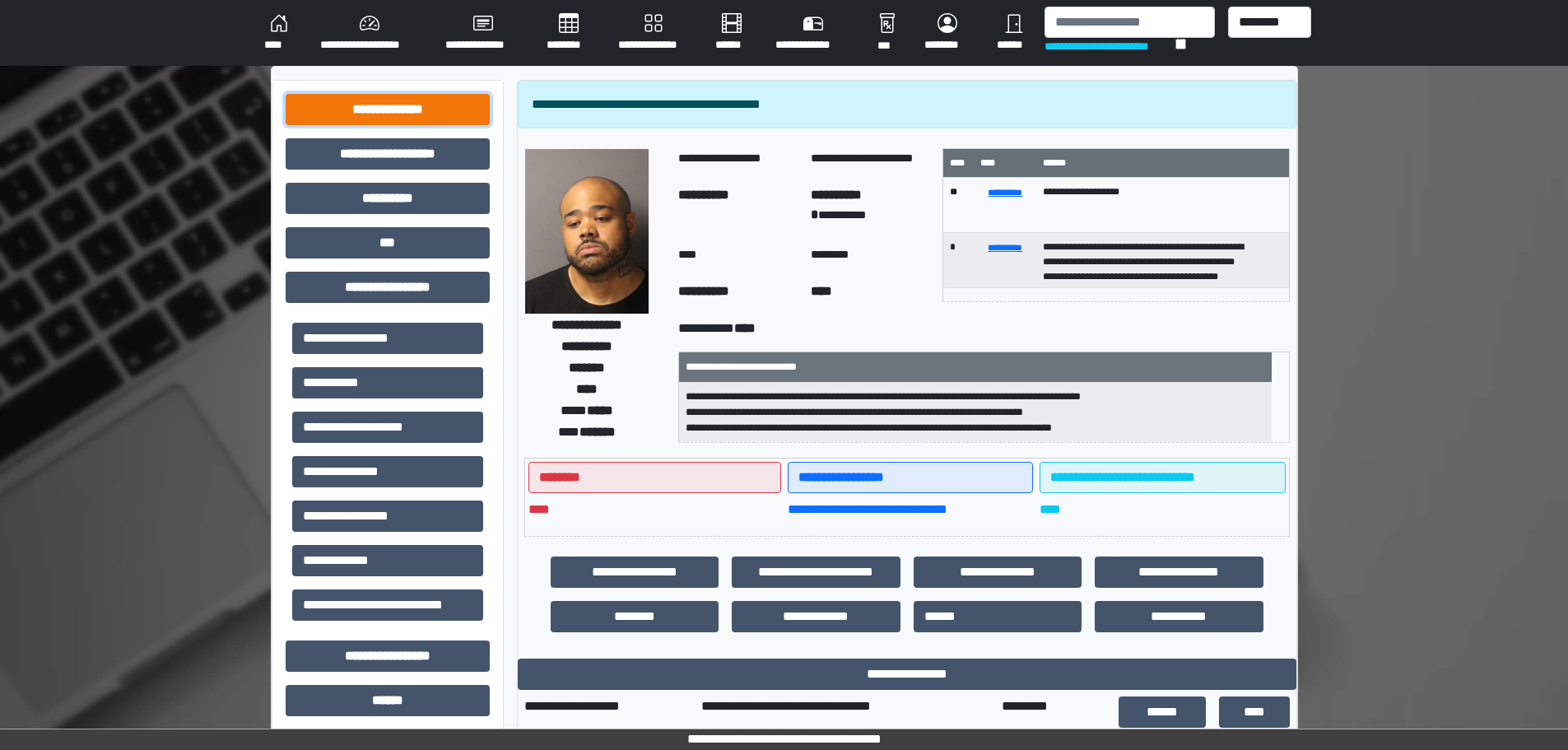 click on "**********" at bounding box center (388, 109) 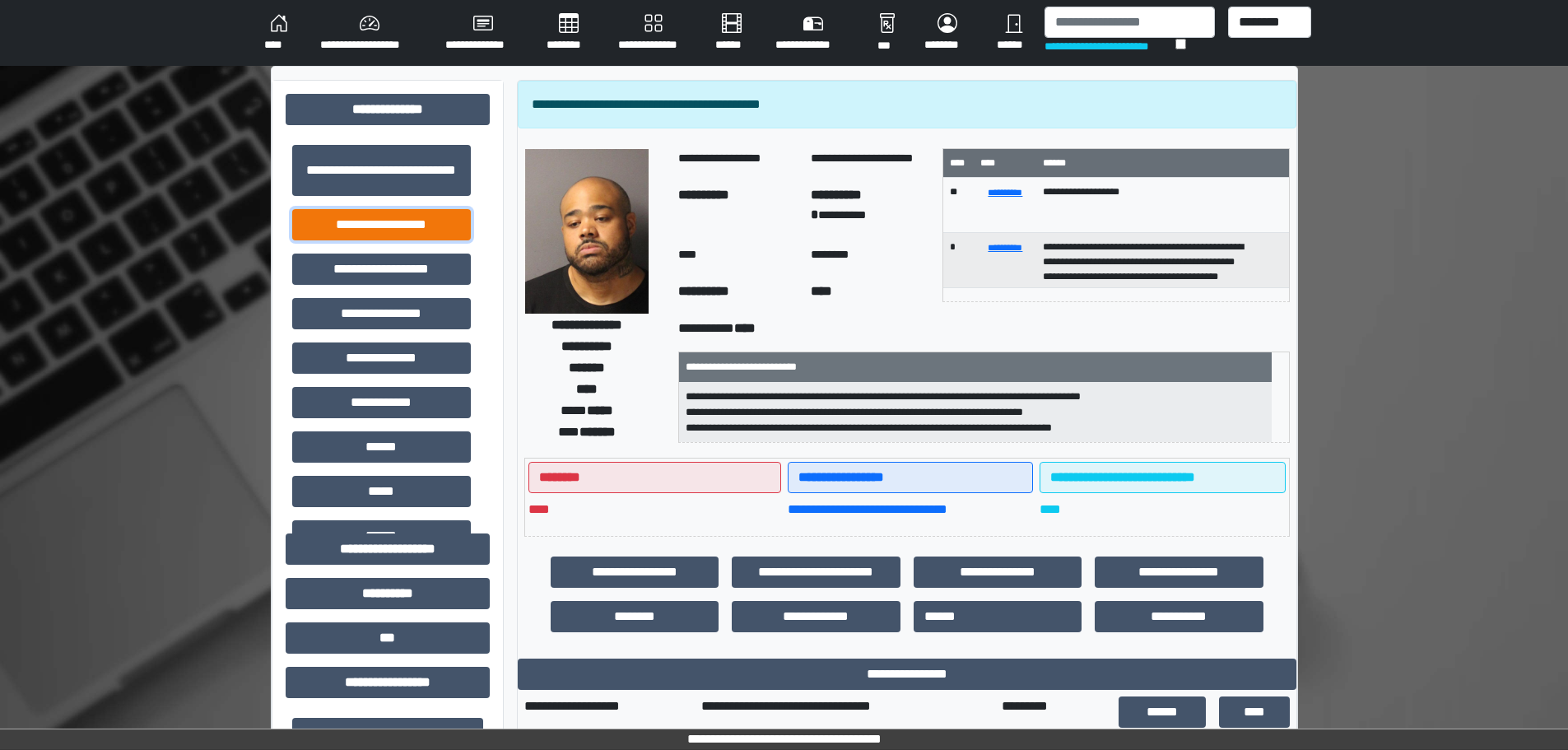 click on "**********" at bounding box center [381, 225] 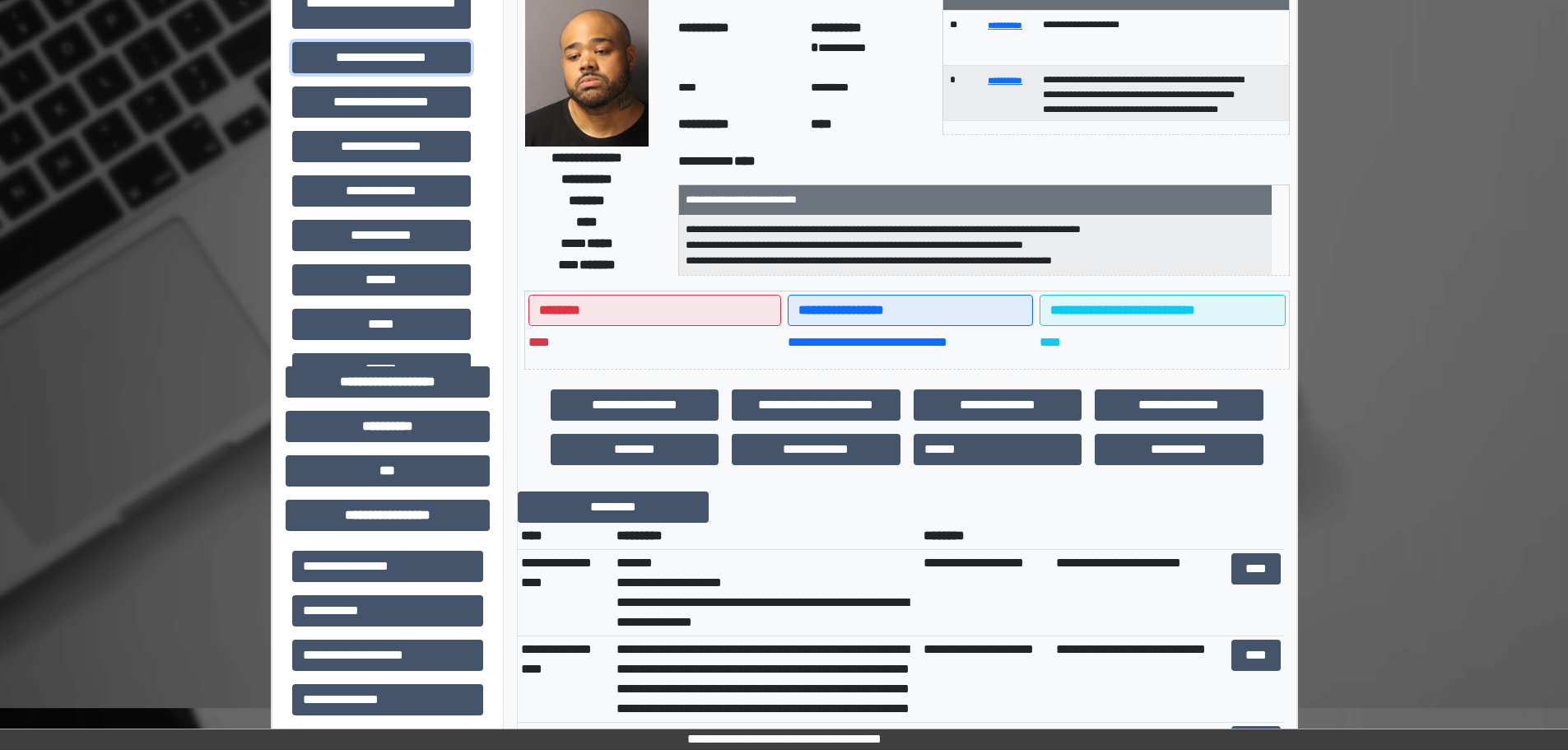 scroll, scrollTop: 165, scrollLeft: 0, axis: vertical 